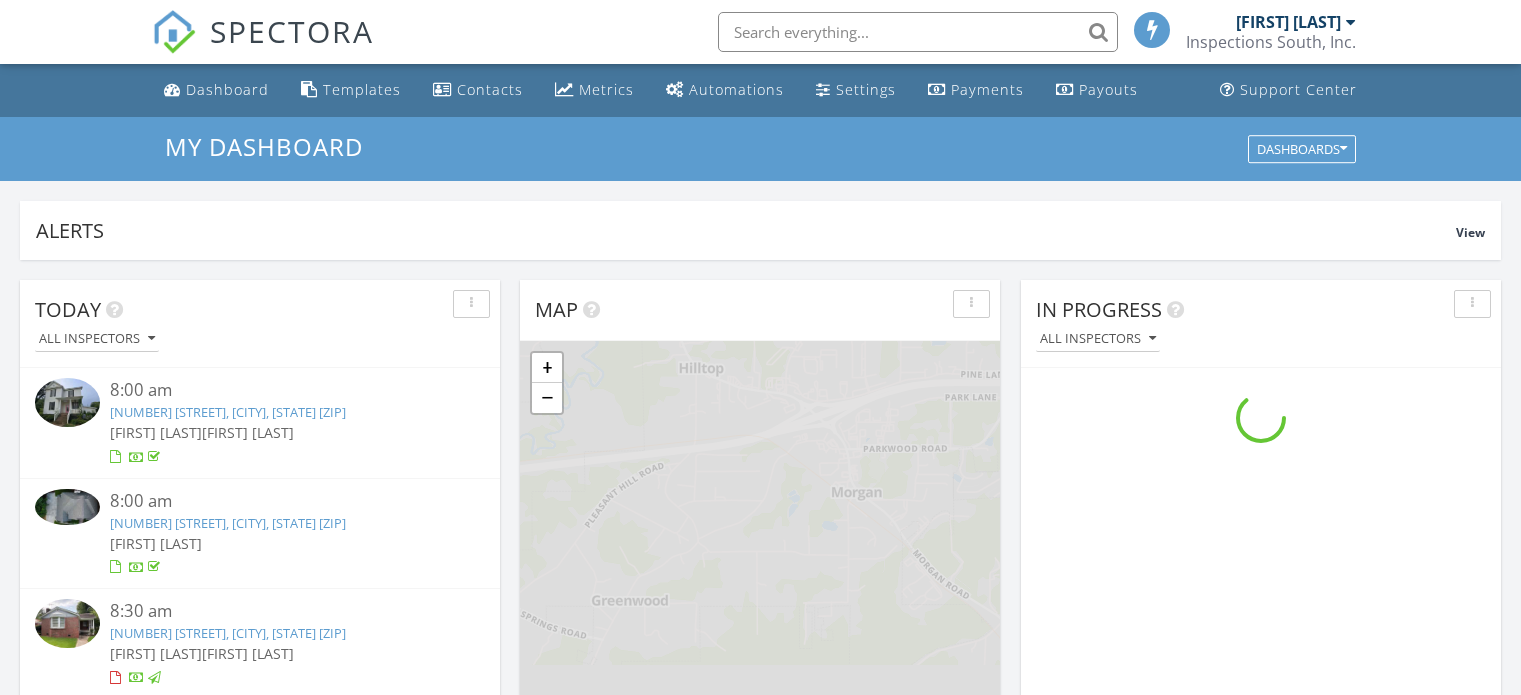 scroll, scrollTop: 1321, scrollLeft: 0, axis: vertical 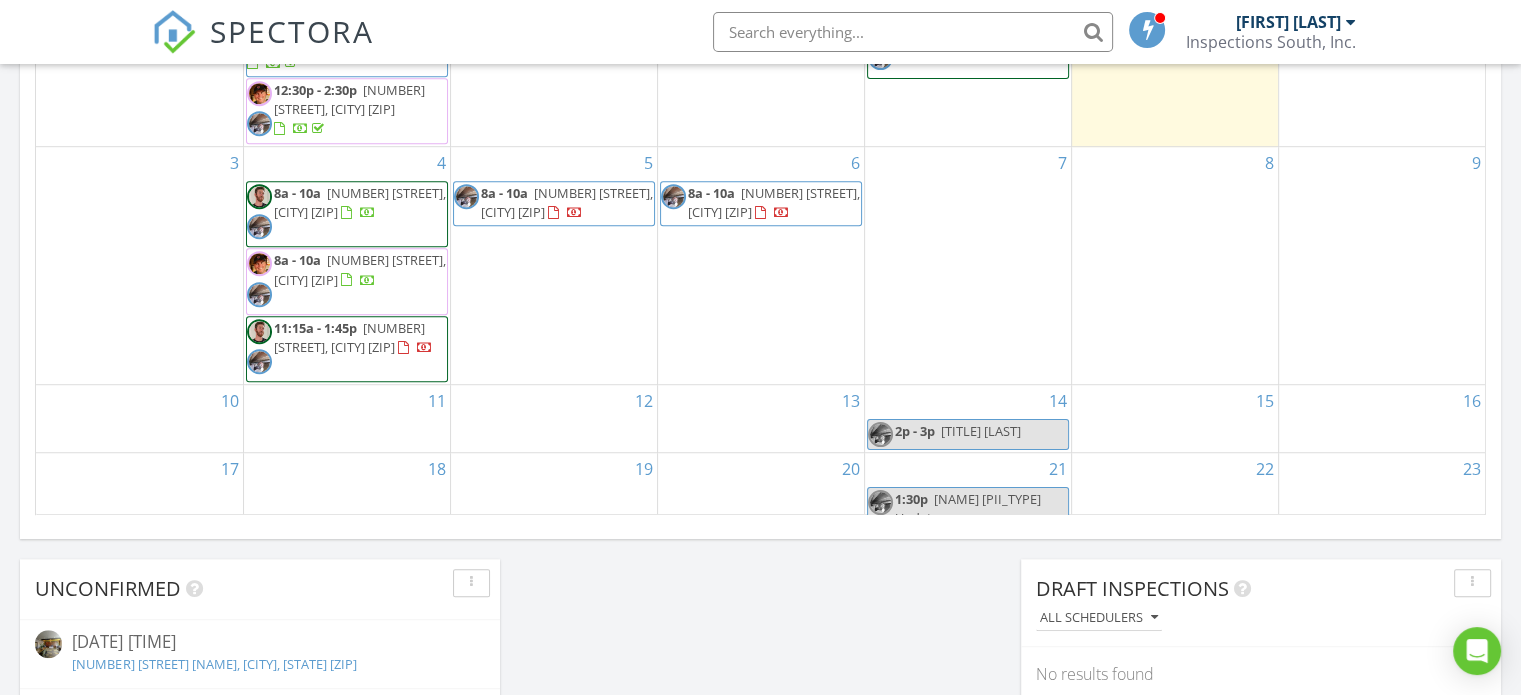 click at bounding box center (913, 32) 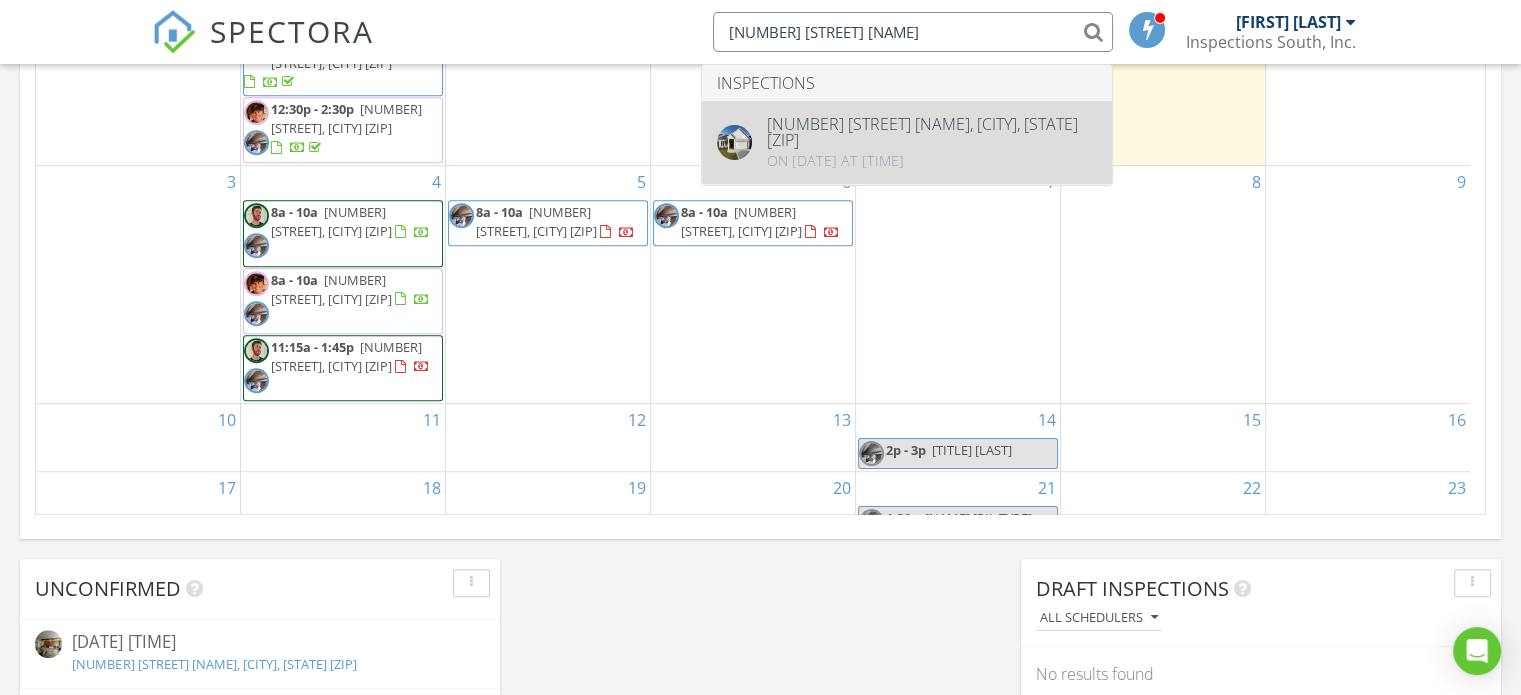 type on "8143 Kimbrell Station" 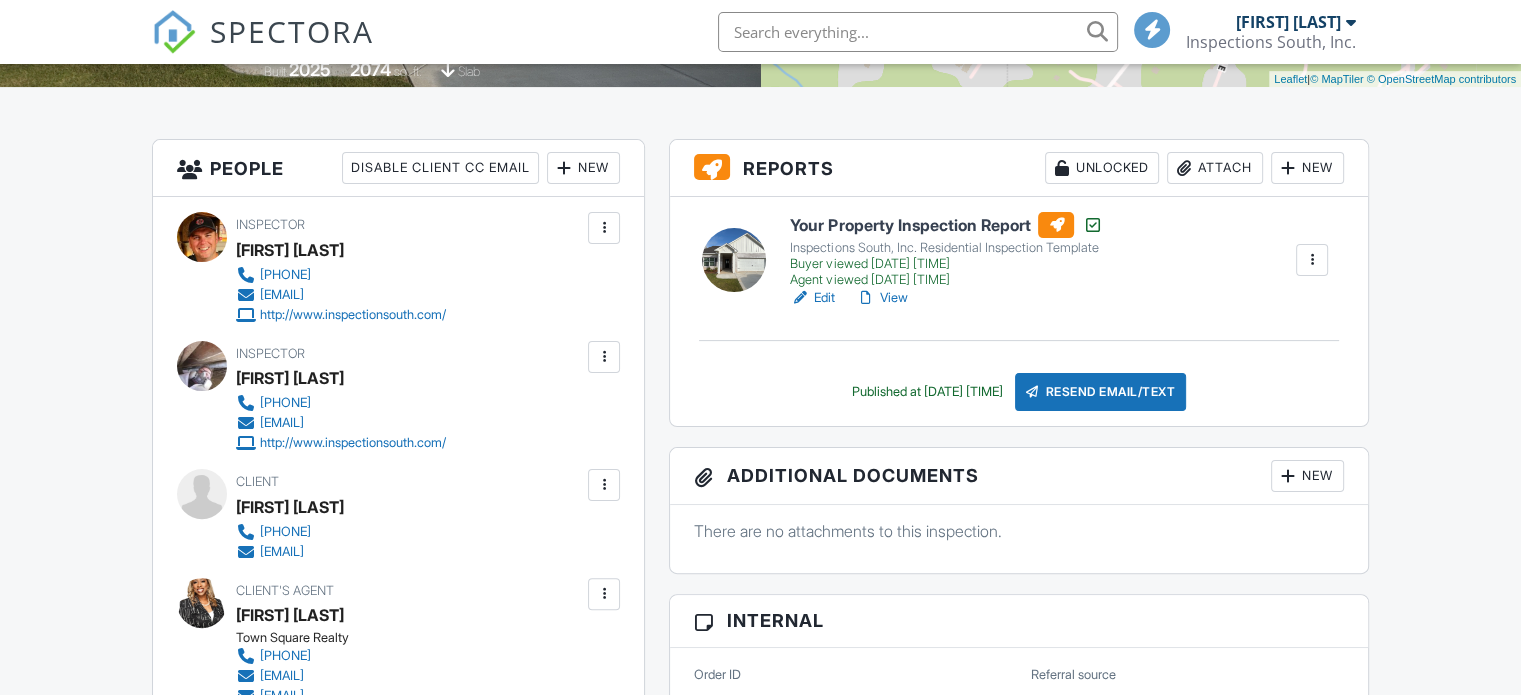 scroll, scrollTop: 1145, scrollLeft: 0, axis: vertical 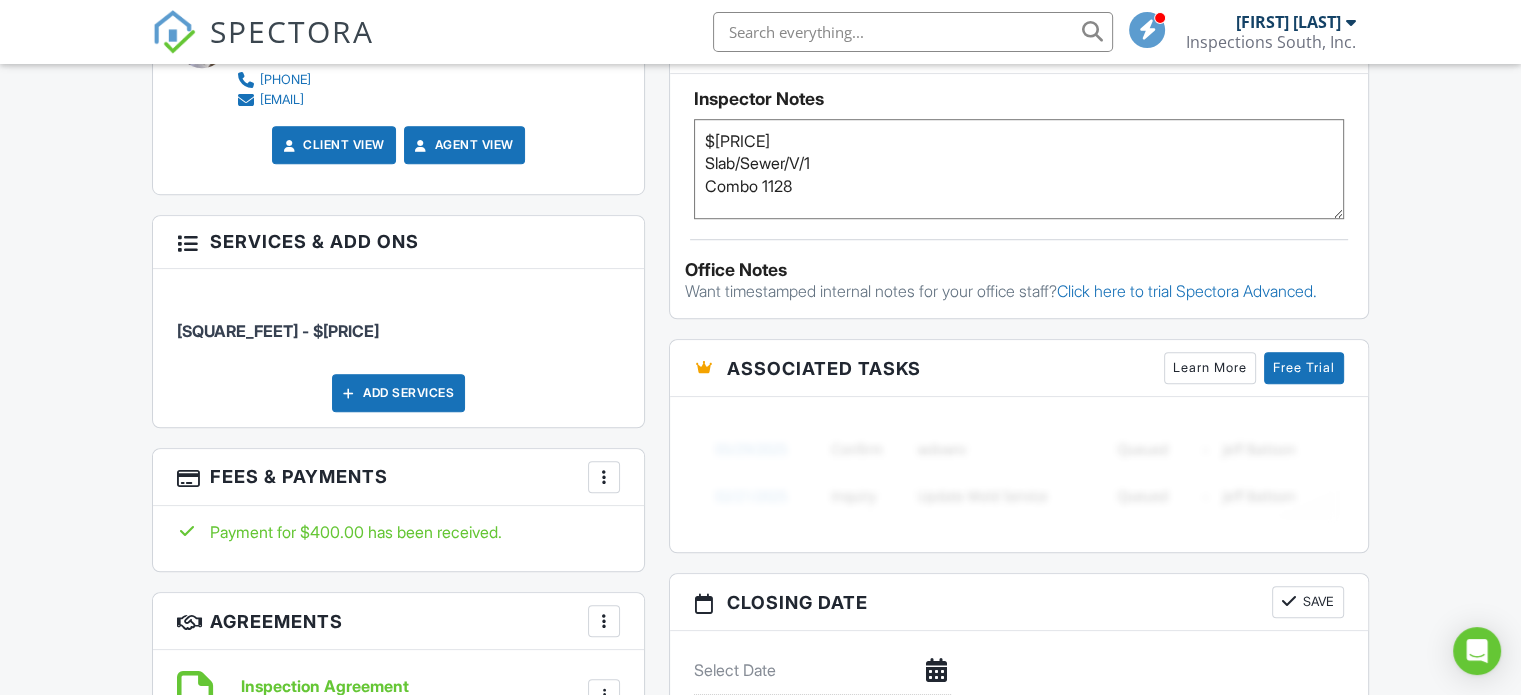 click at bounding box center (604, 477) 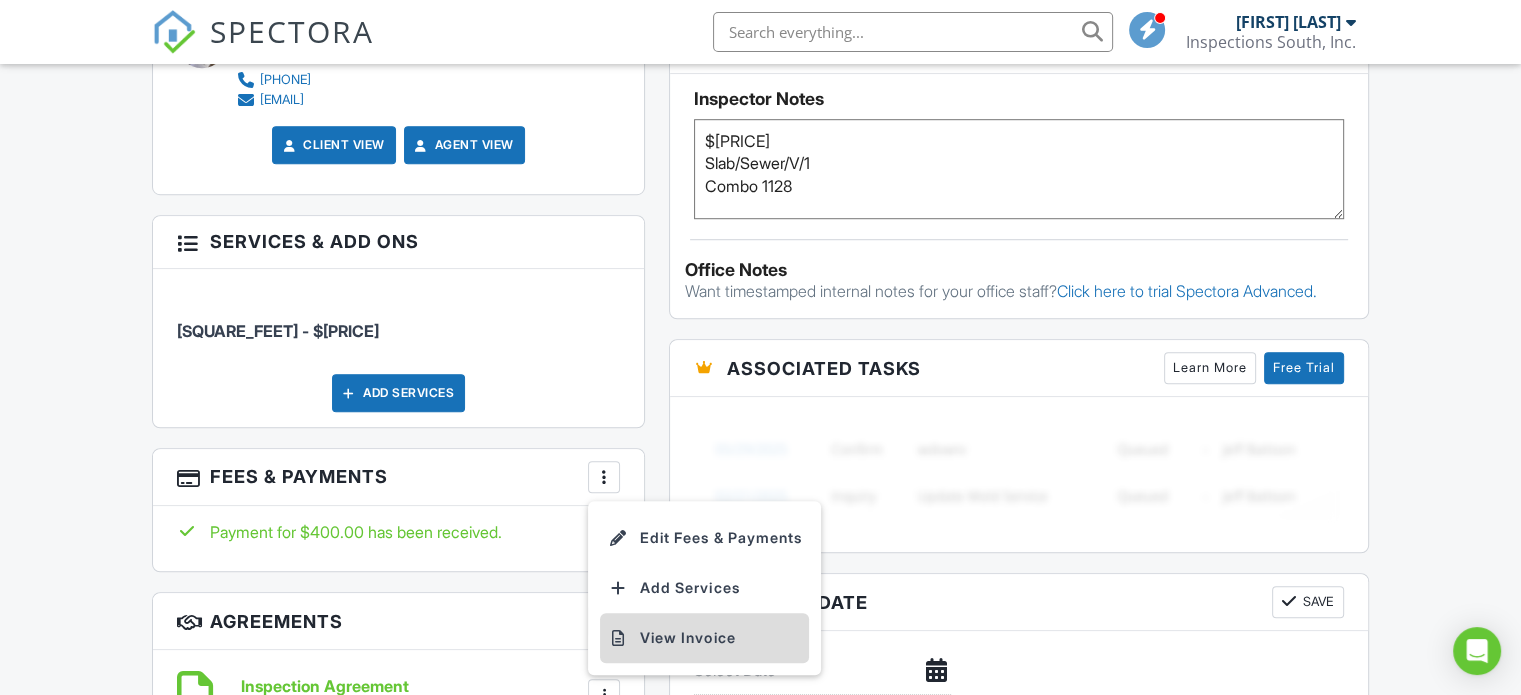 click on "View Invoice" at bounding box center [704, 638] 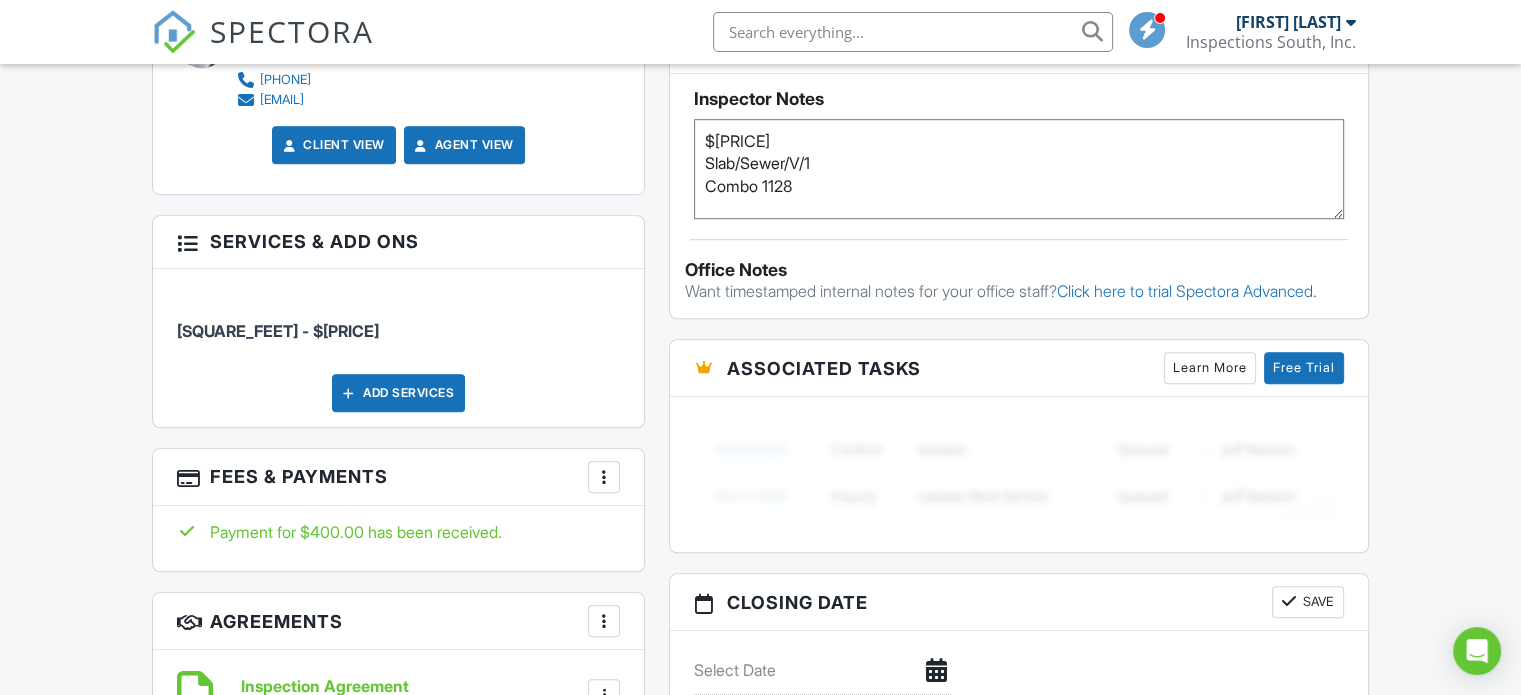 click at bounding box center [604, 477] 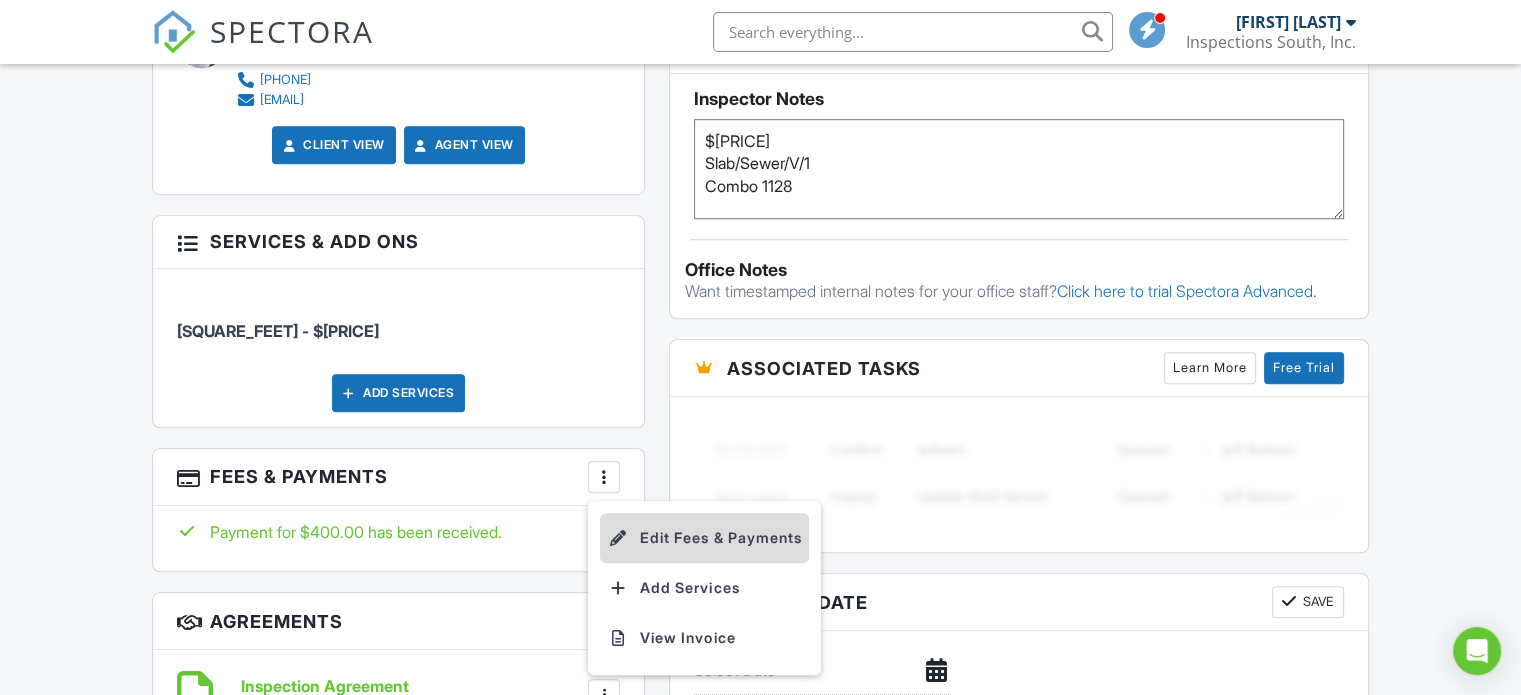 click on "Edit Fees & Payments" at bounding box center [704, 538] 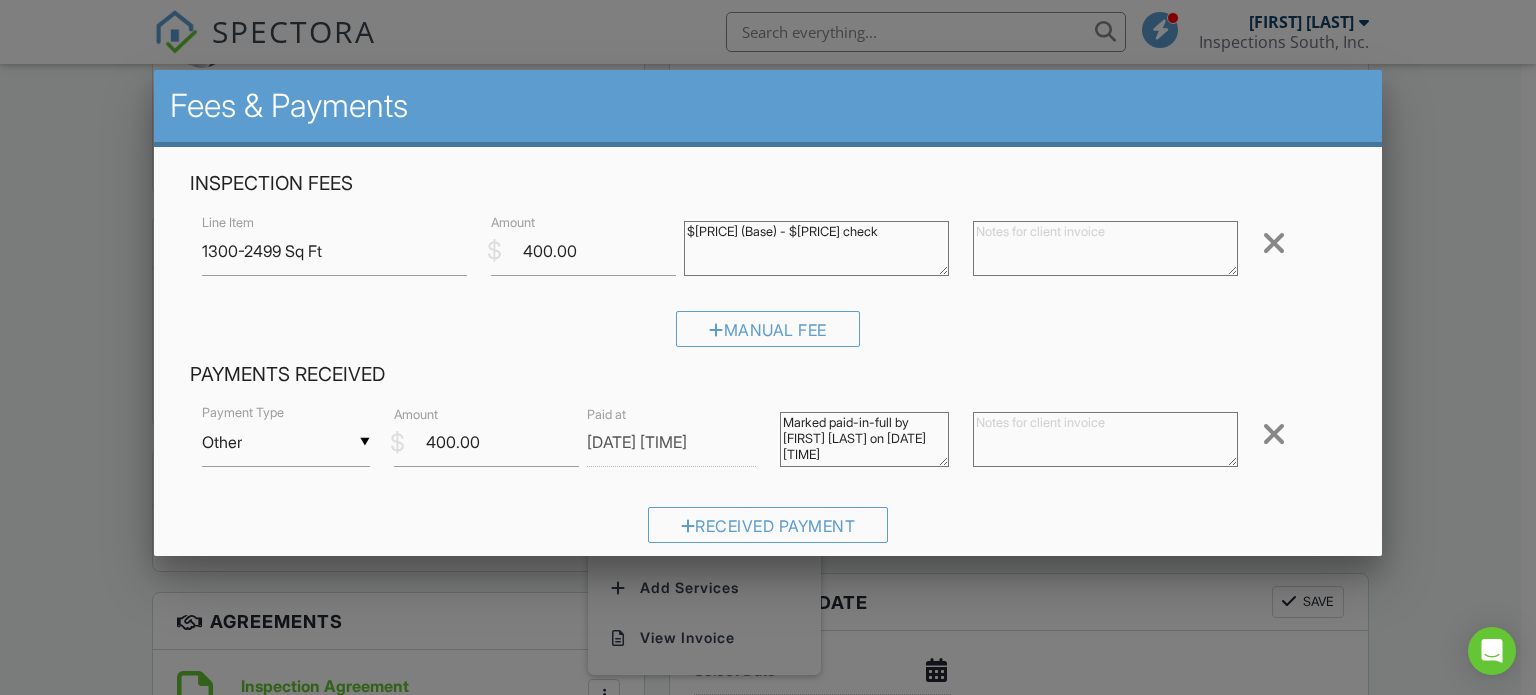 click at bounding box center [768, 334] 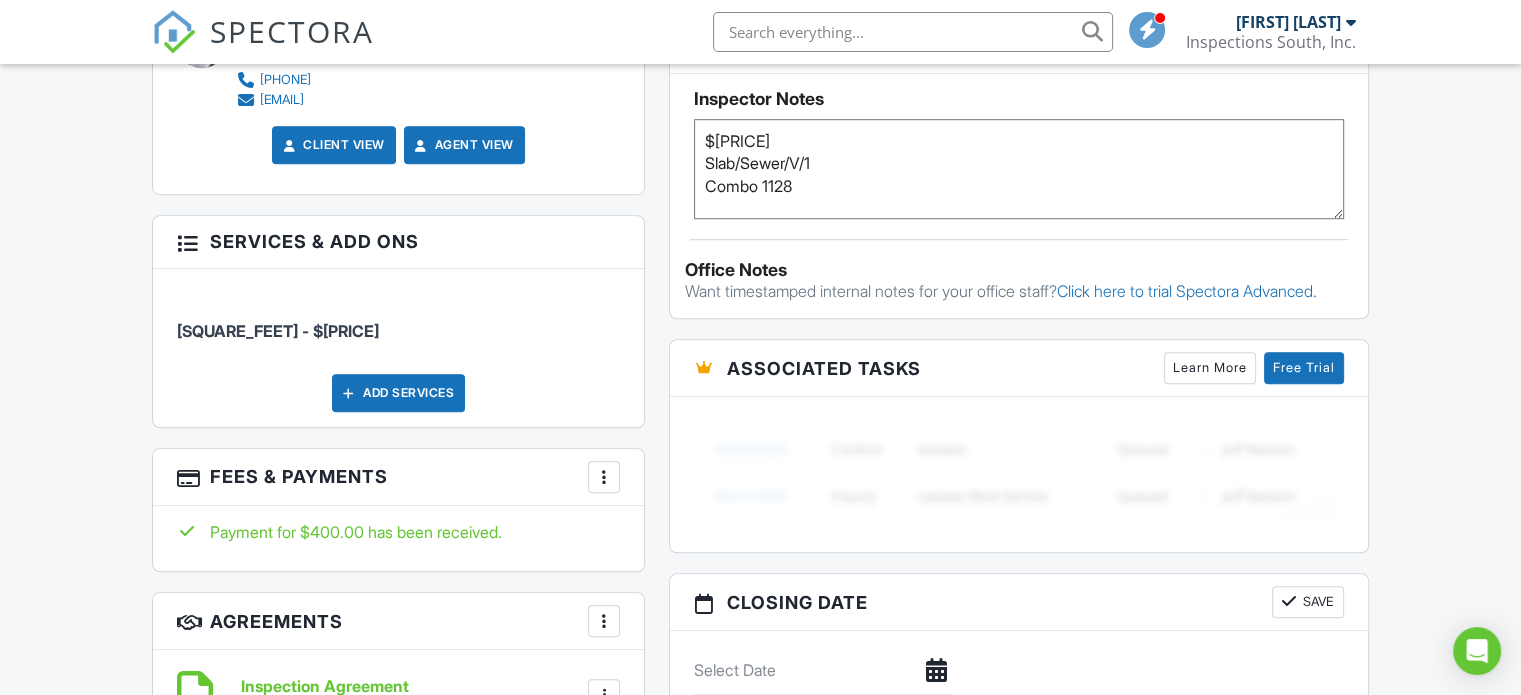 paste on "501 Tamworth Lane" 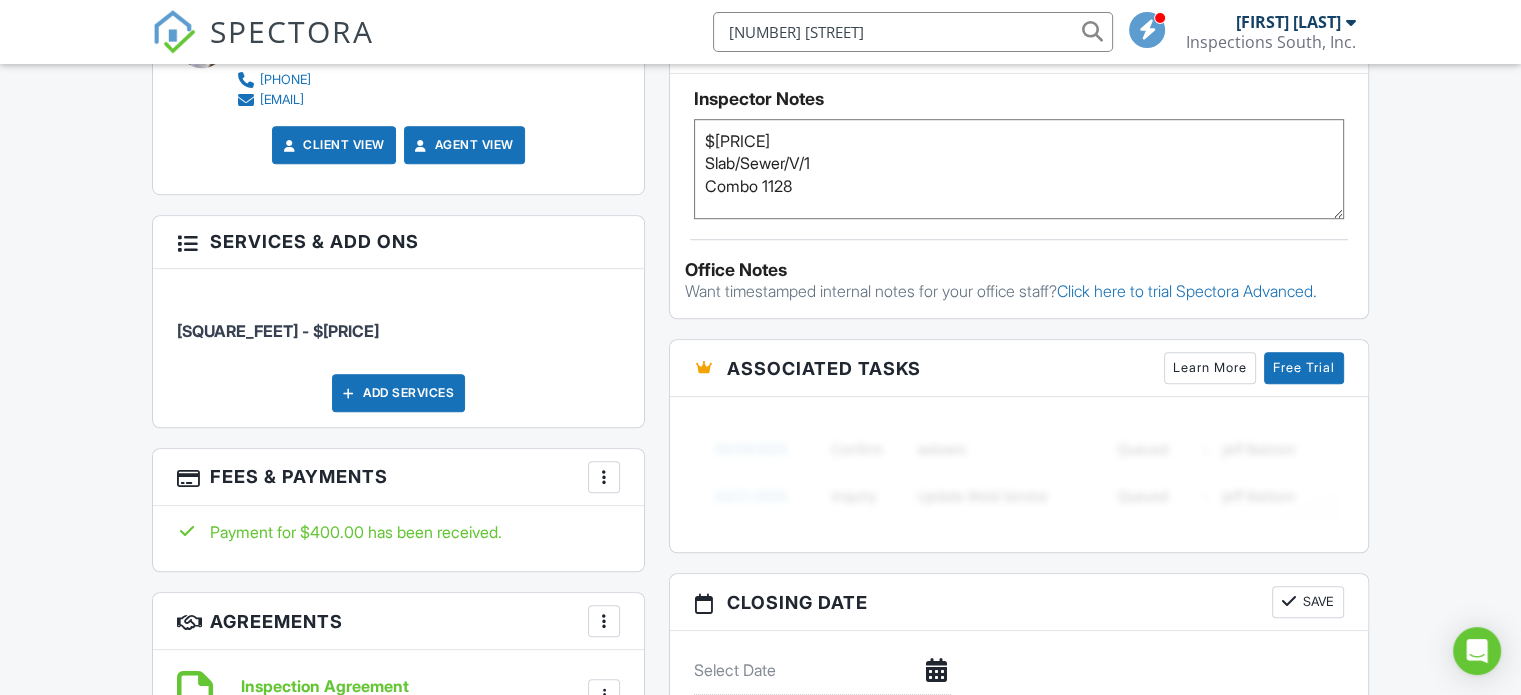 click on "501 Tamworth Lane" at bounding box center (913, 32) 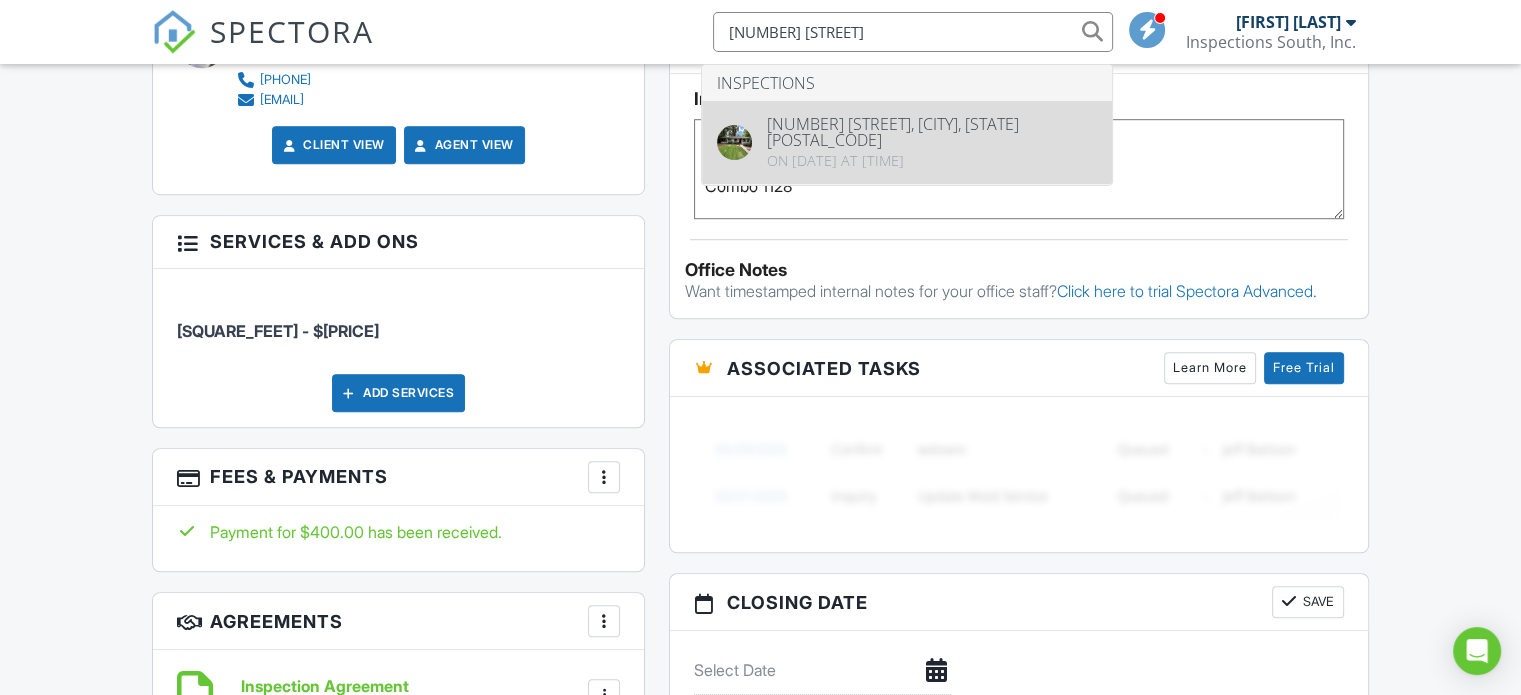 type on "501 Tamworth" 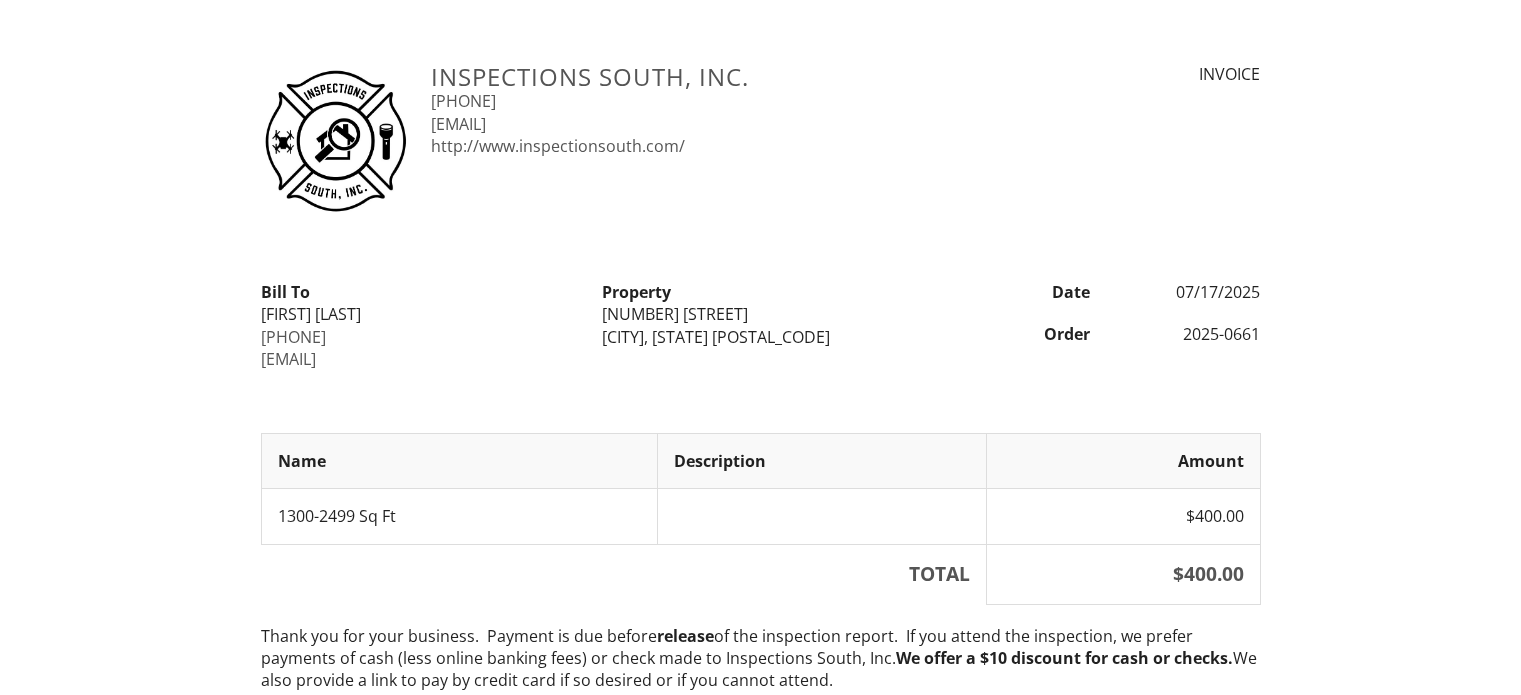 scroll, scrollTop: 0, scrollLeft: 0, axis: both 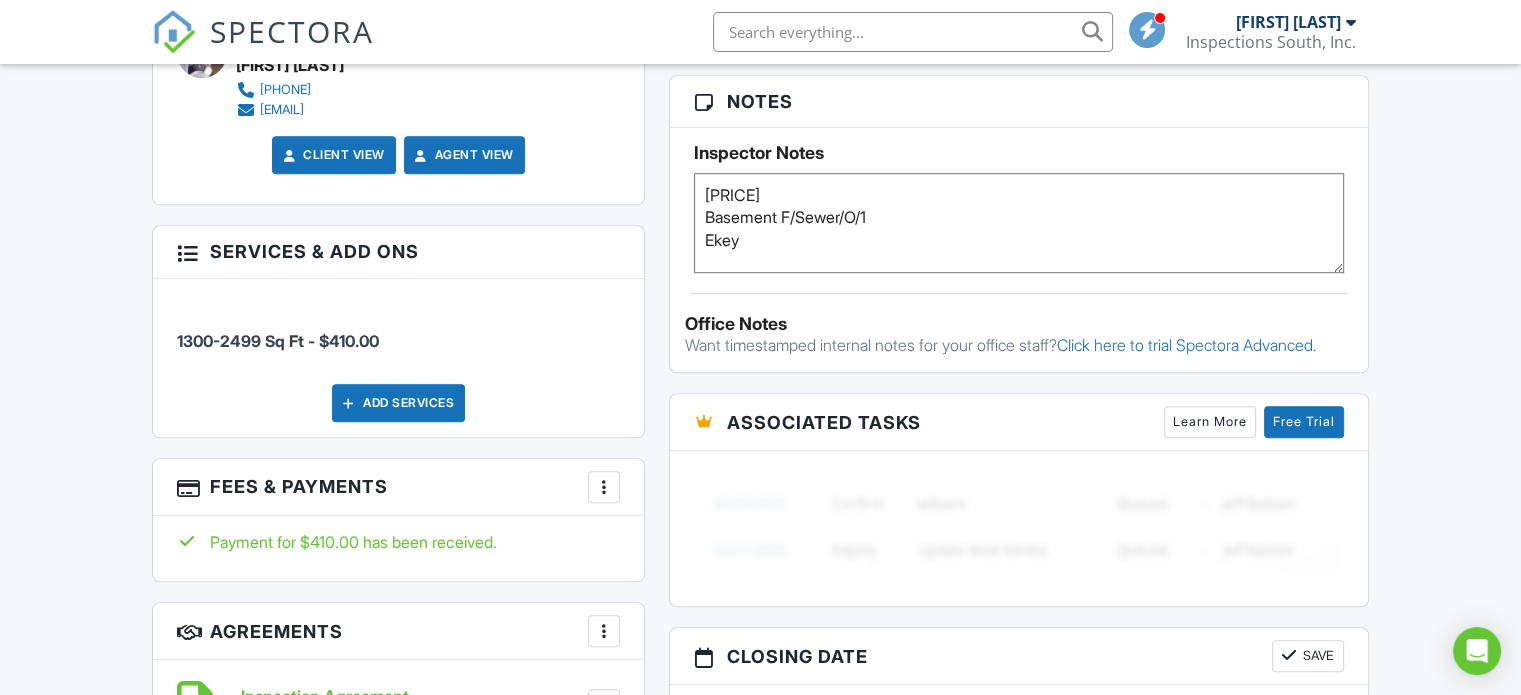 paste on "2024 Forest Meadows Circle" 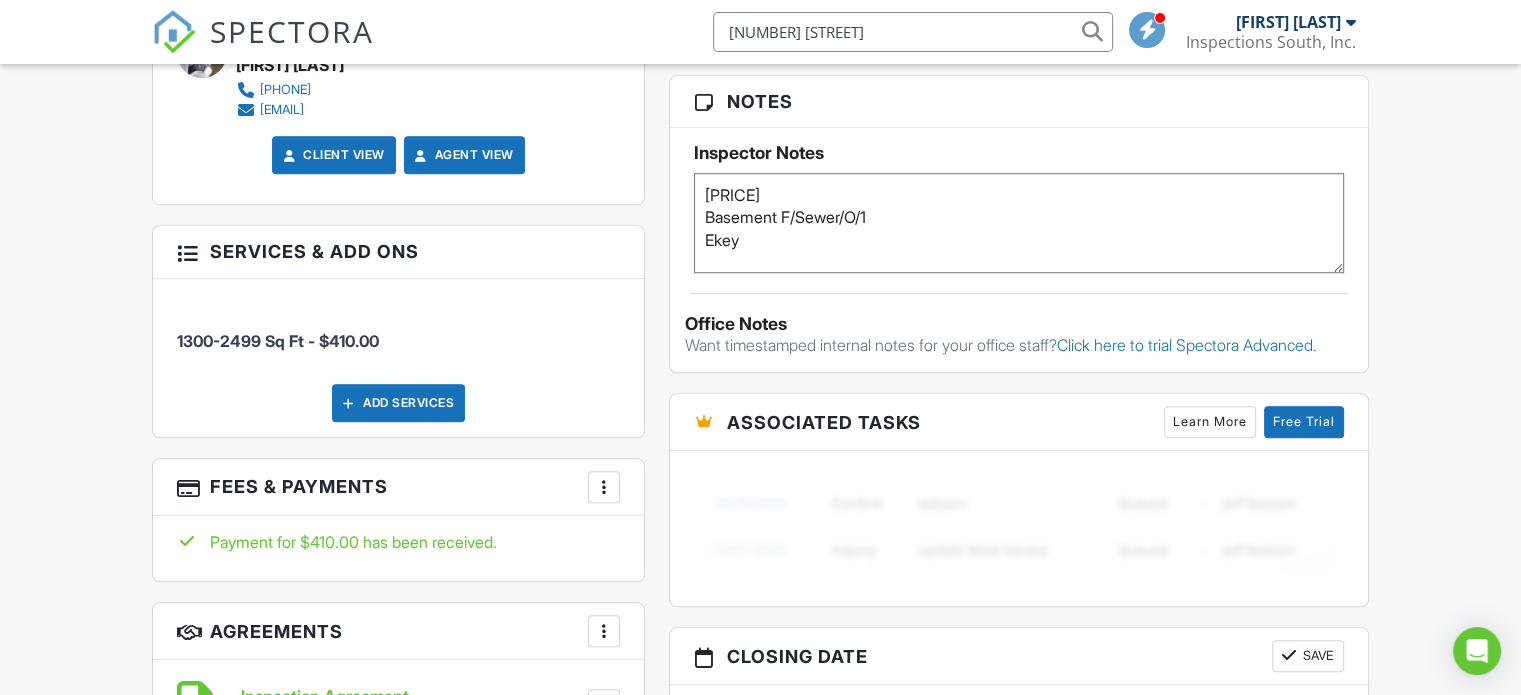 click on "2024 Forest Meadows Circle" at bounding box center (913, 32) 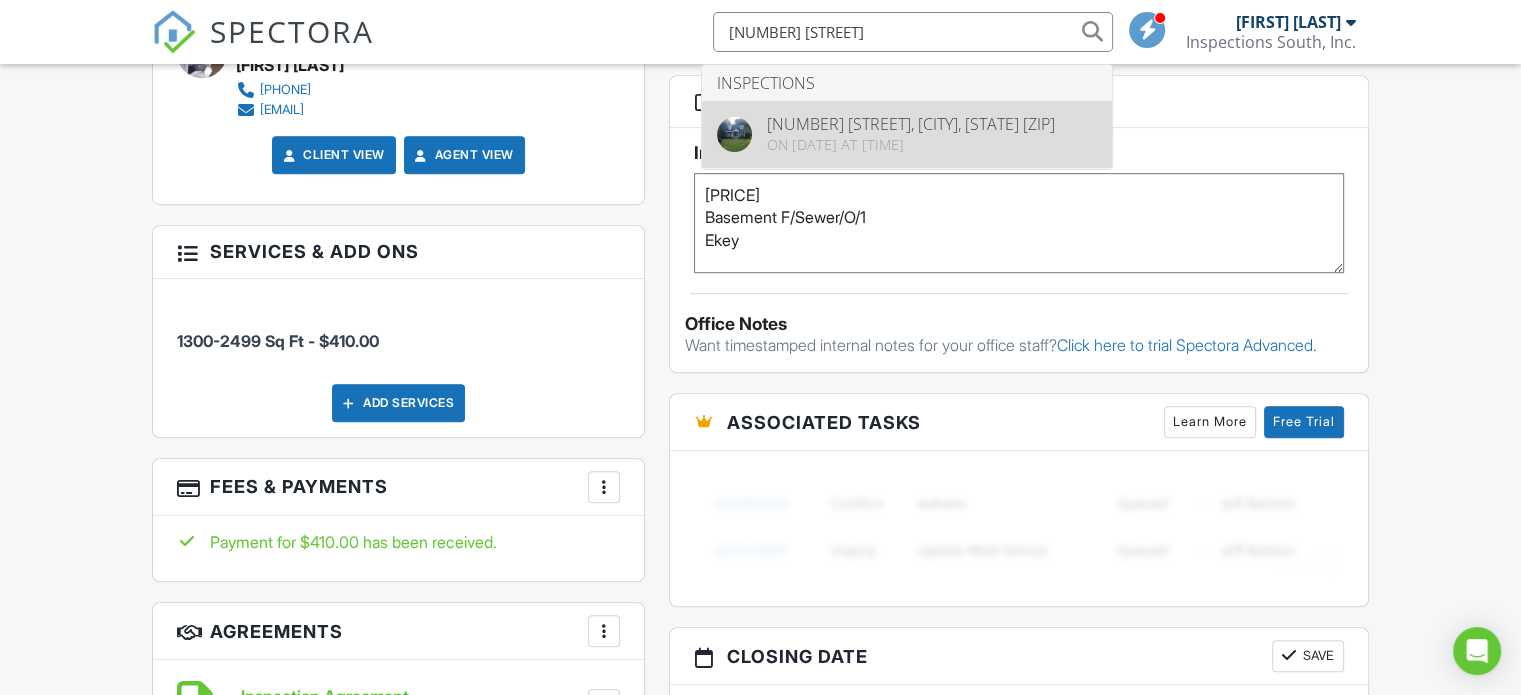type on "2024 Forest Meadows" 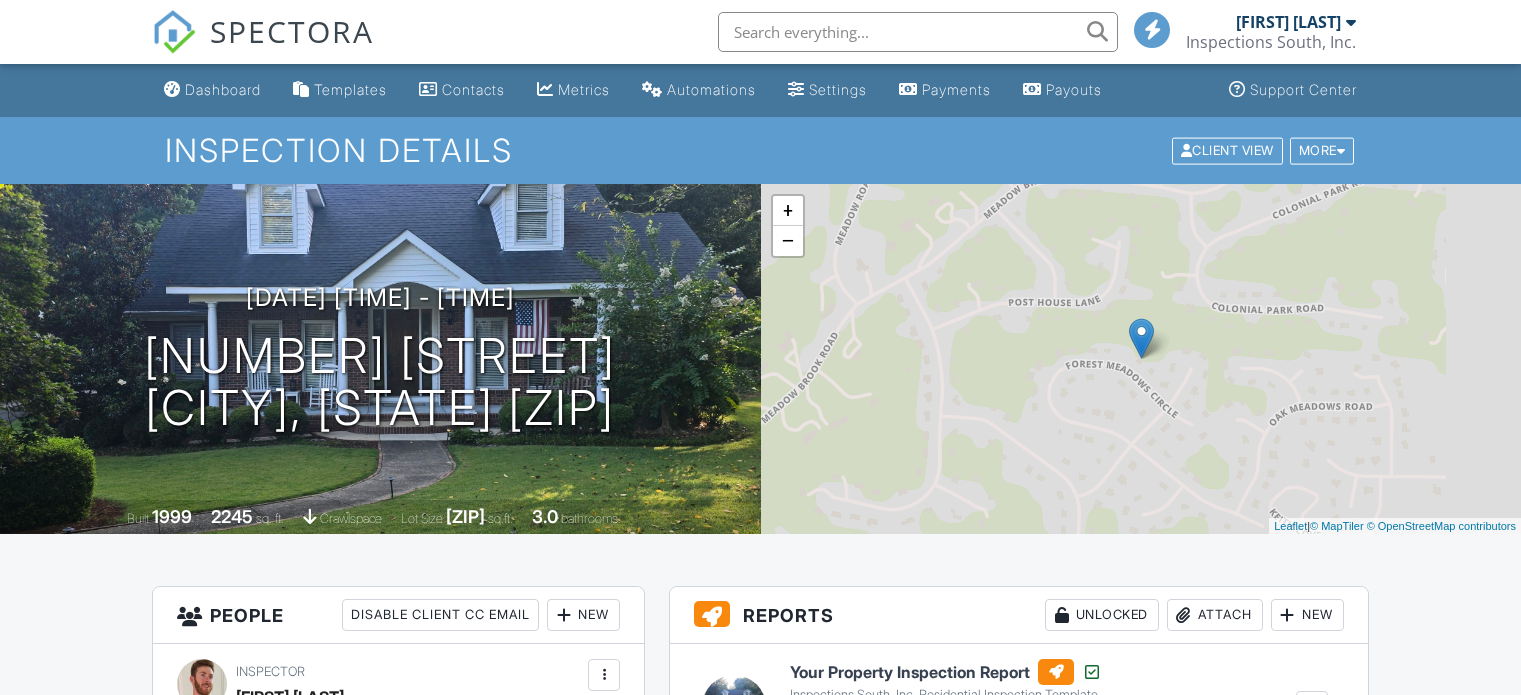 scroll, scrollTop: 0, scrollLeft: 0, axis: both 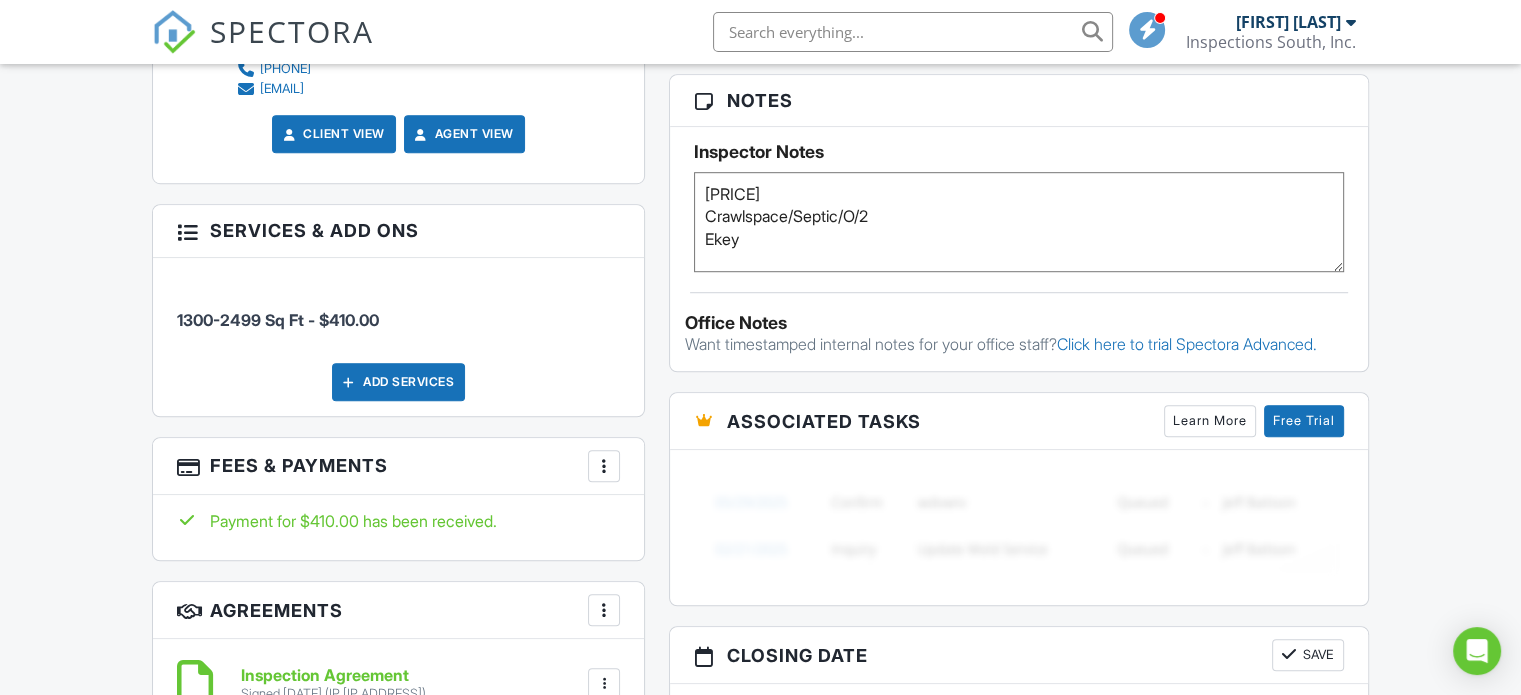 click at bounding box center (913, 32) 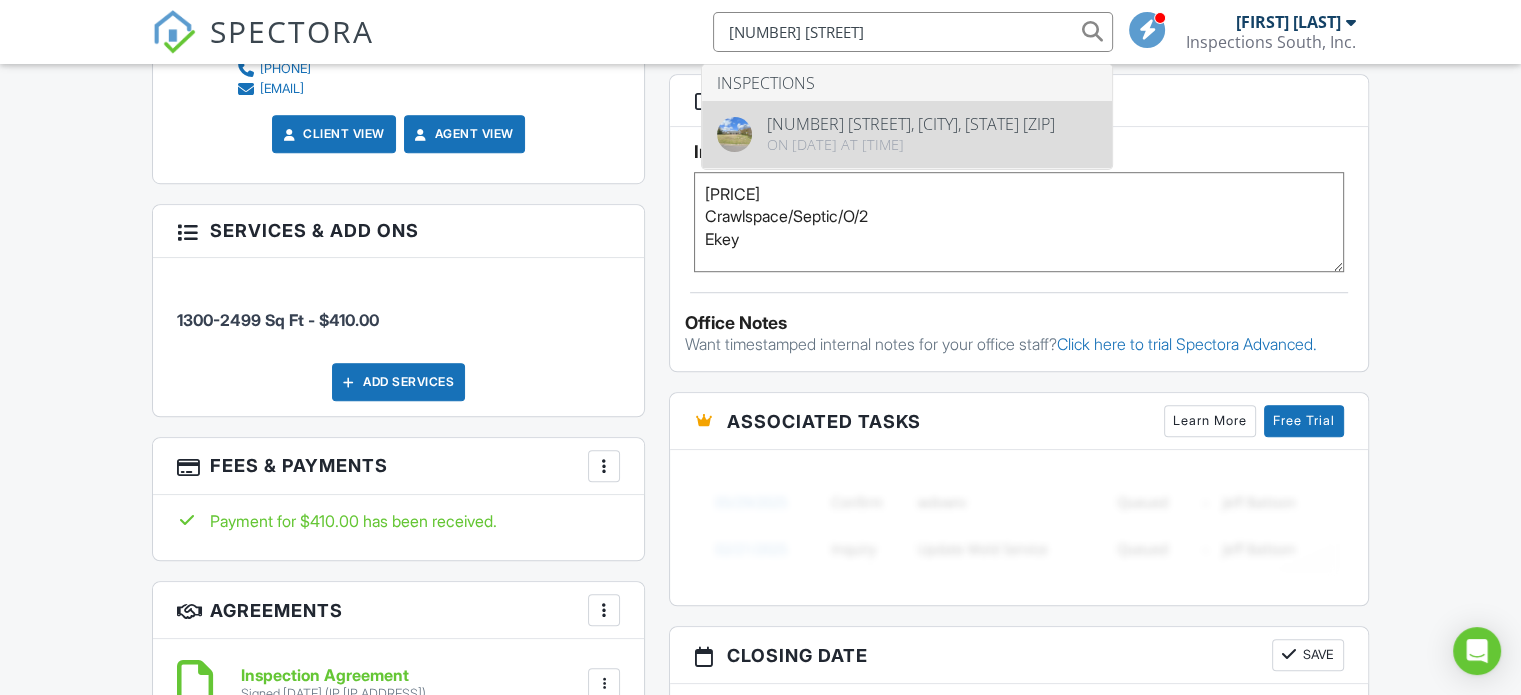 type on "[NUMBER] [STREET]" 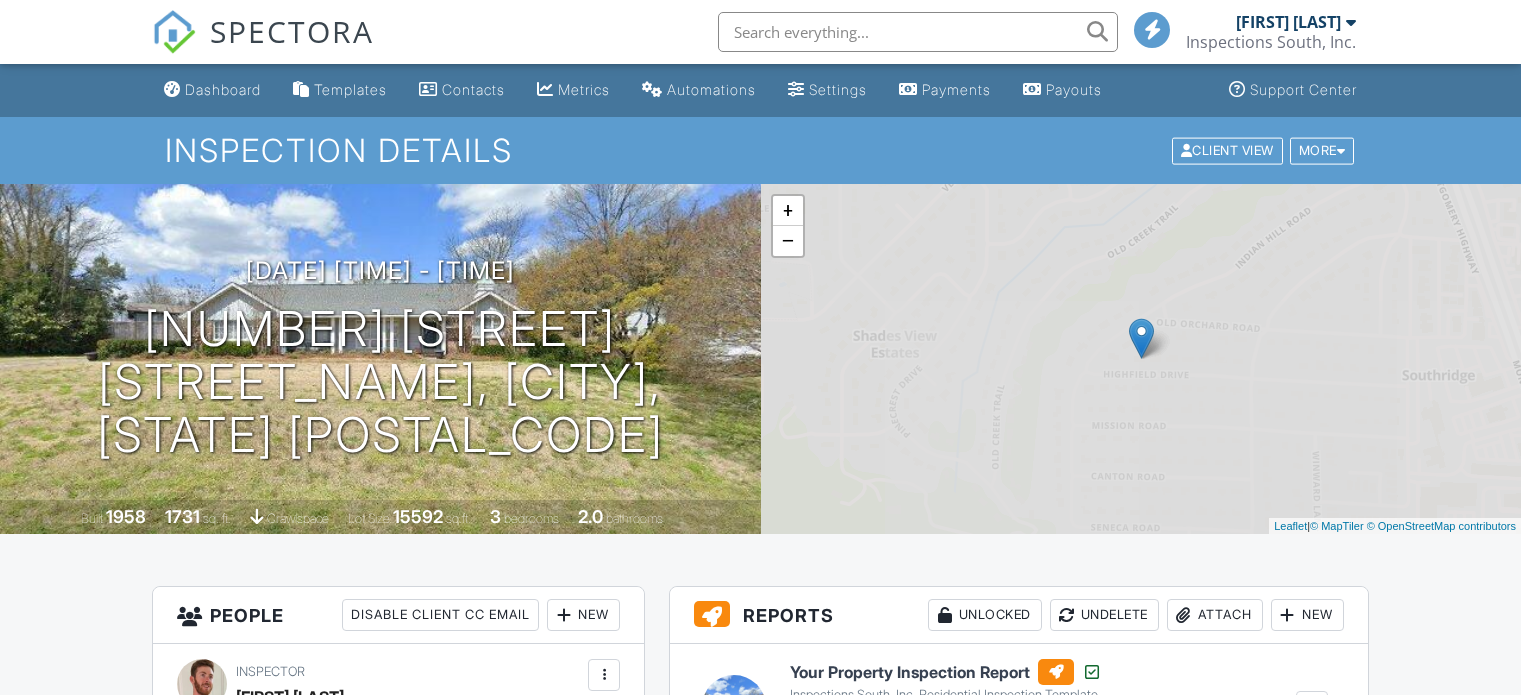 scroll, scrollTop: 194, scrollLeft: 0, axis: vertical 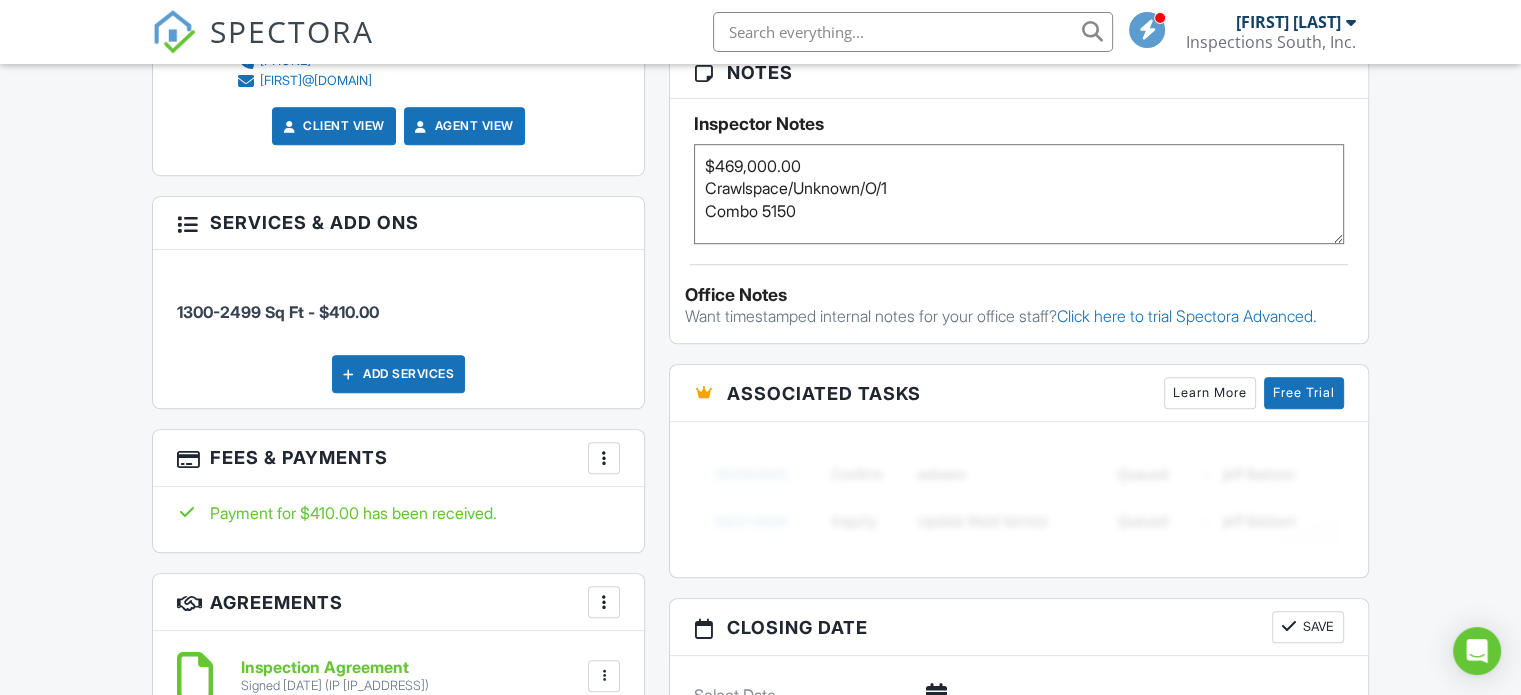 click at bounding box center [913, 32] 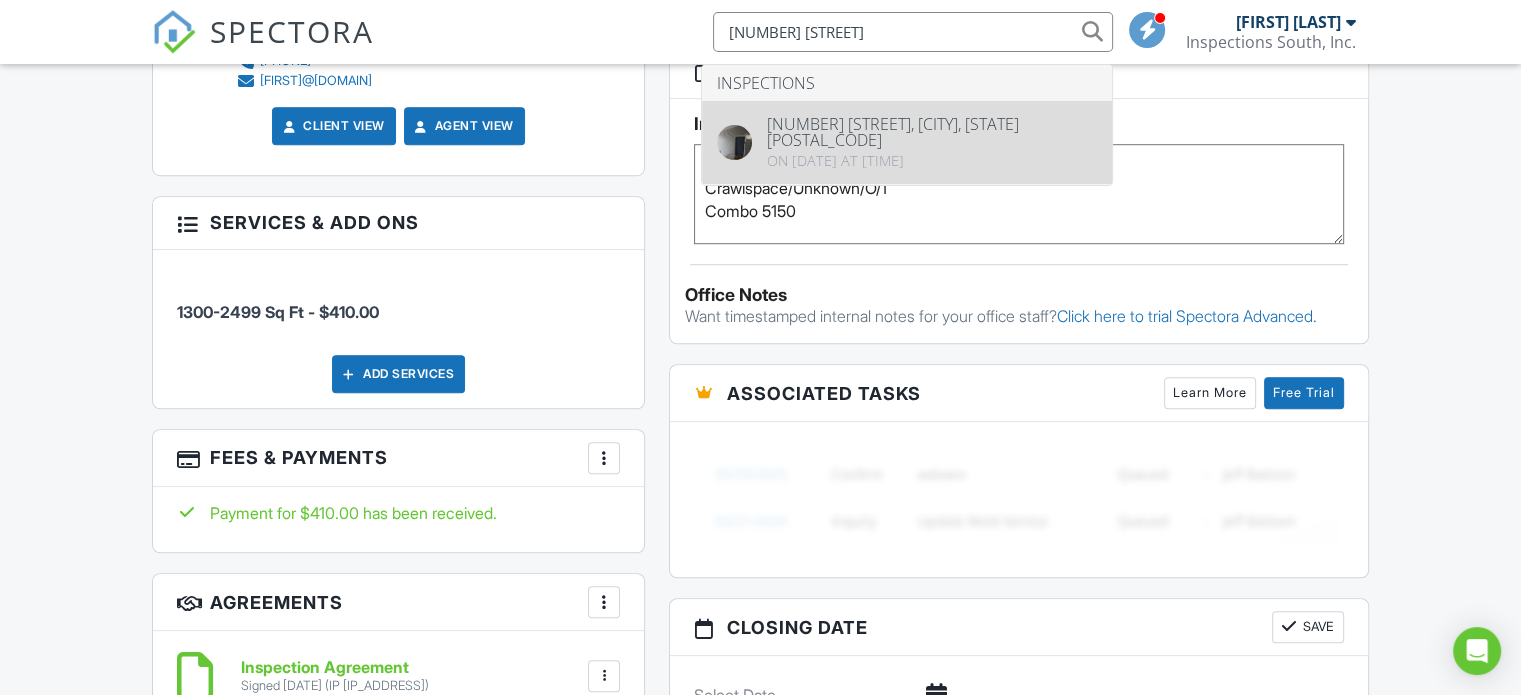 type on "602 Woodland" 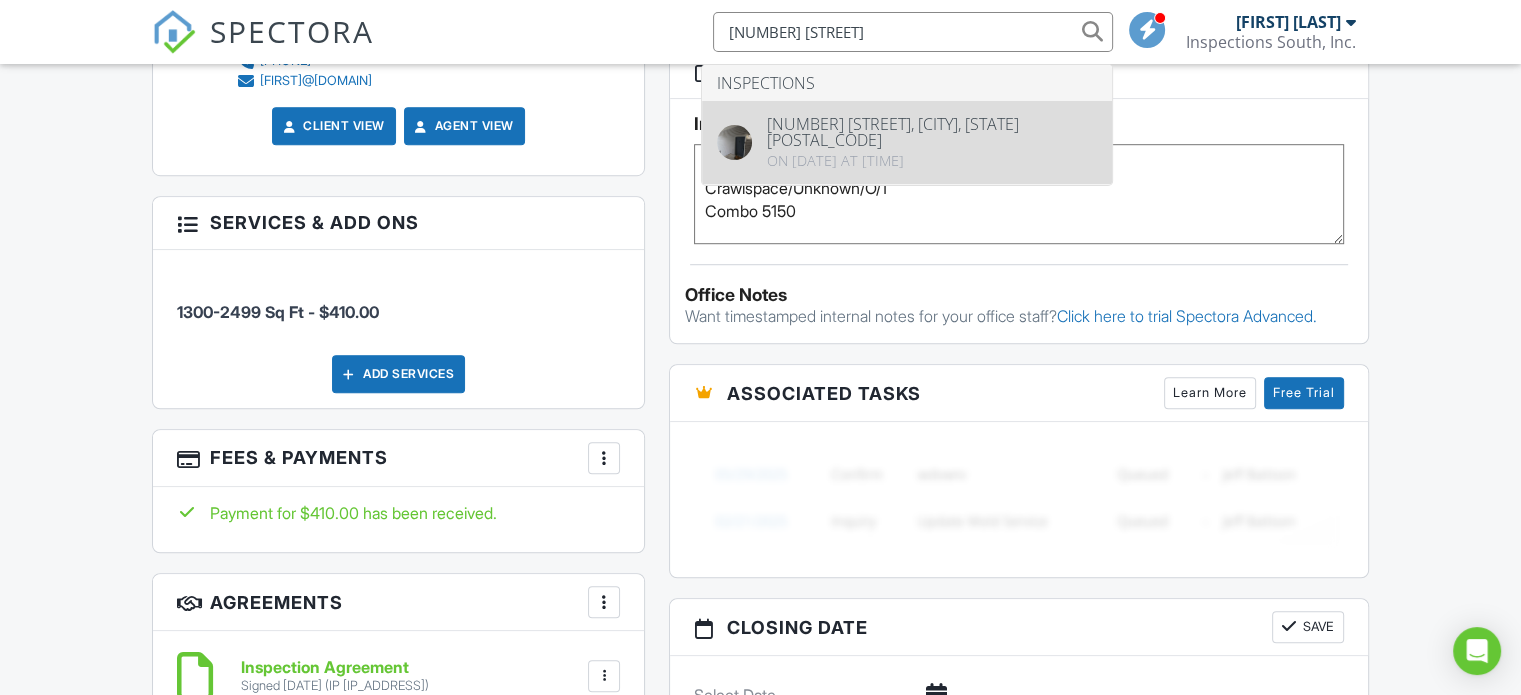 type 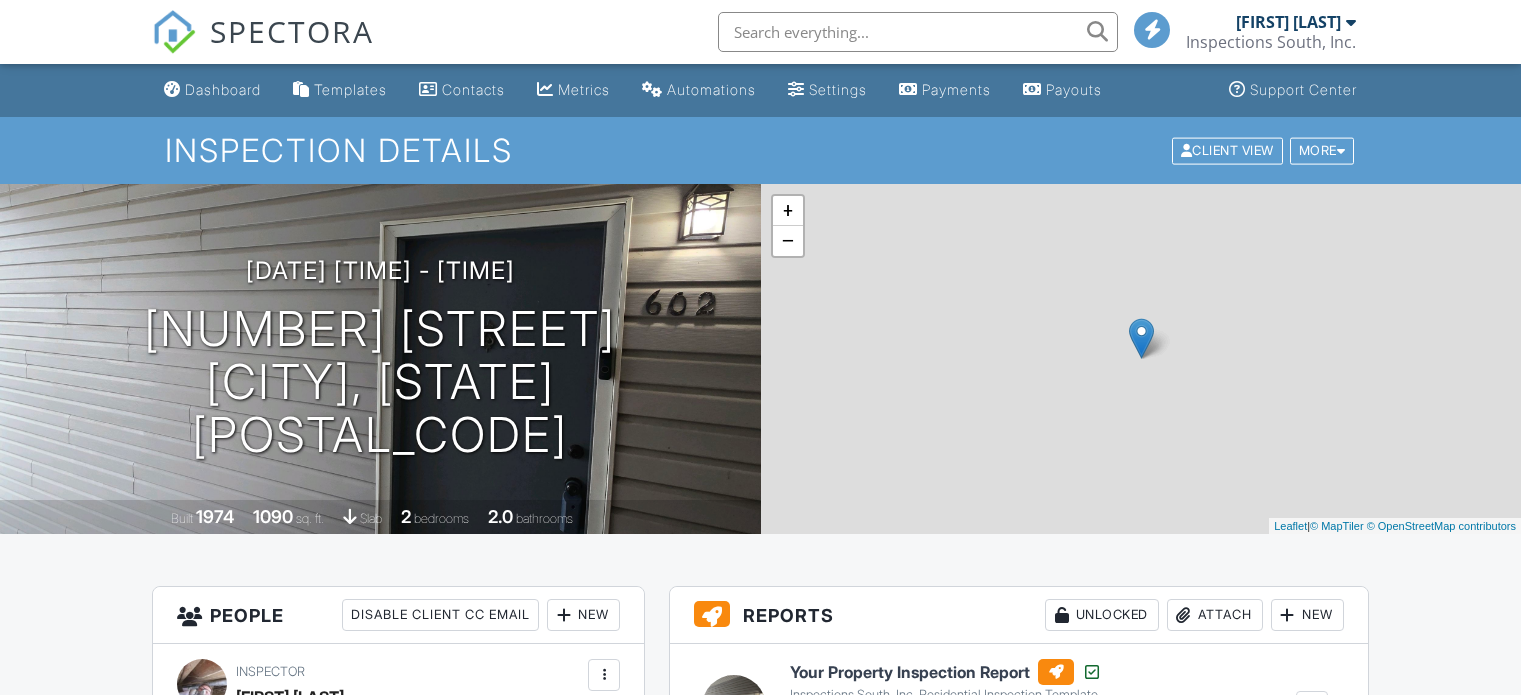 scroll, scrollTop: 0, scrollLeft: 0, axis: both 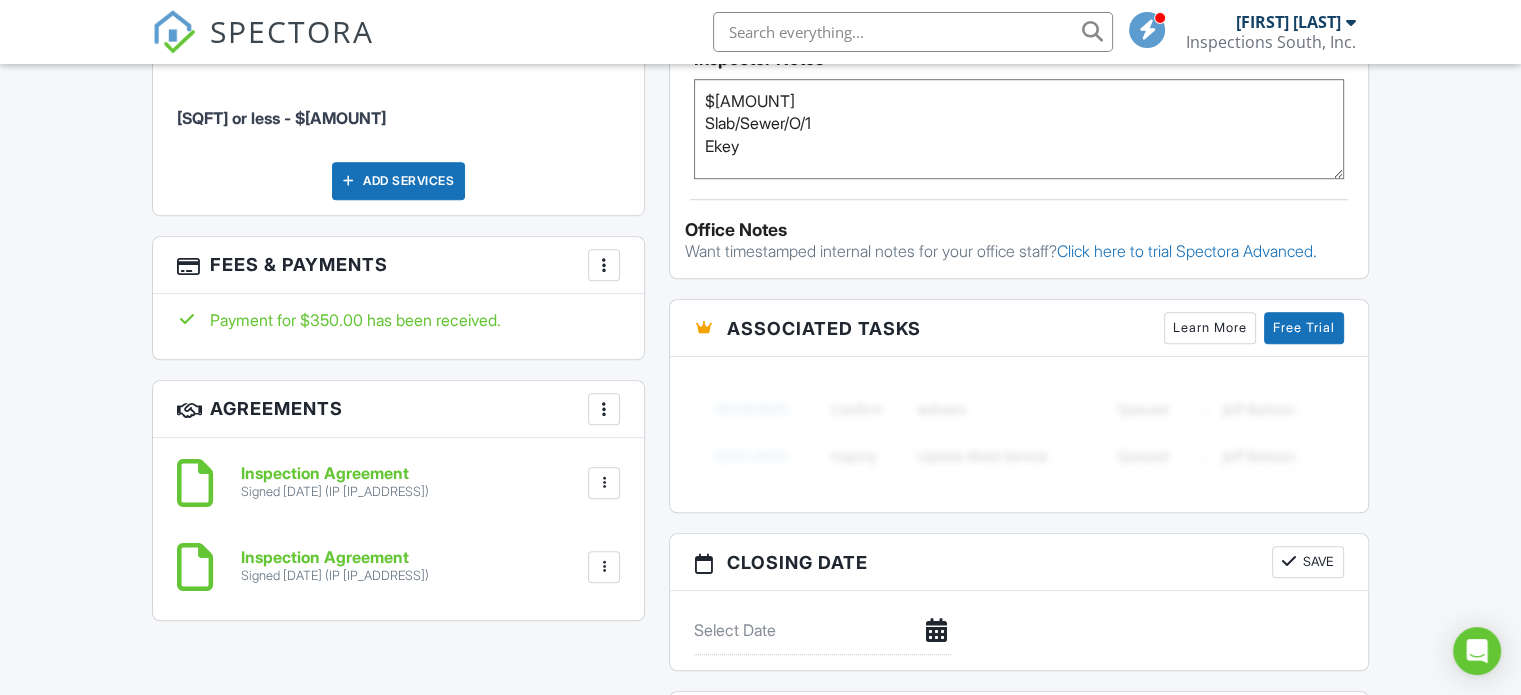 click on "More" at bounding box center [604, 265] 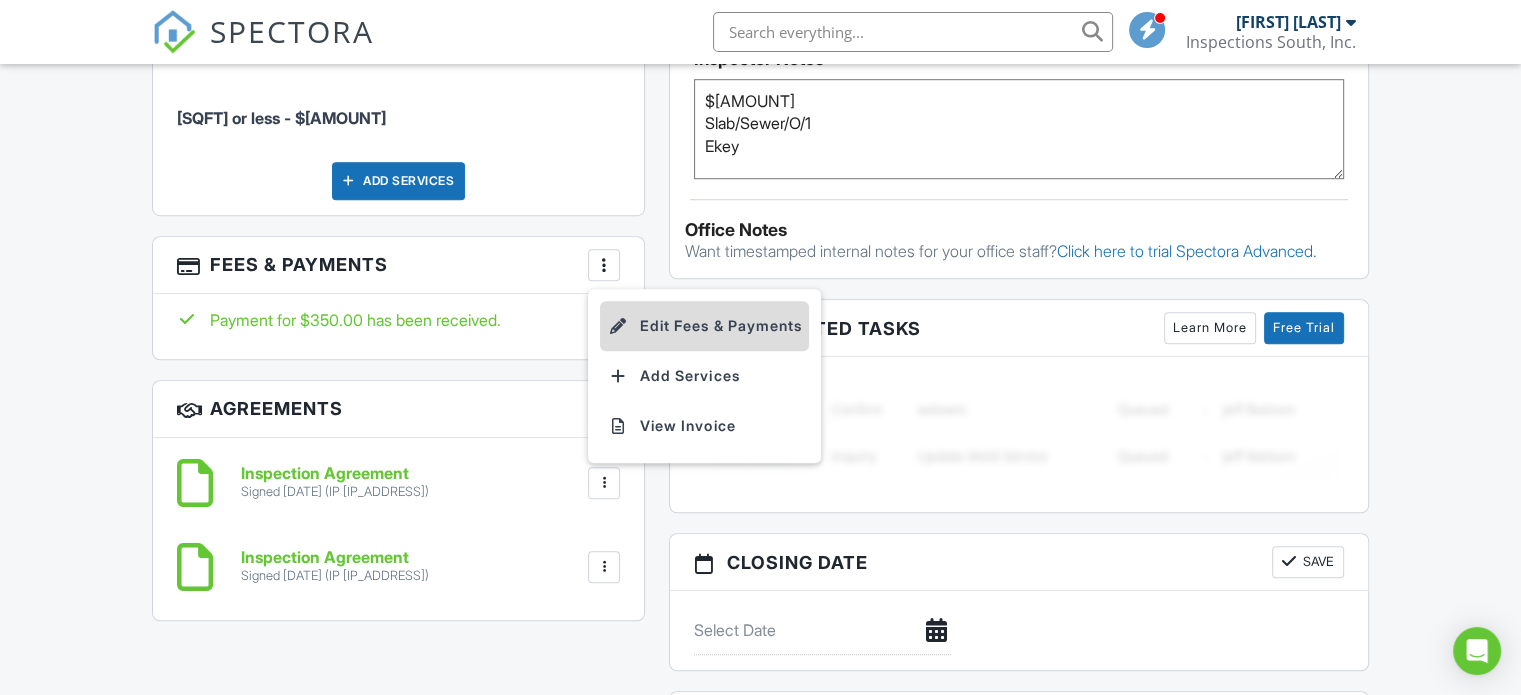click on "Edit Fees & Payments" at bounding box center (704, 326) 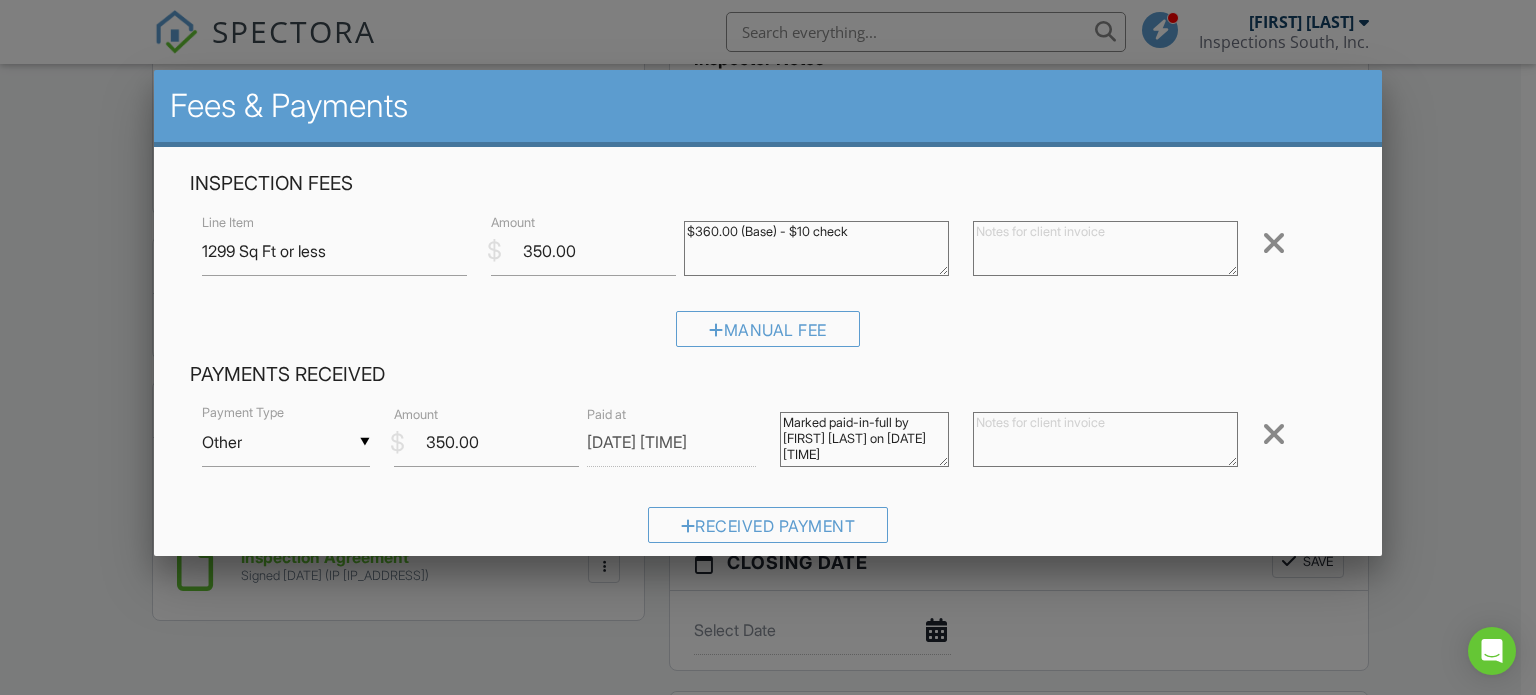click at bounding box center [768, 334] 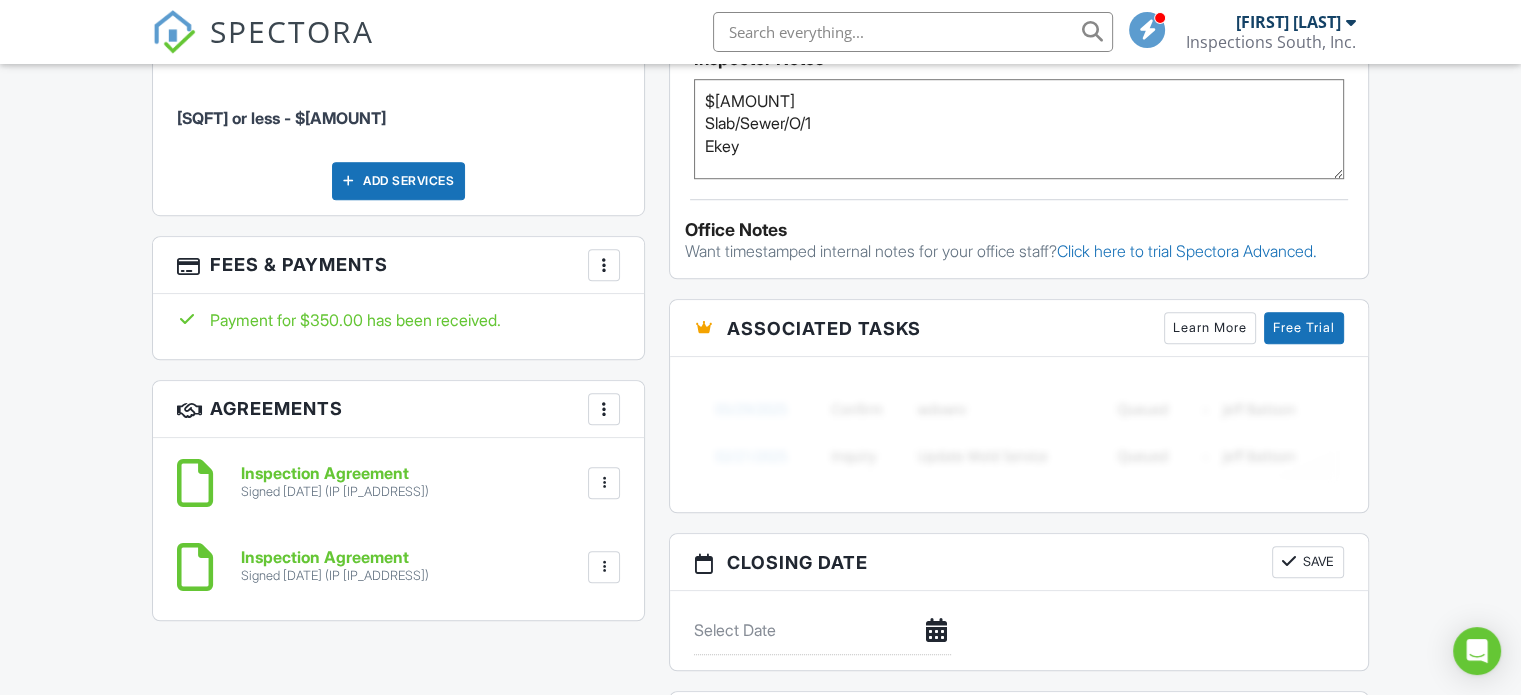 paste on "461 Rock Church Road" 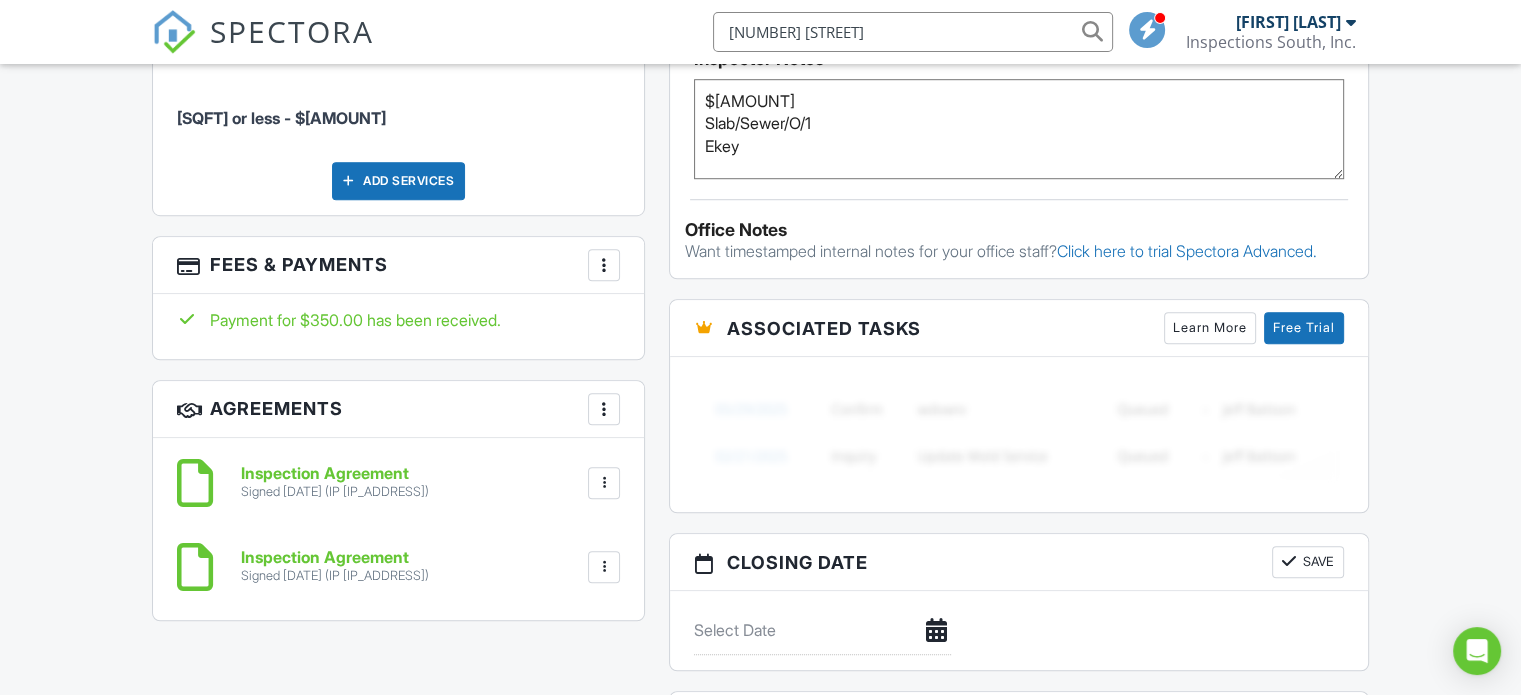 click on "461 Rock Church Road" at bounding box center [913, 32] 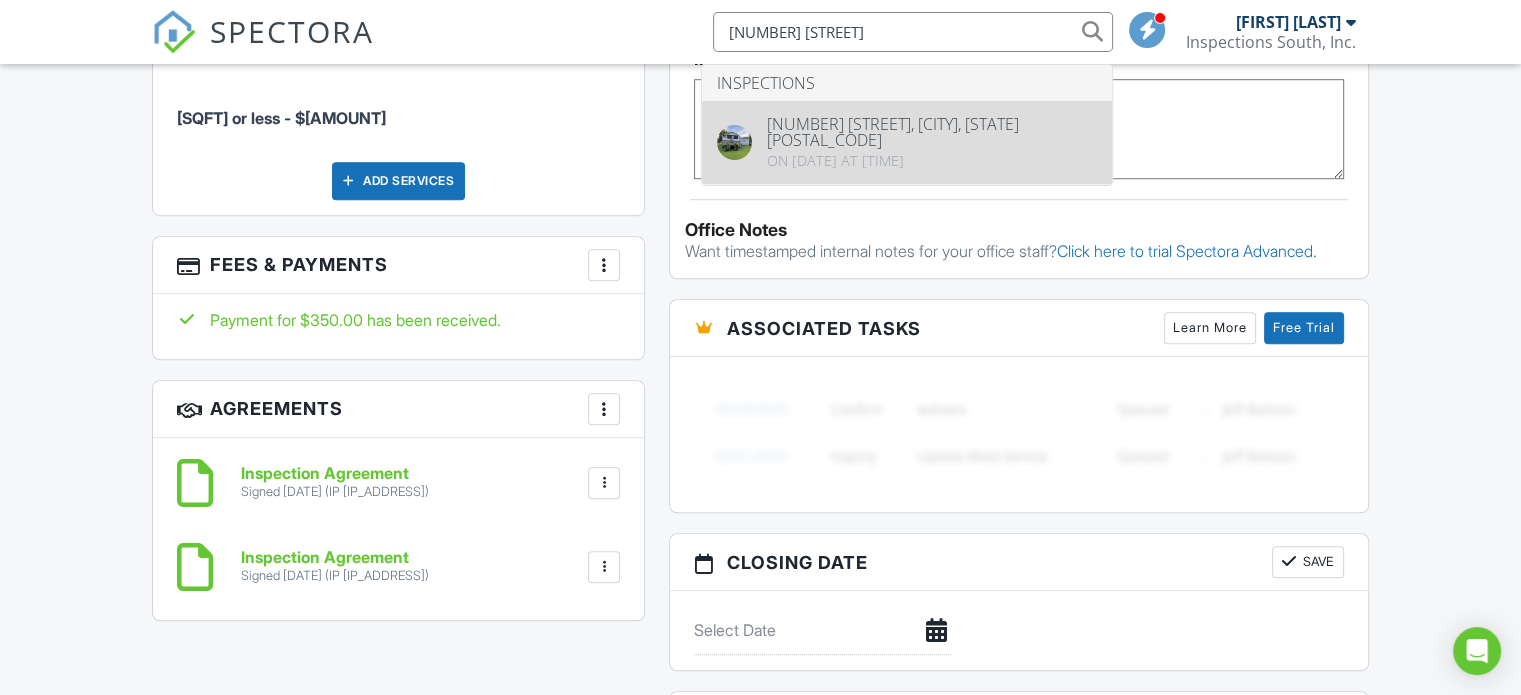 type on "461 Rock Church" 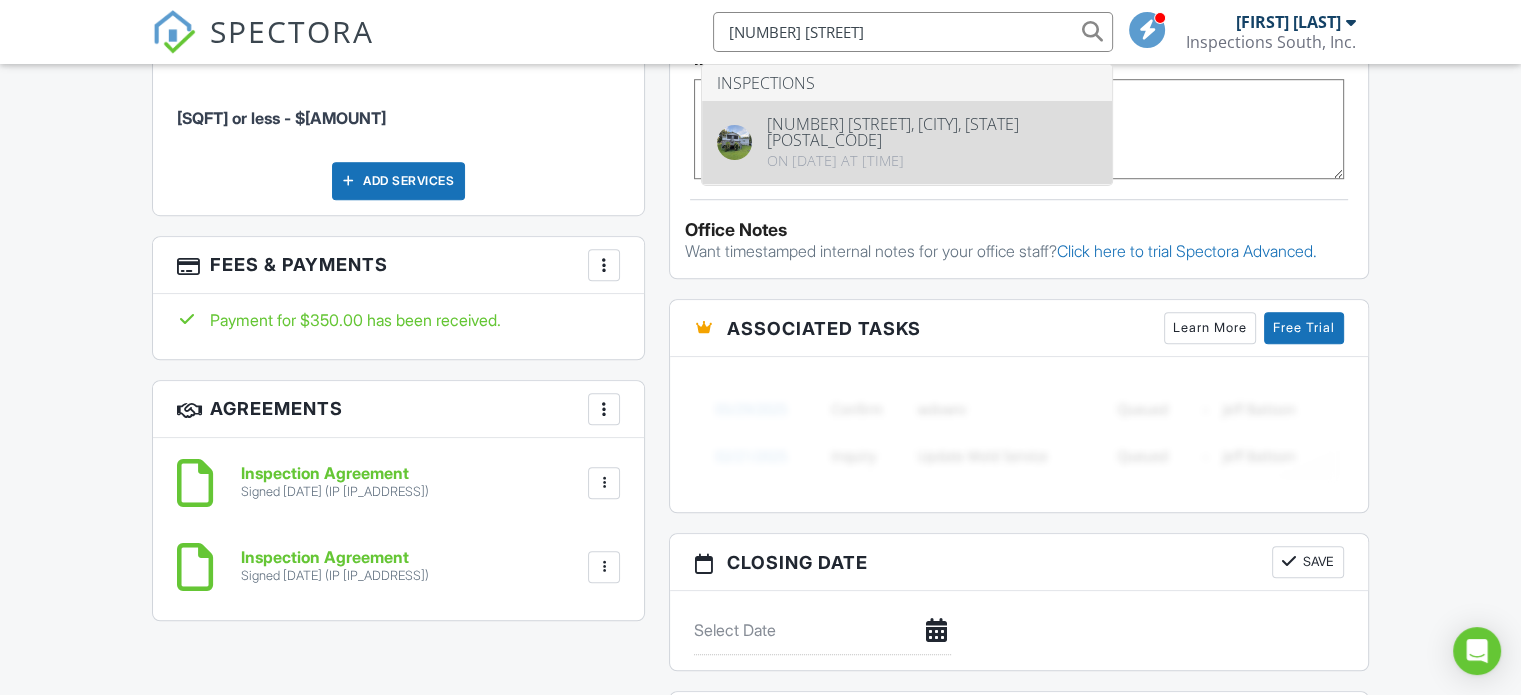 type 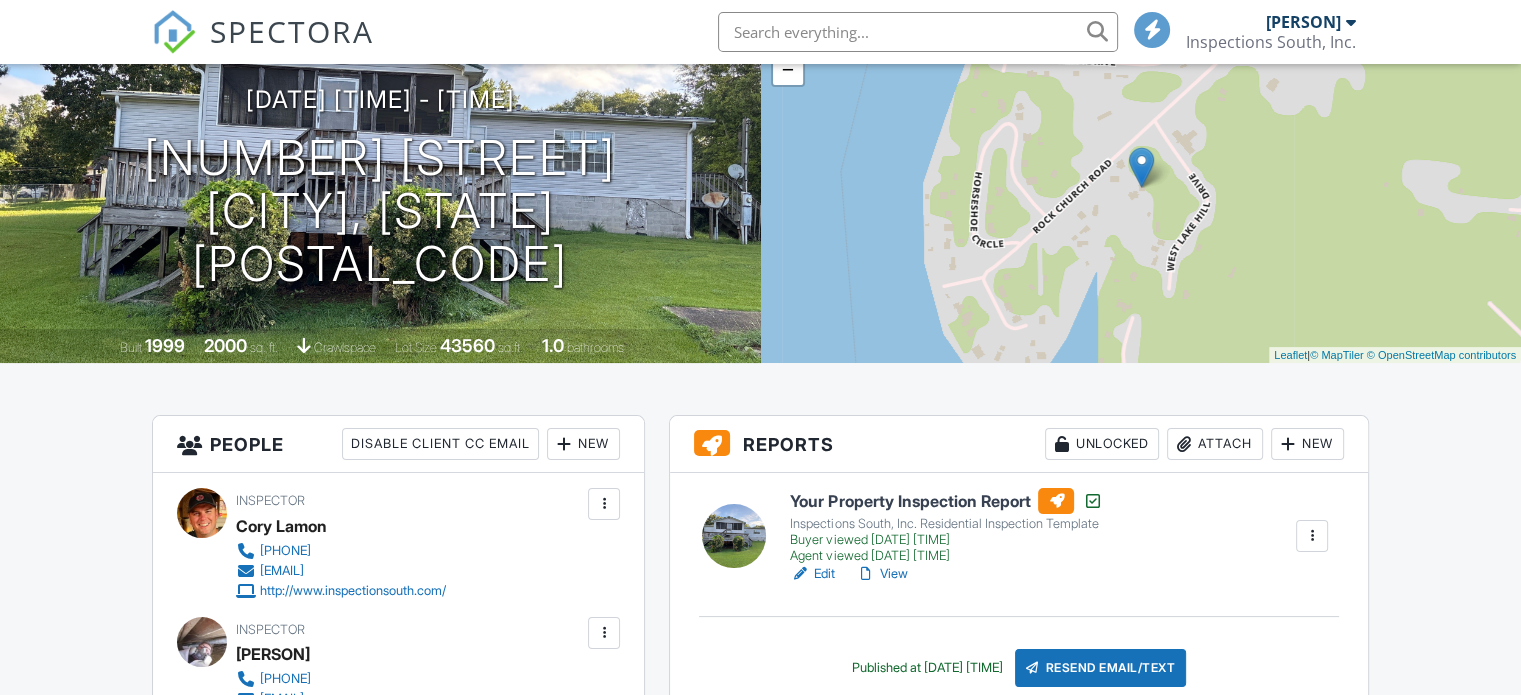 scroll, scrollTop: 176, scrollLeft: 0, axis: vertical 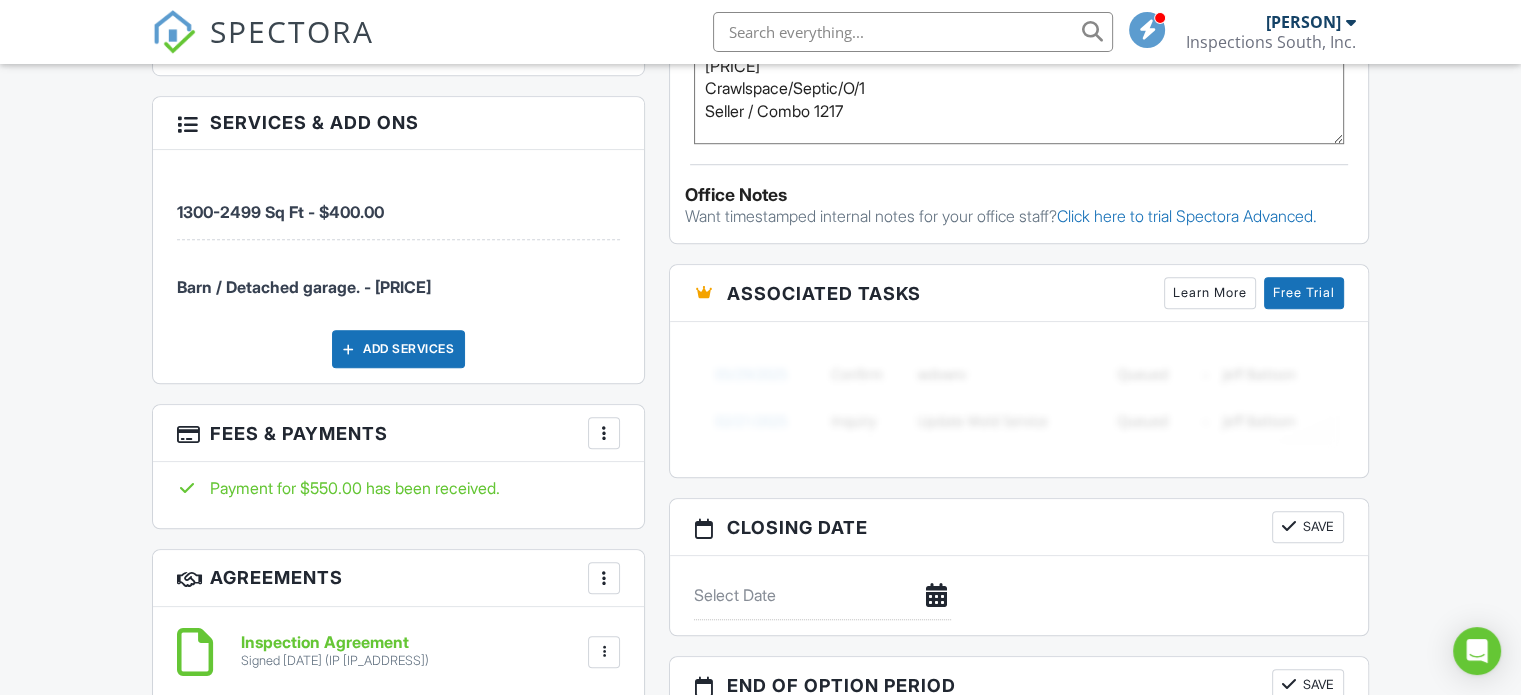 click at bounding box center (604, 433) 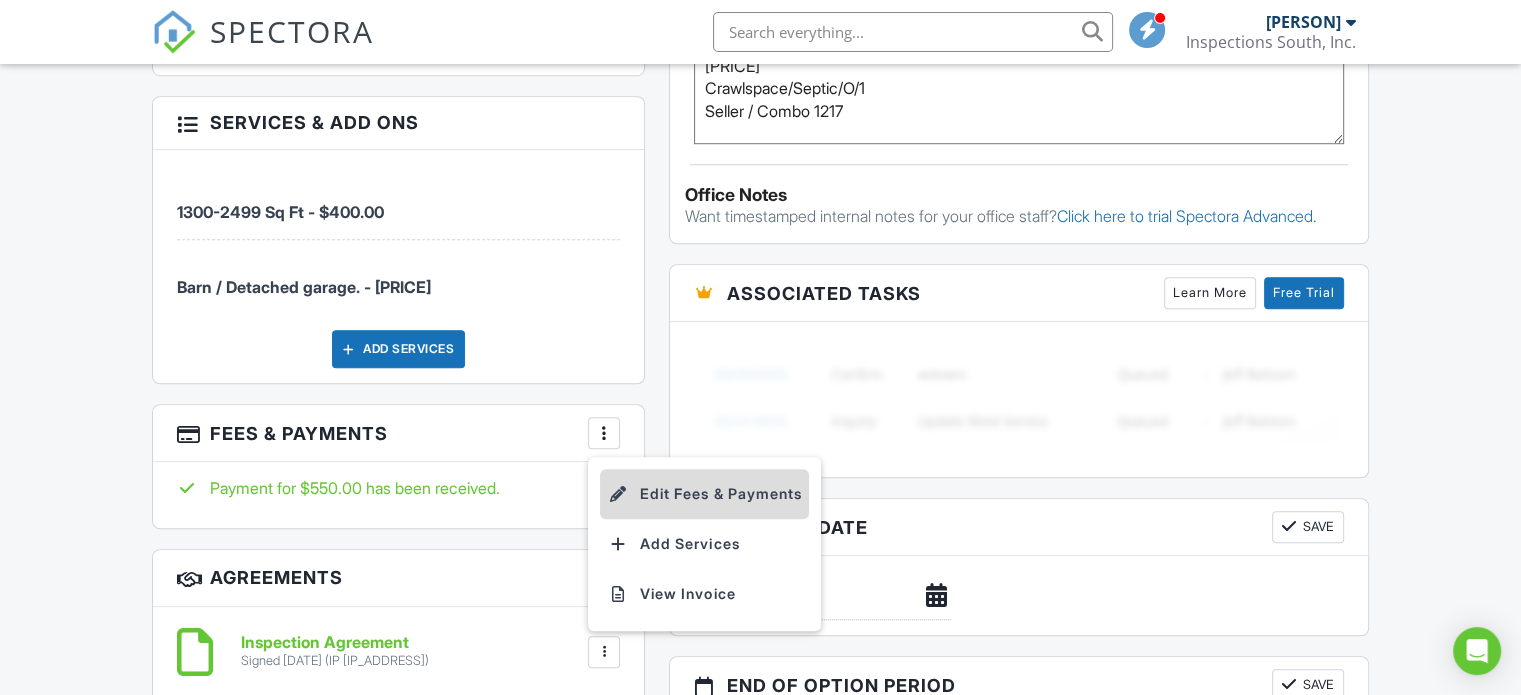 click on "Edit Fees & Payments" at bounding box center [704, 494] 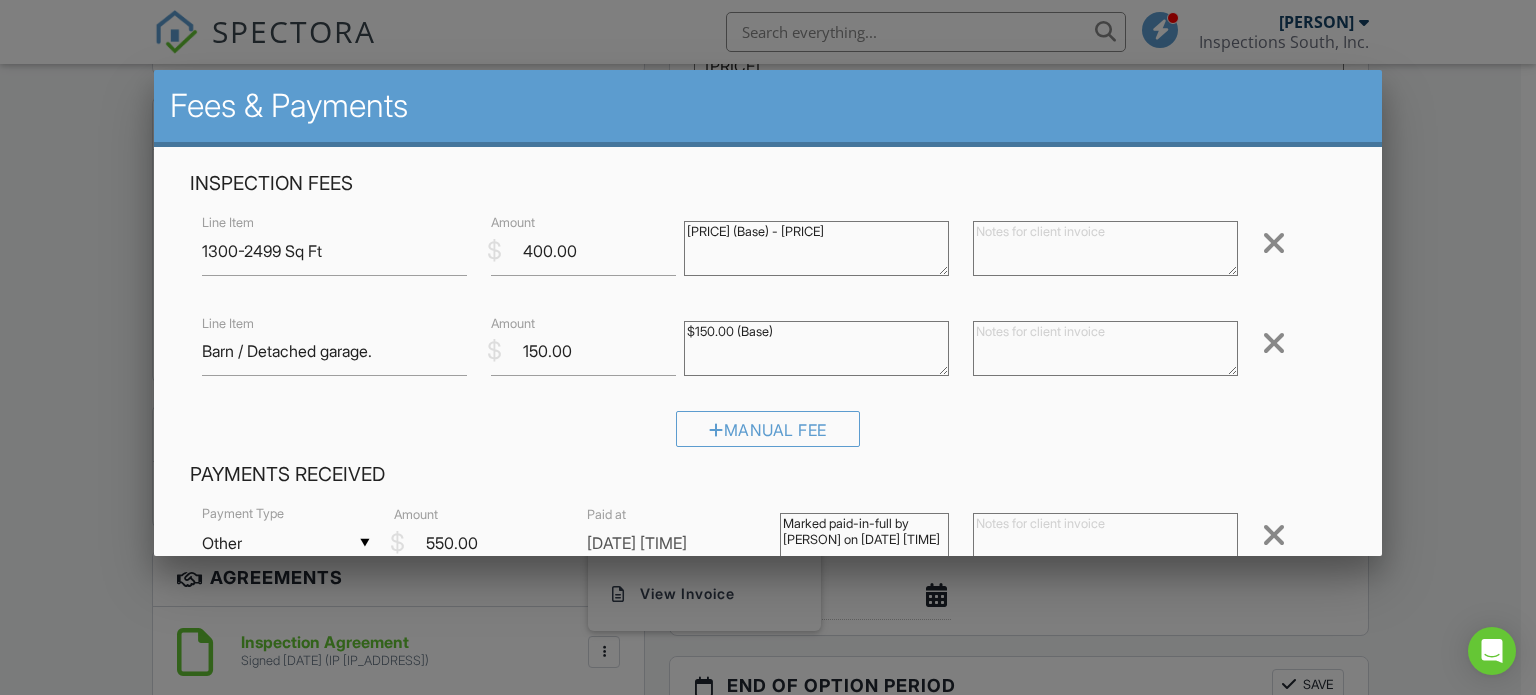 click at bounding box center [768, 334] 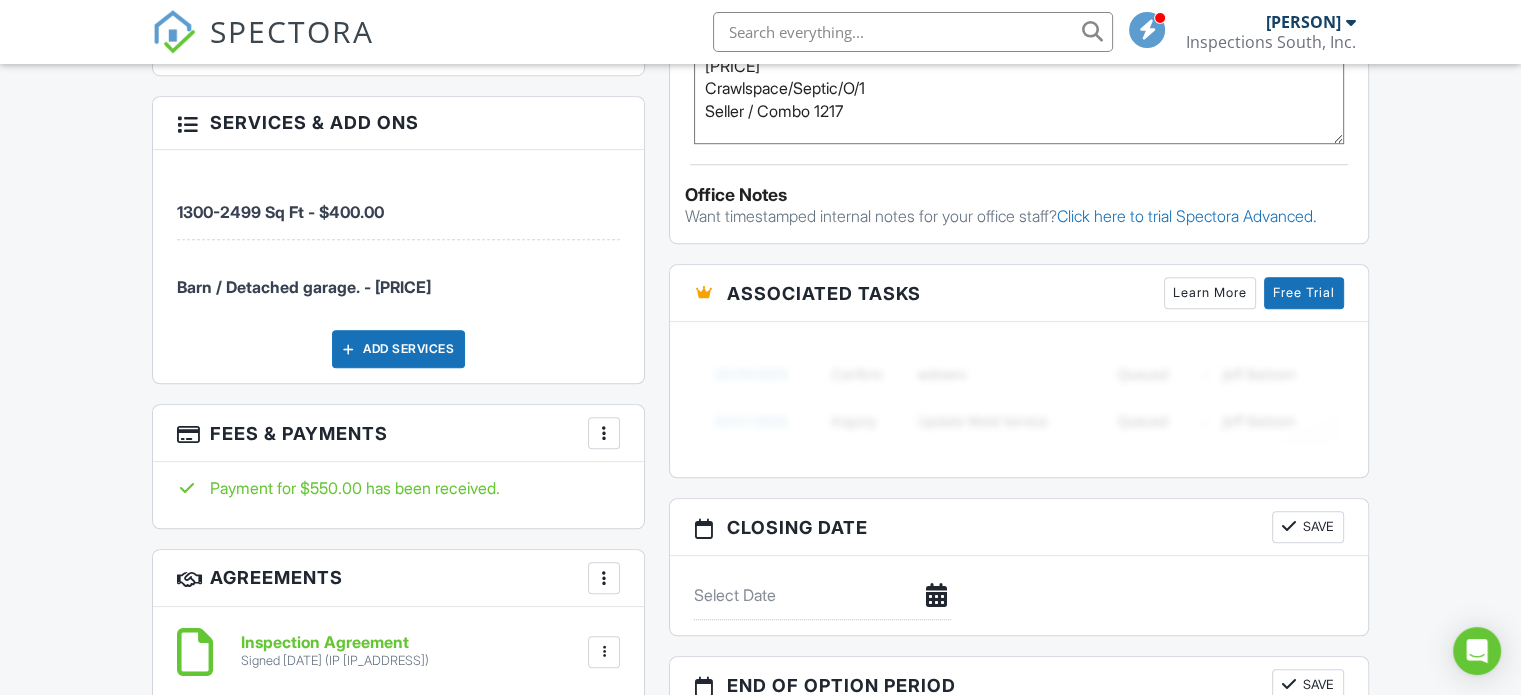 click at bounding box center (913, 32) 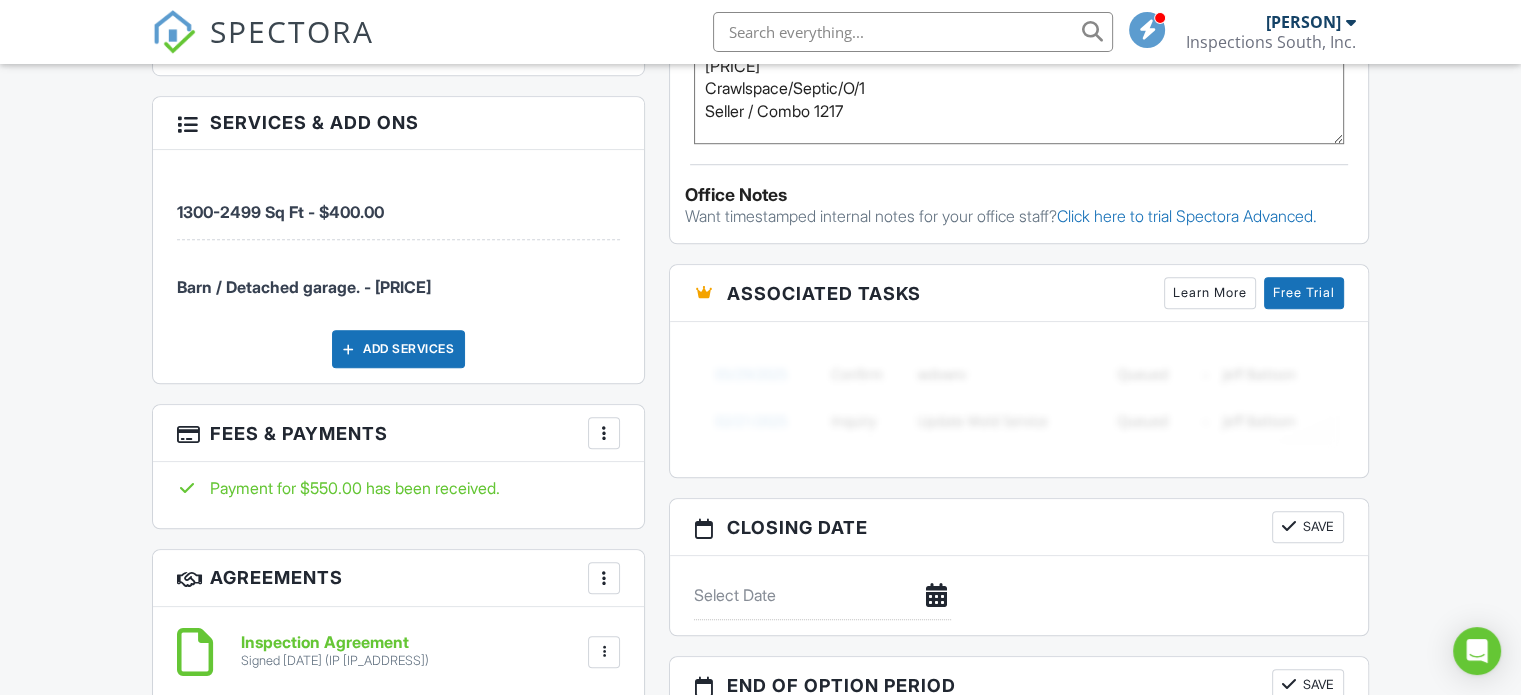 paste on "3521 Clayton Place" 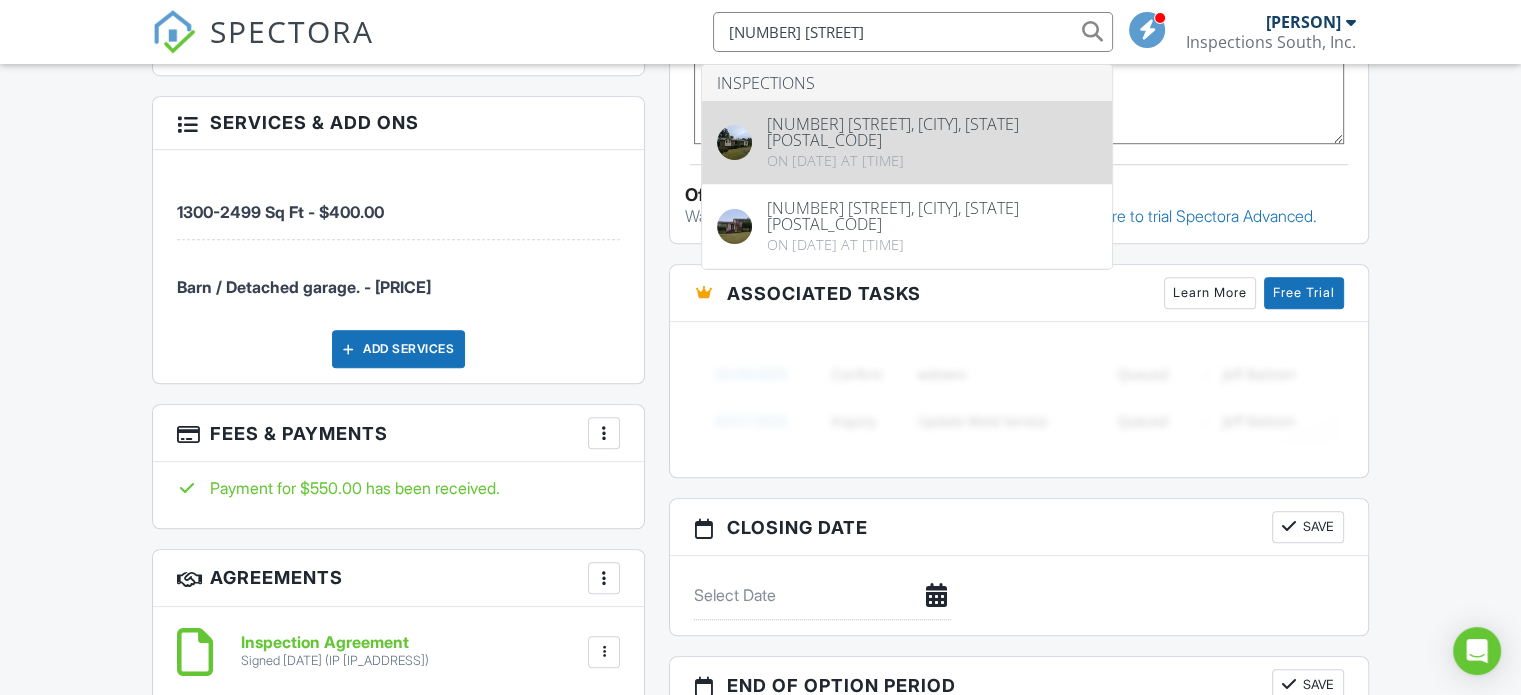 type on "3521 Clayton" 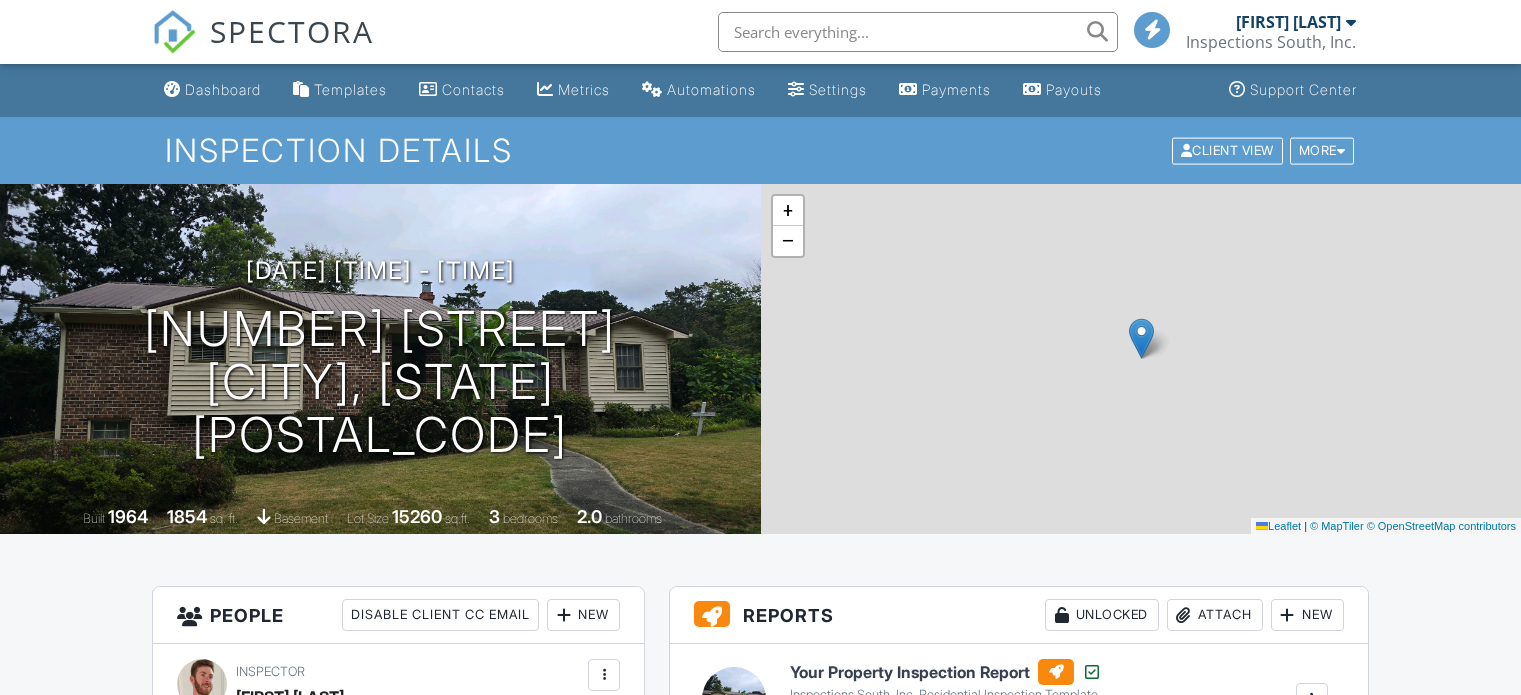 scroll, scrollTop: 67, scrollLeft: 0, axis: vertical 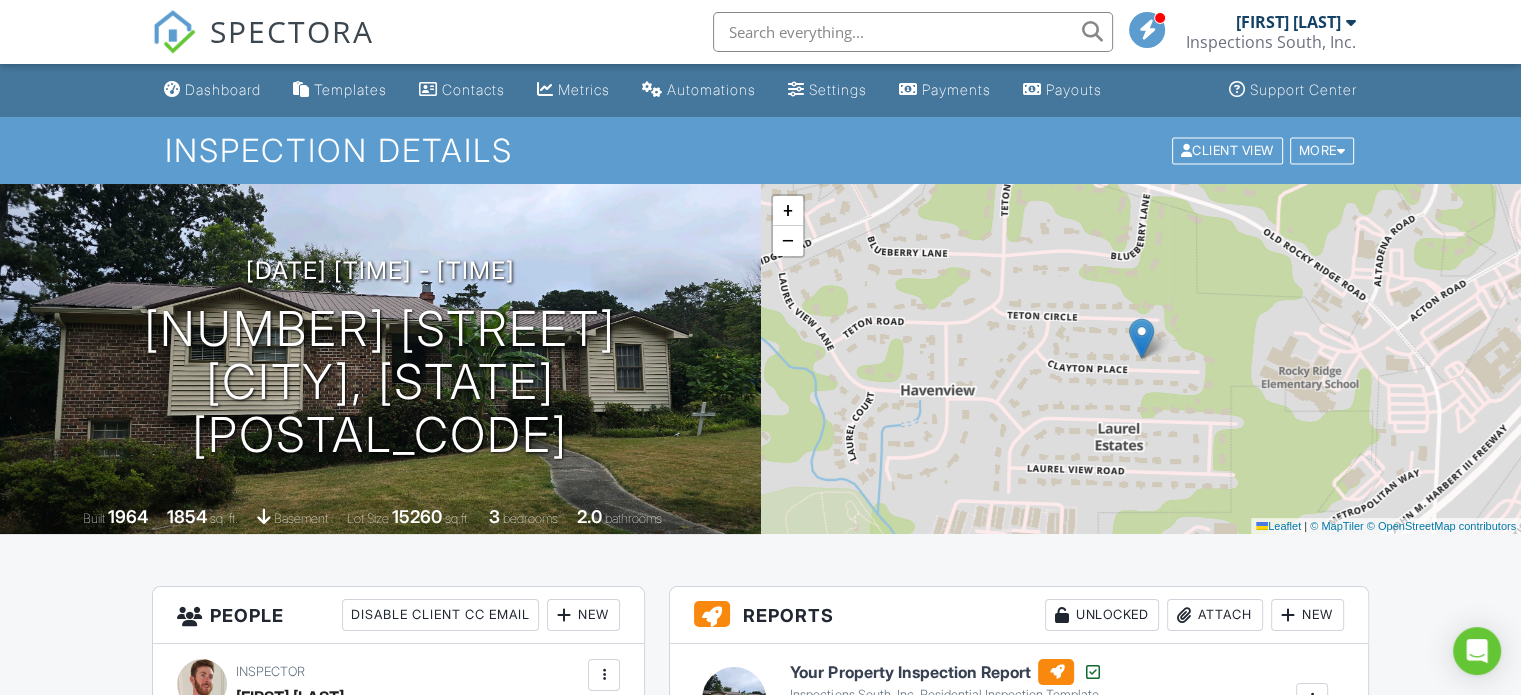 paste on "[NUMBER] [STREET]" 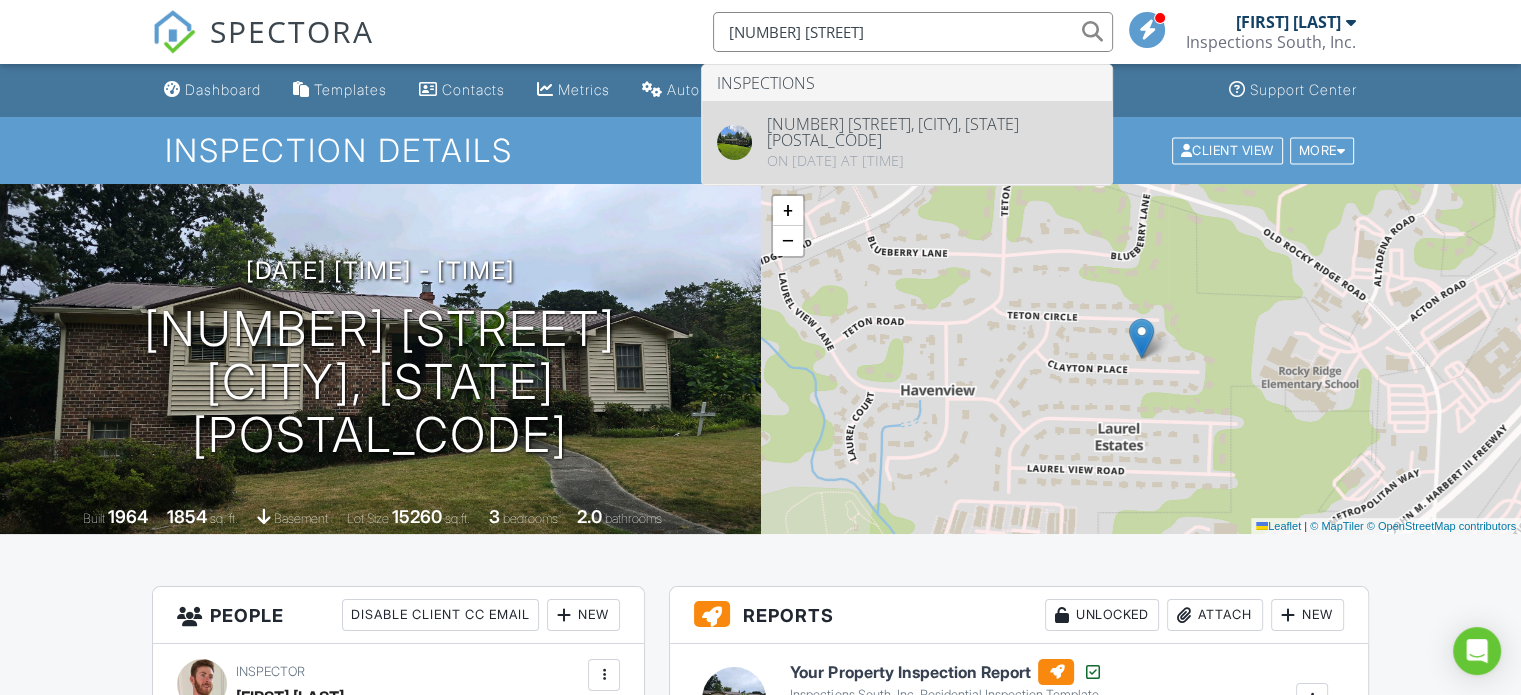 type on "[NUMBER] [STREET]" 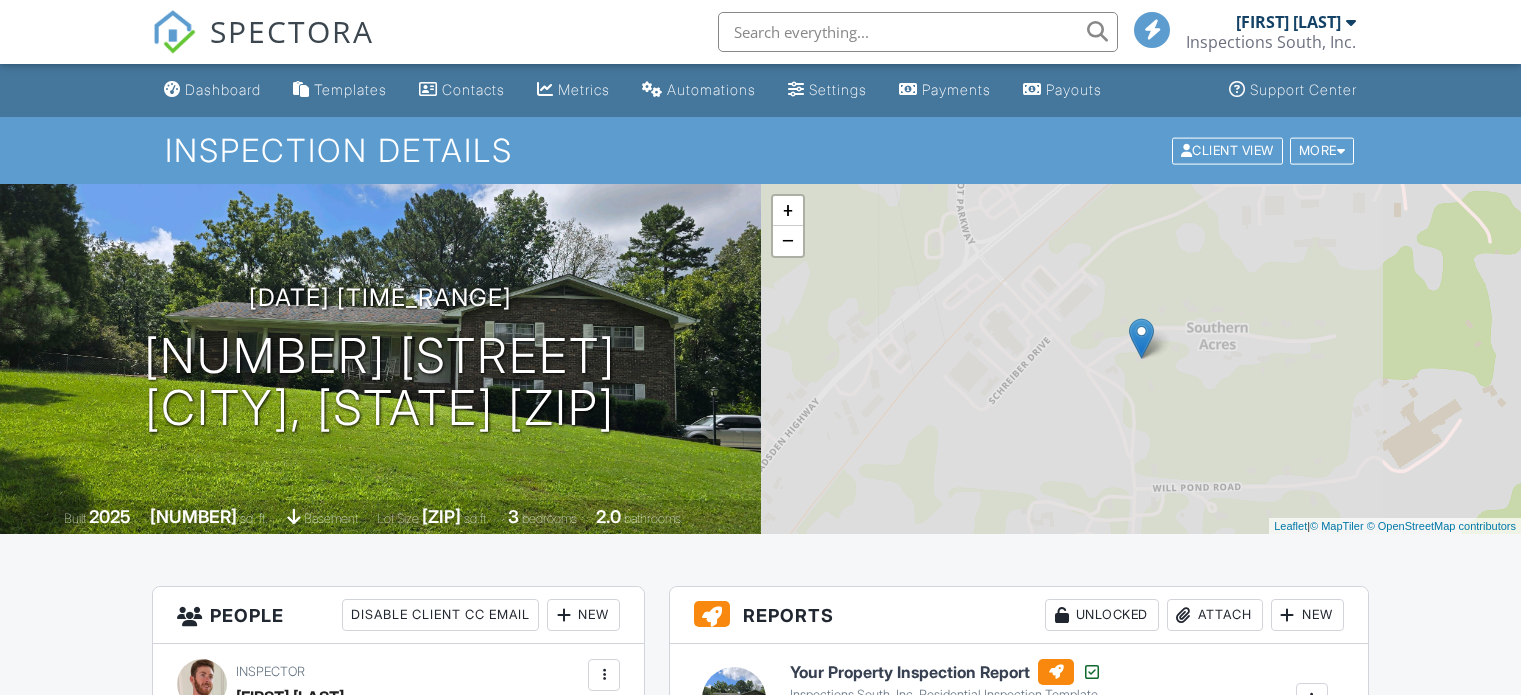 scroll, scrollTop: 0, scrollLeft: 0, axis: both 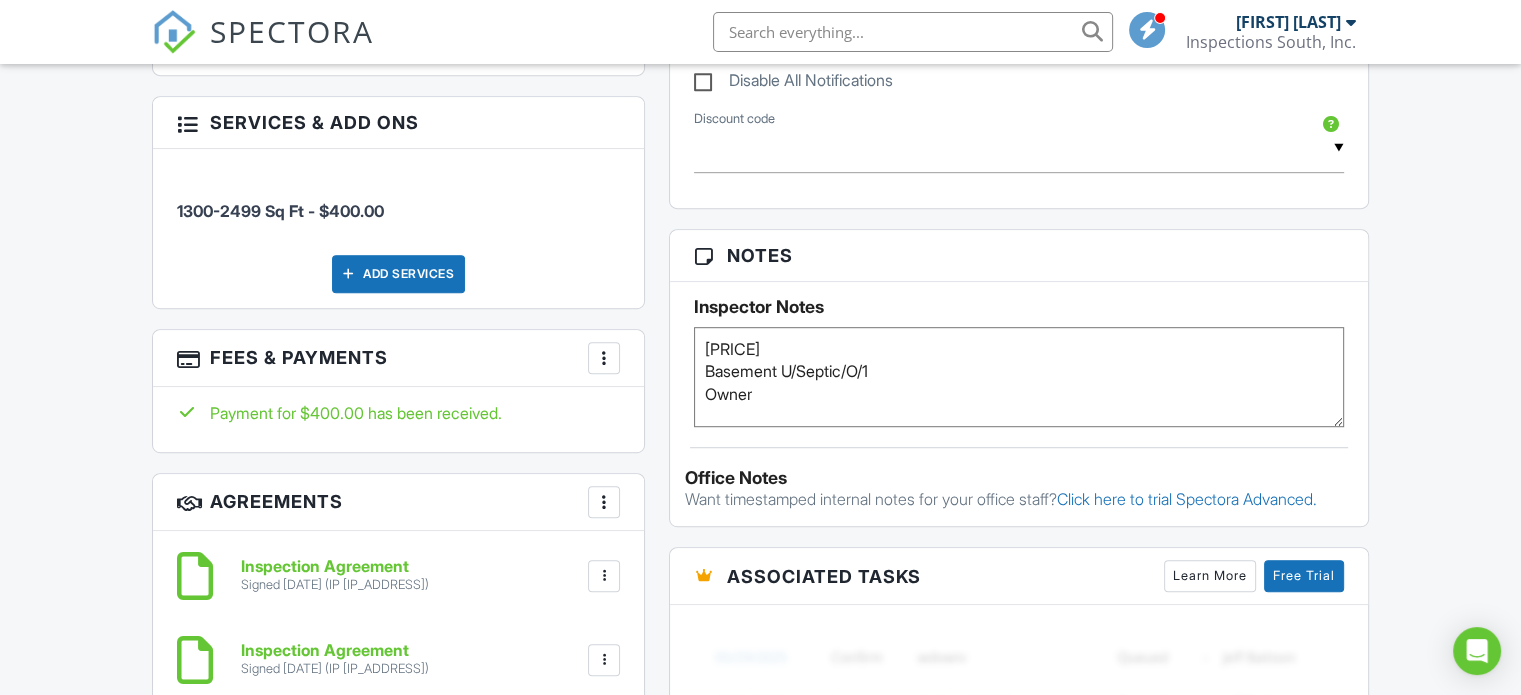 click at bounding box center [604, 358] 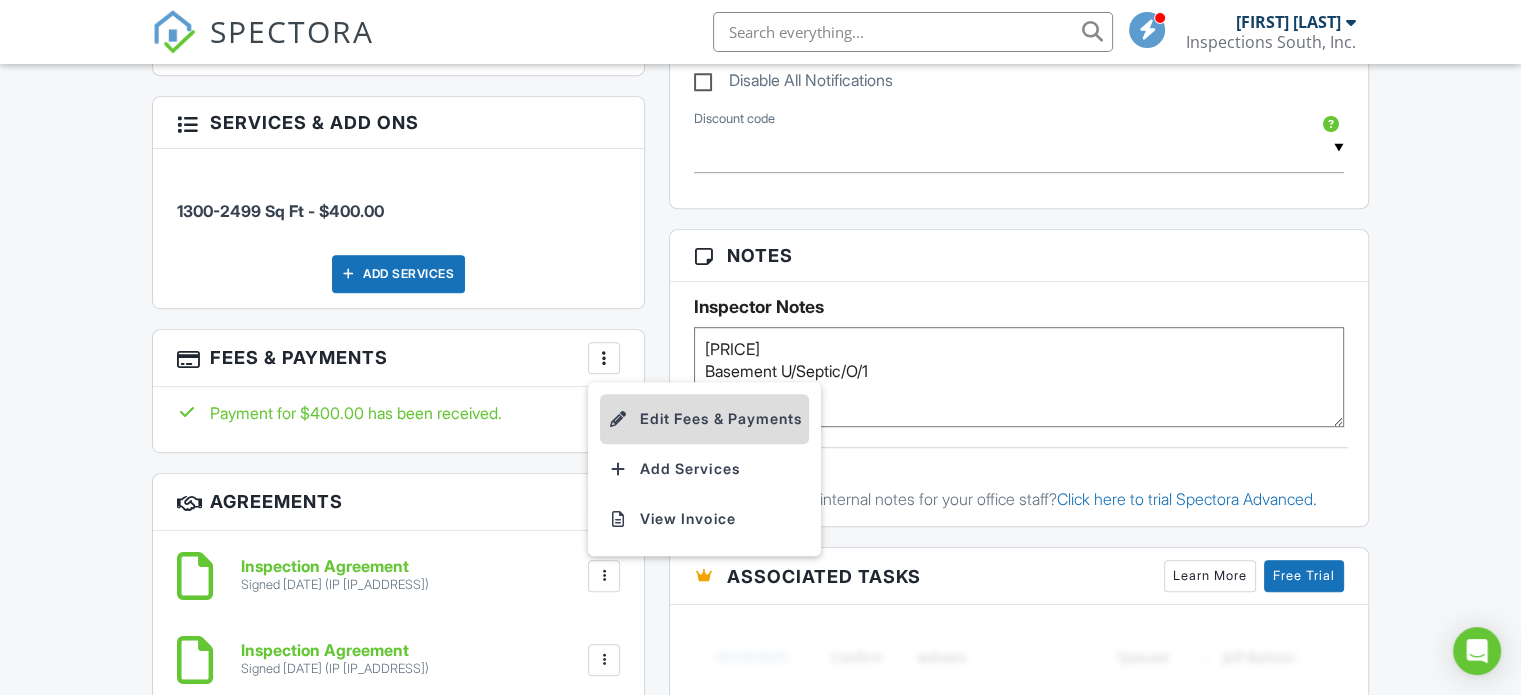 click on "Edit Fees & Payments" at bounding box center (704, 419) 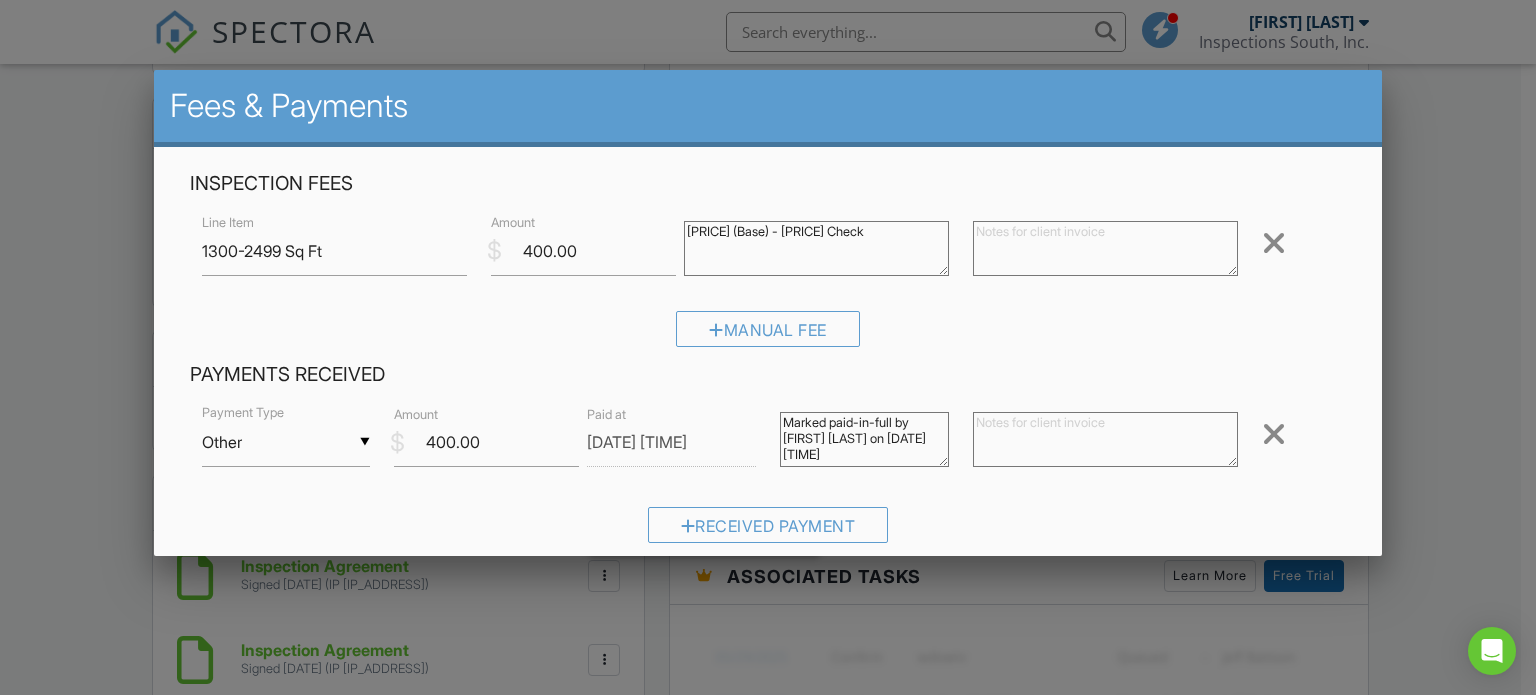 click at bounding box center [768, 334] 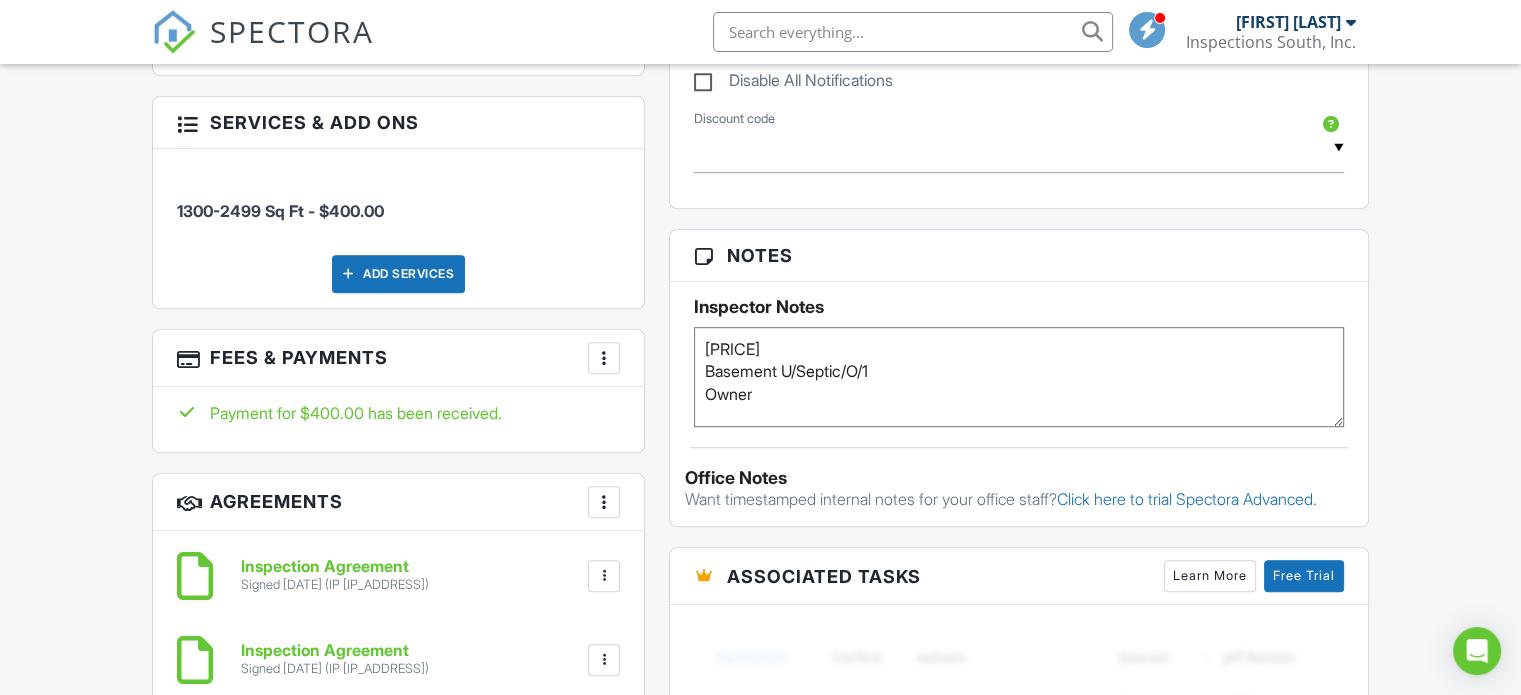 paste on "202 Hidden Creek Parkway" 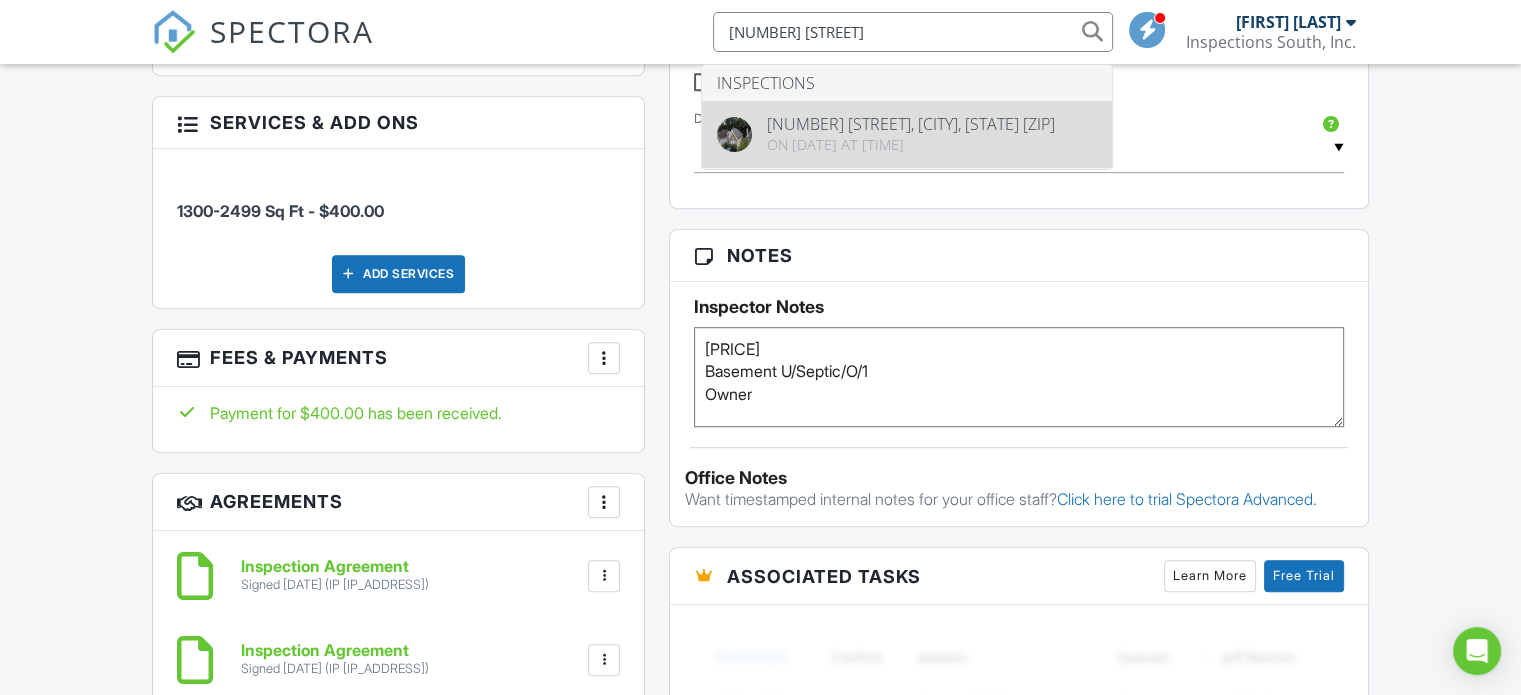 type on "202 Hidden Creek" 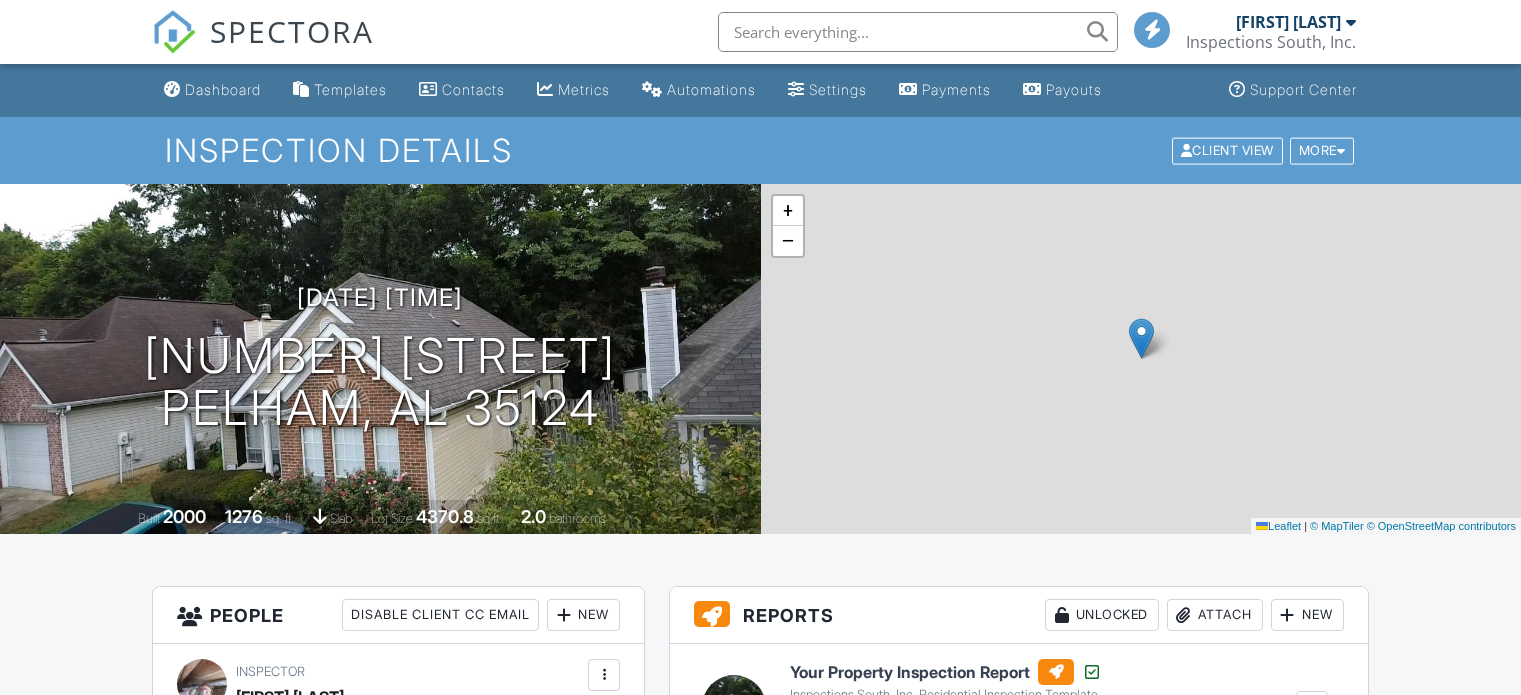 scroll, scrollTop: 0, scrollLeft: 0, axis: both 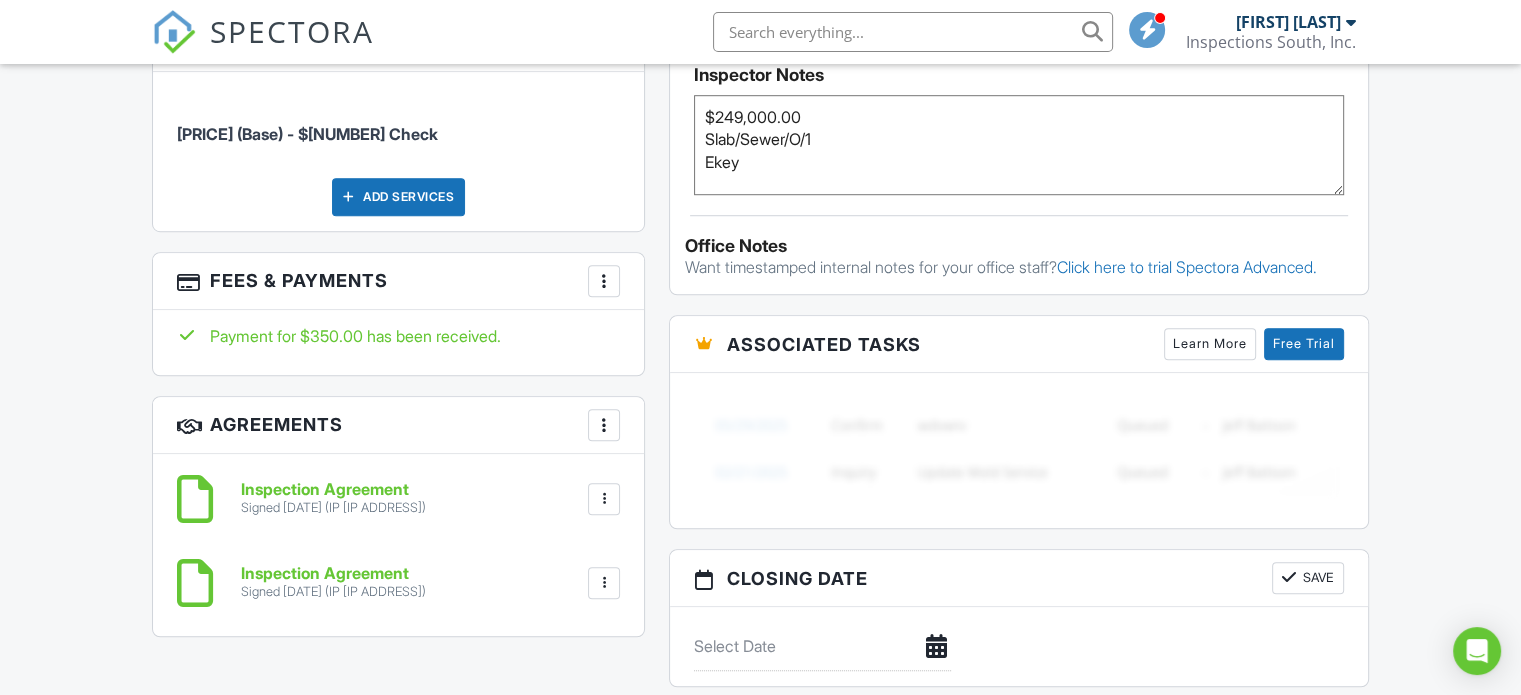 click at bounding box center [604, 281] 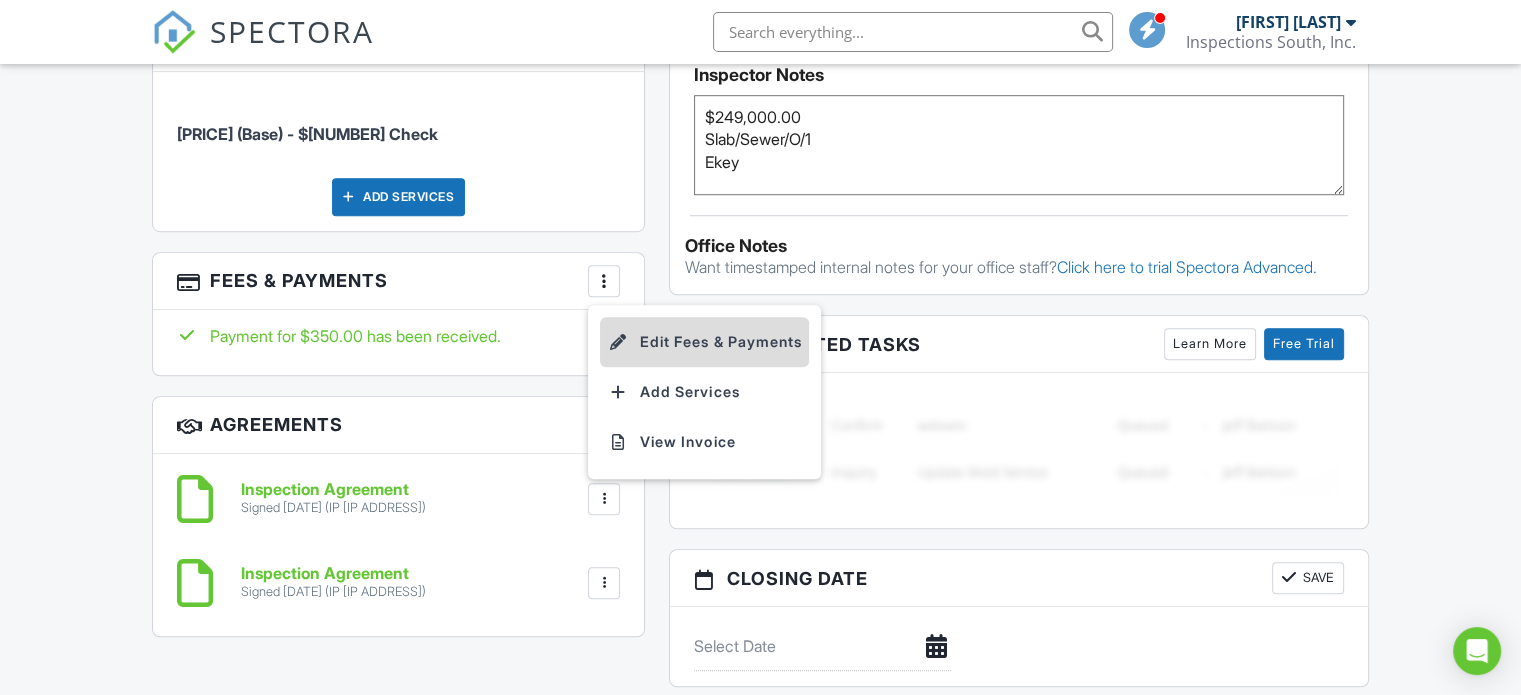 click on "Edit Fees & Payments" at bounding box center (704, 342) 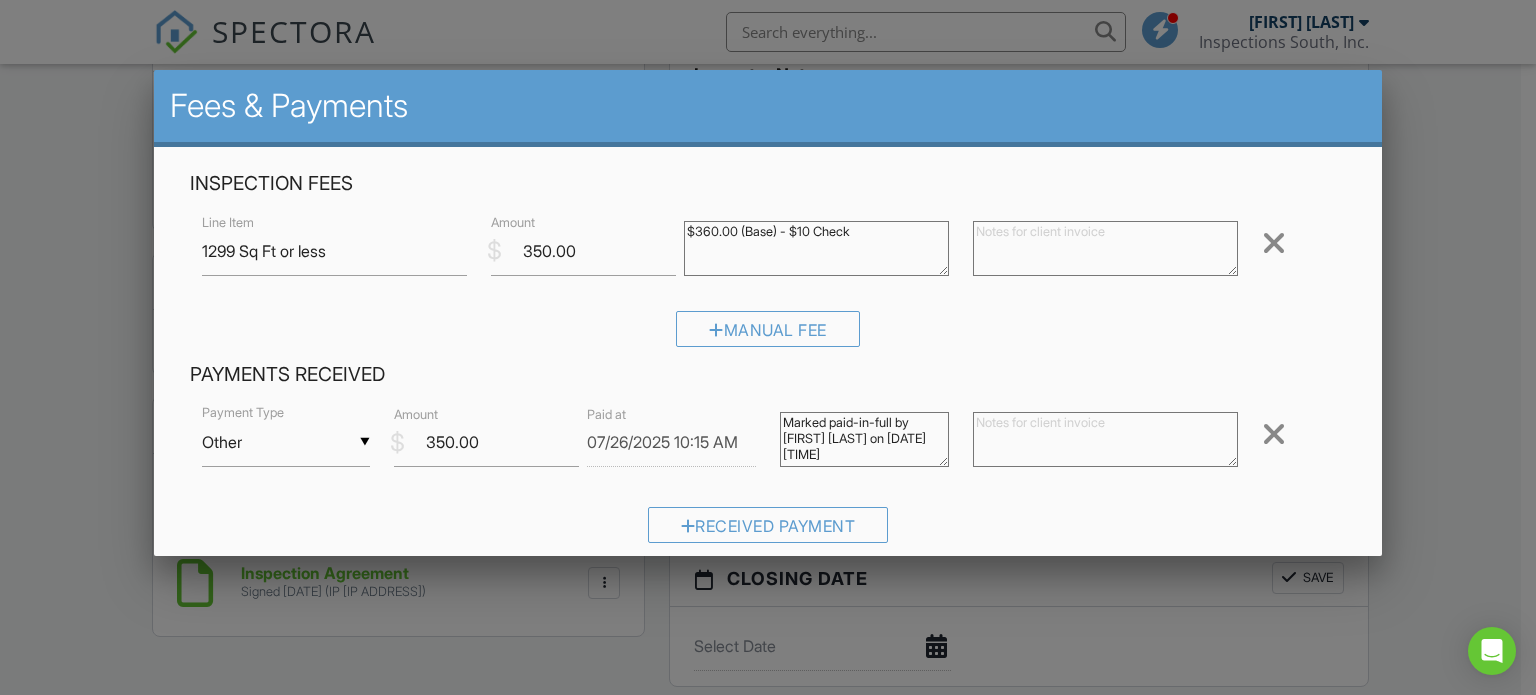 click at bounding box center (768, 334) 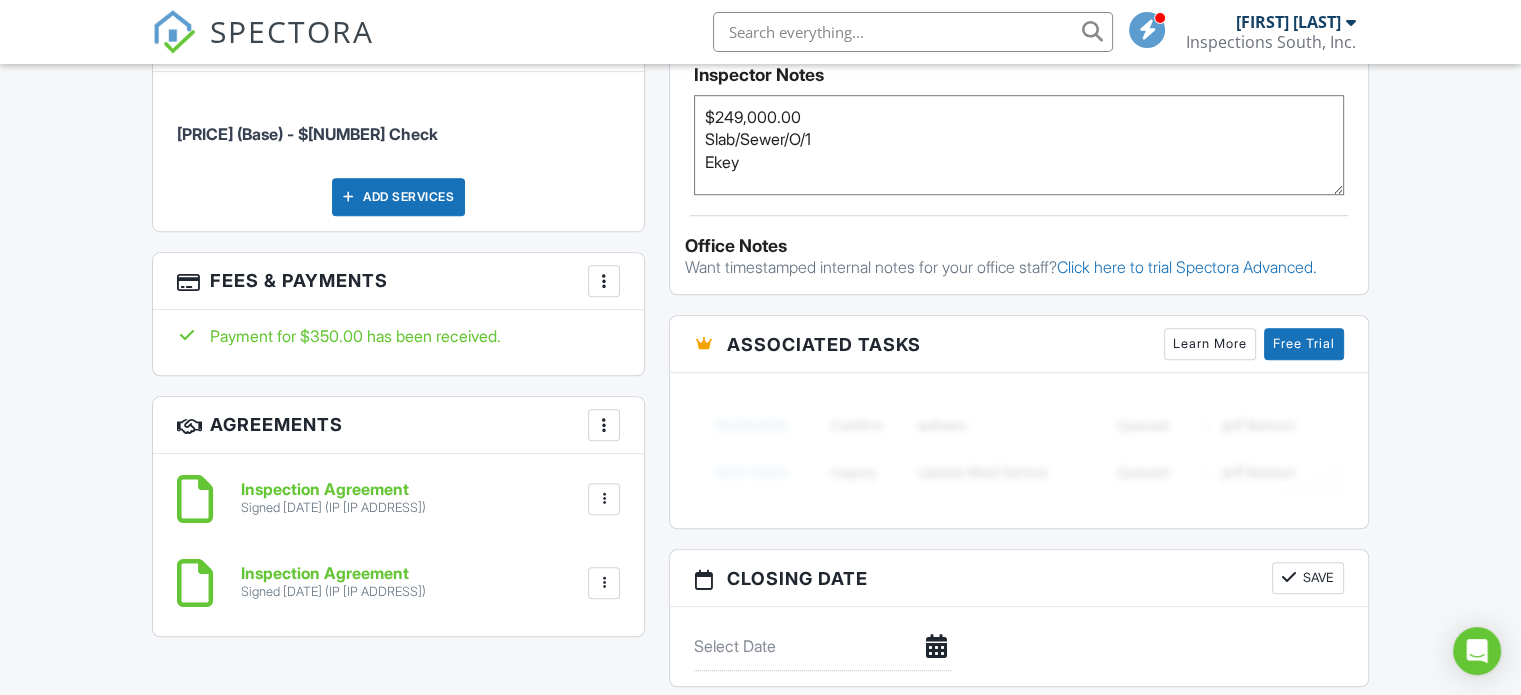 click at bounding box center (913, 32) 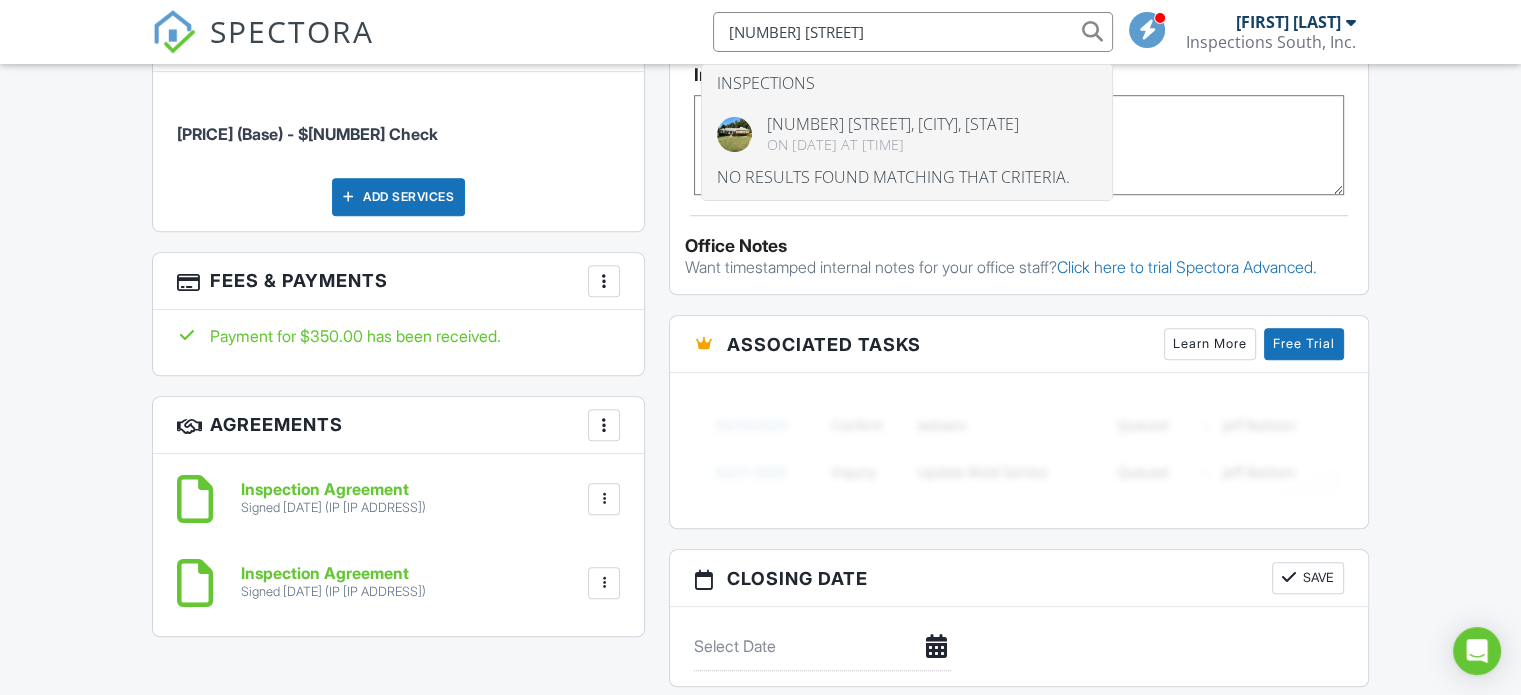 type on "2312 N Village" 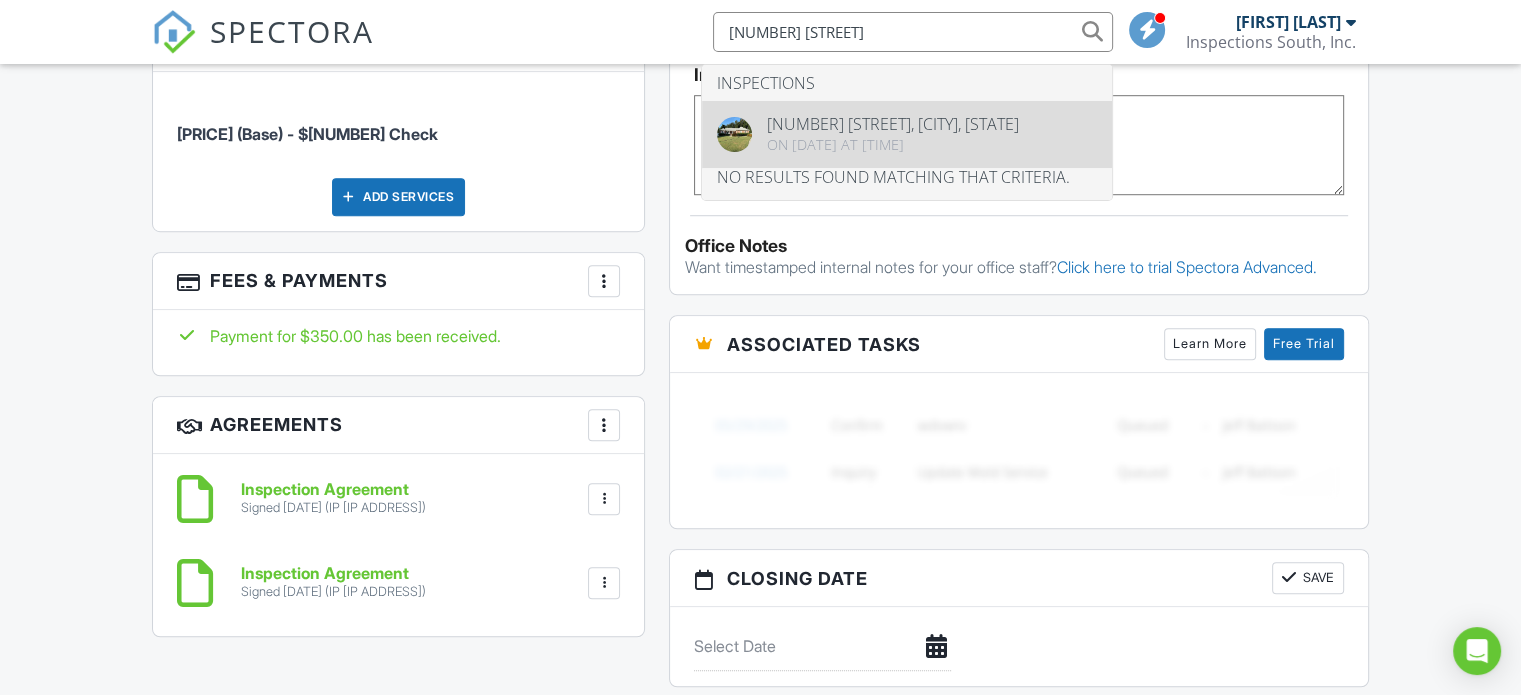type 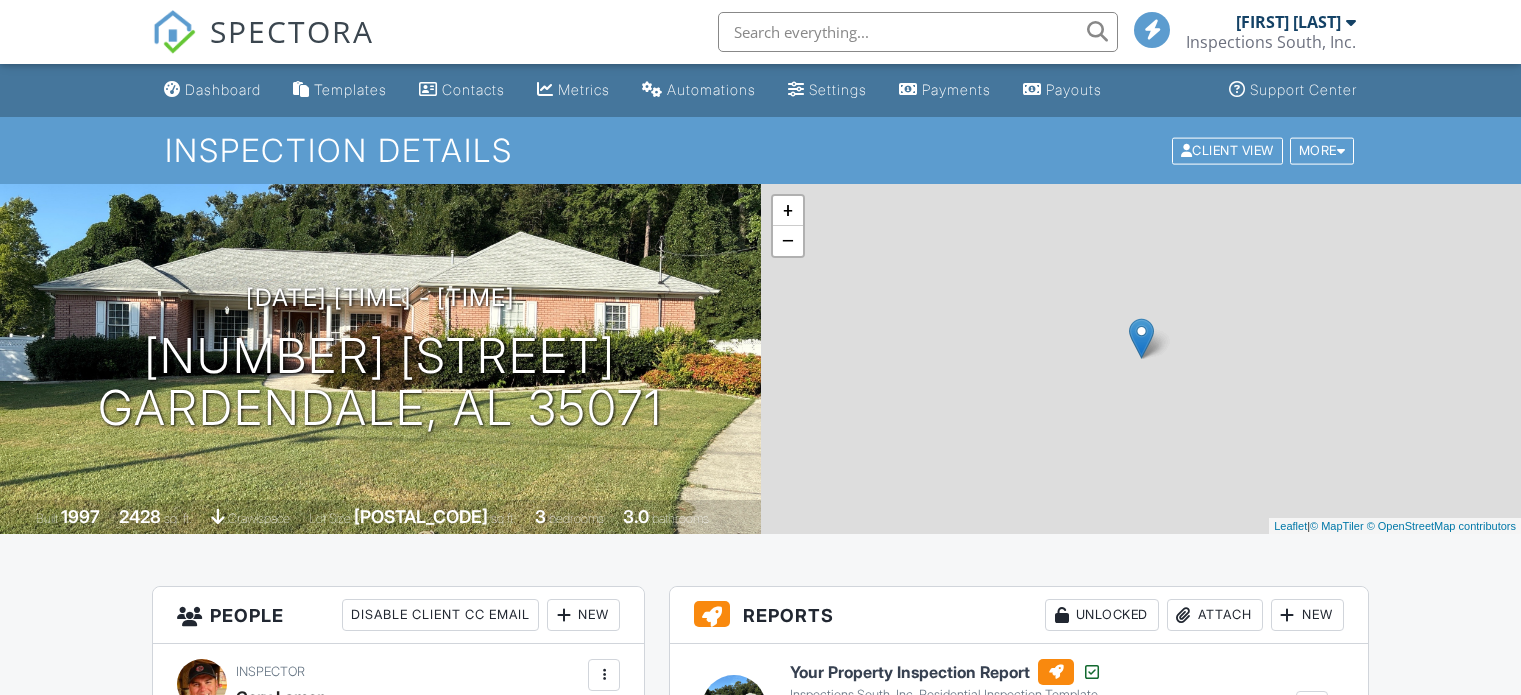 scroll, scrollTop: 0, scrollLeft: 0, axis: both 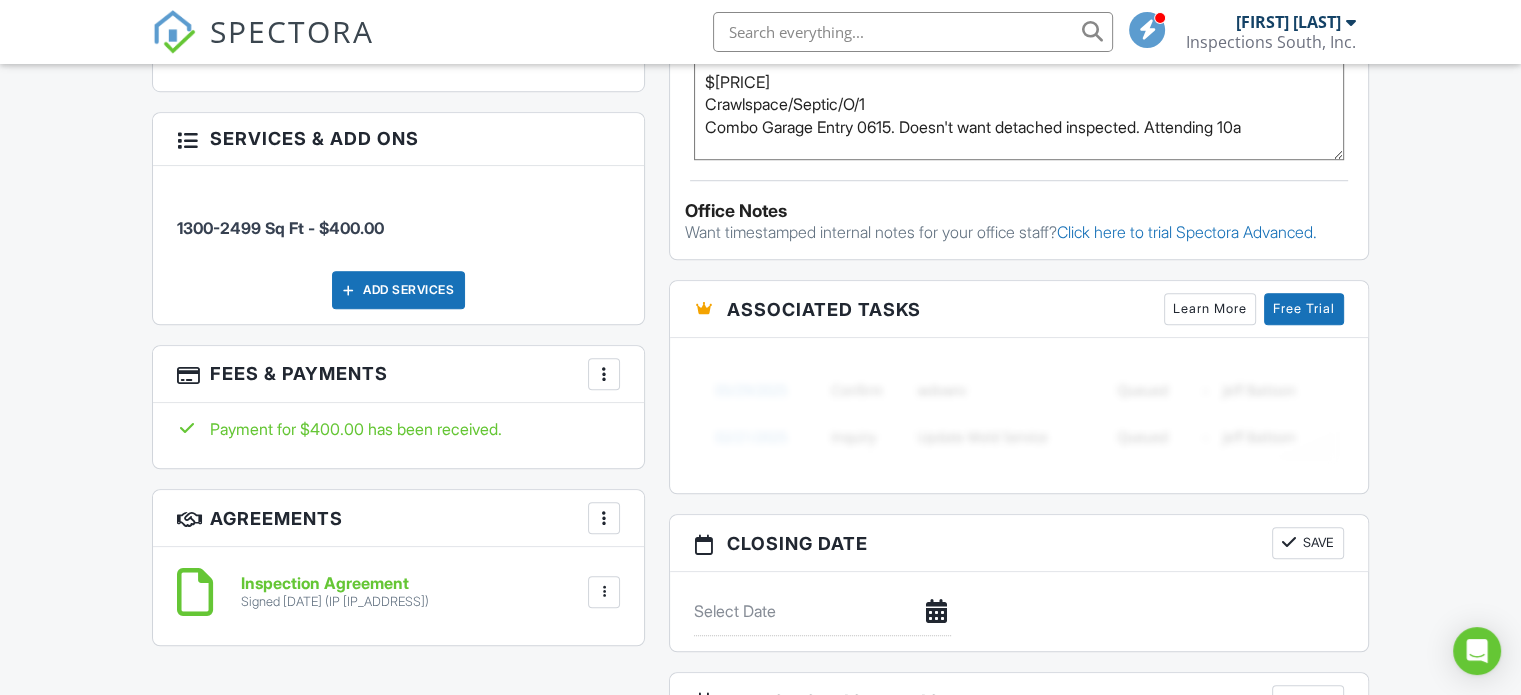 click at bounding box center (604, 374) 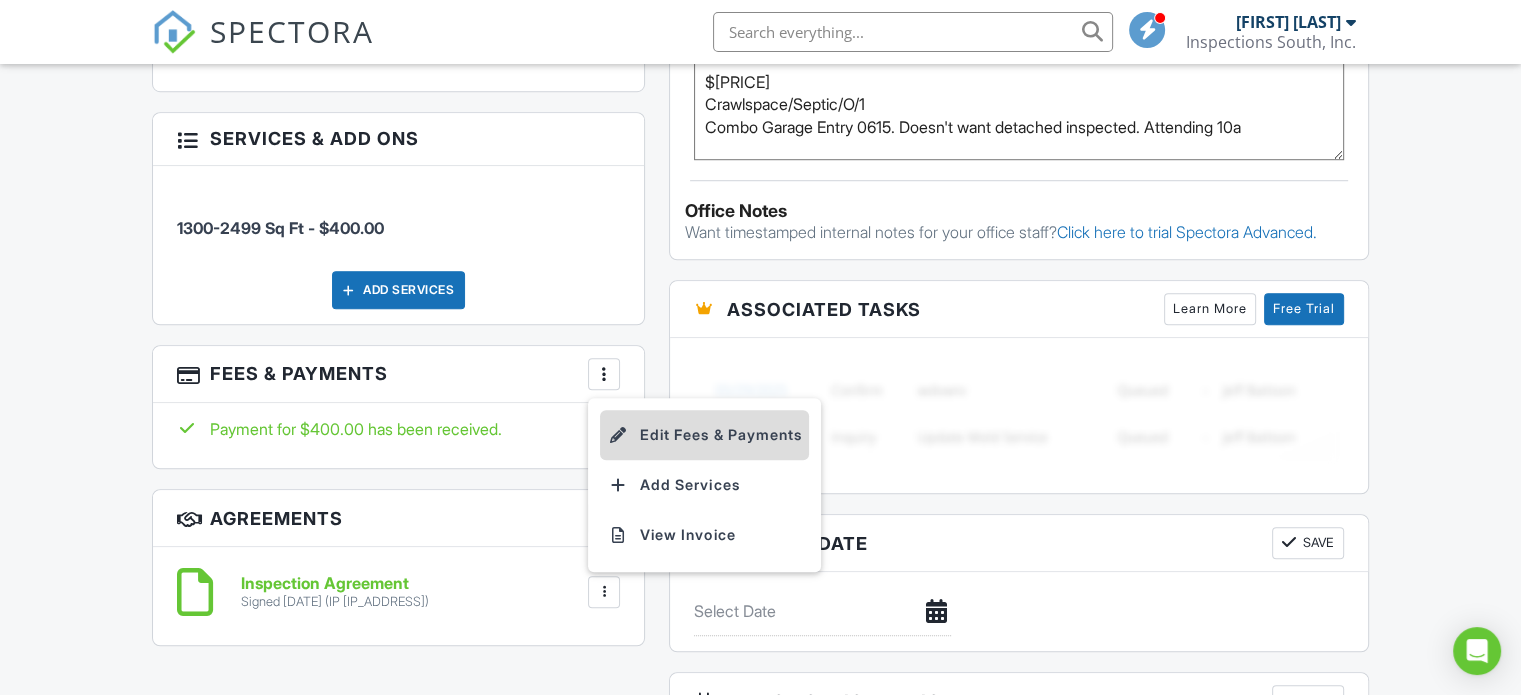 click on "Edit Fees & Payments" at bounding box center [704, 435] 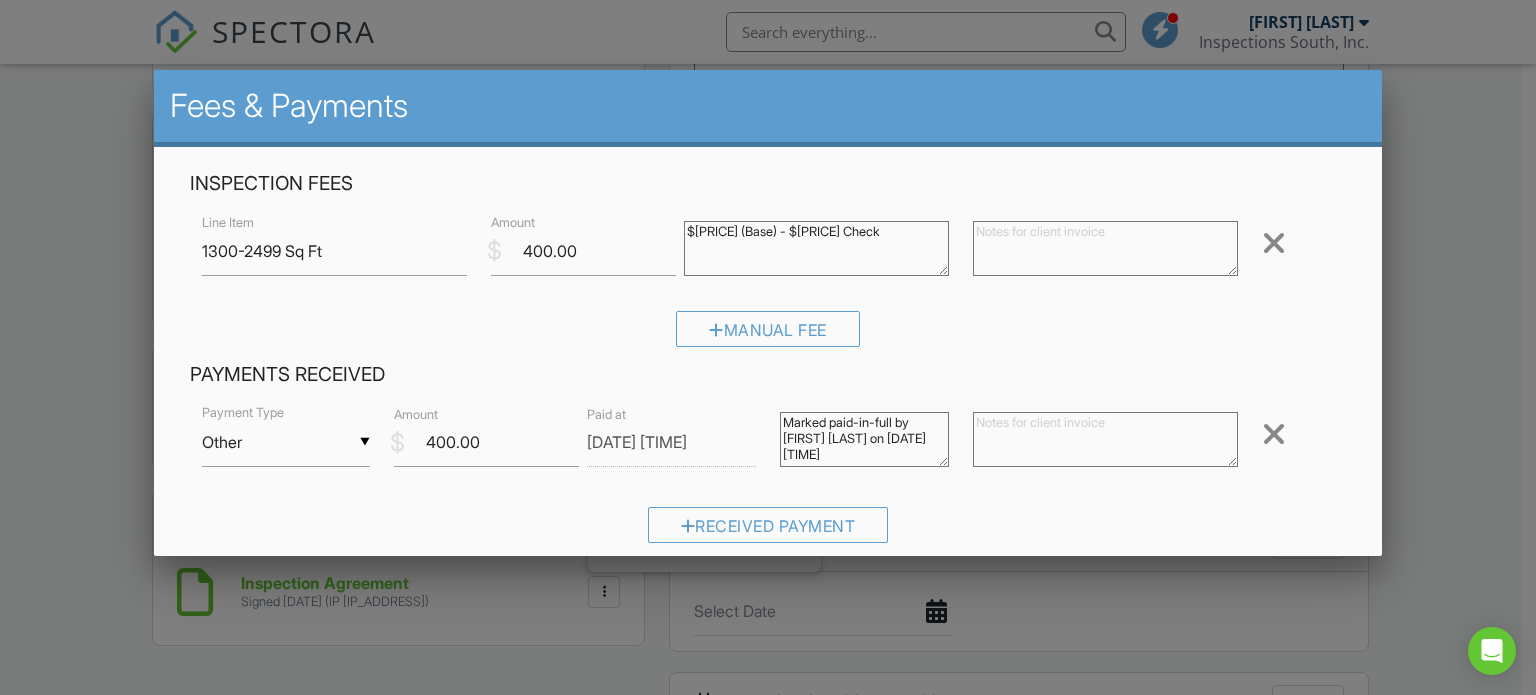 click at bounding box center (768, 334) 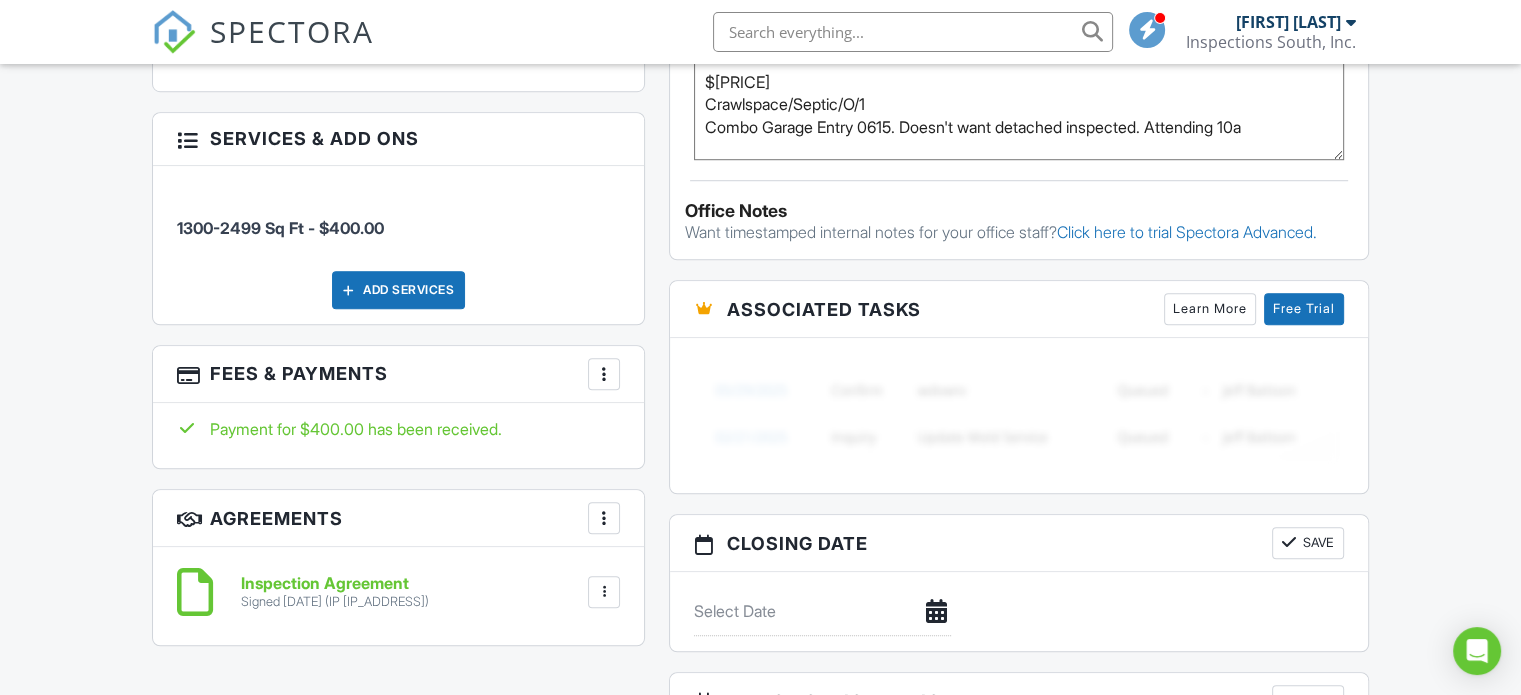paste on "4207 Highpoint Drive" 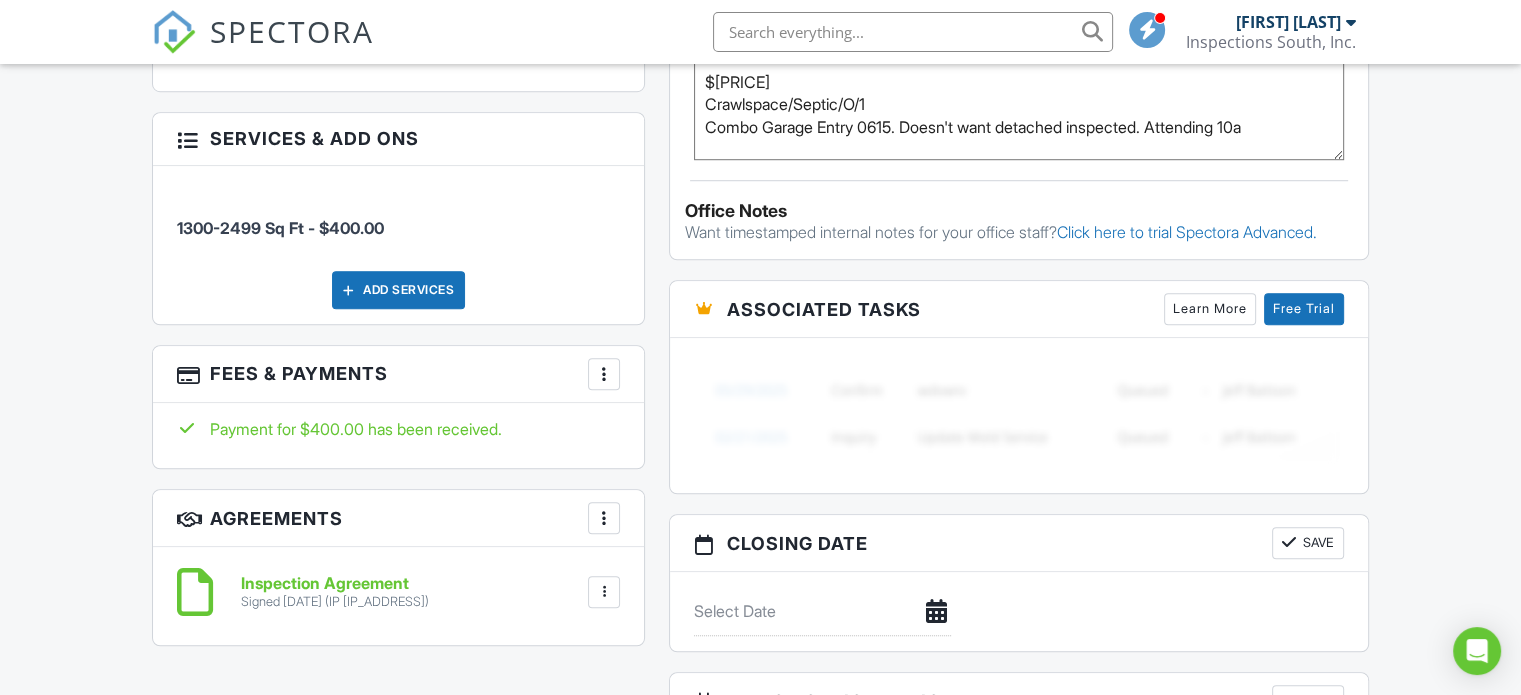 click at bounding box center [913, 32] 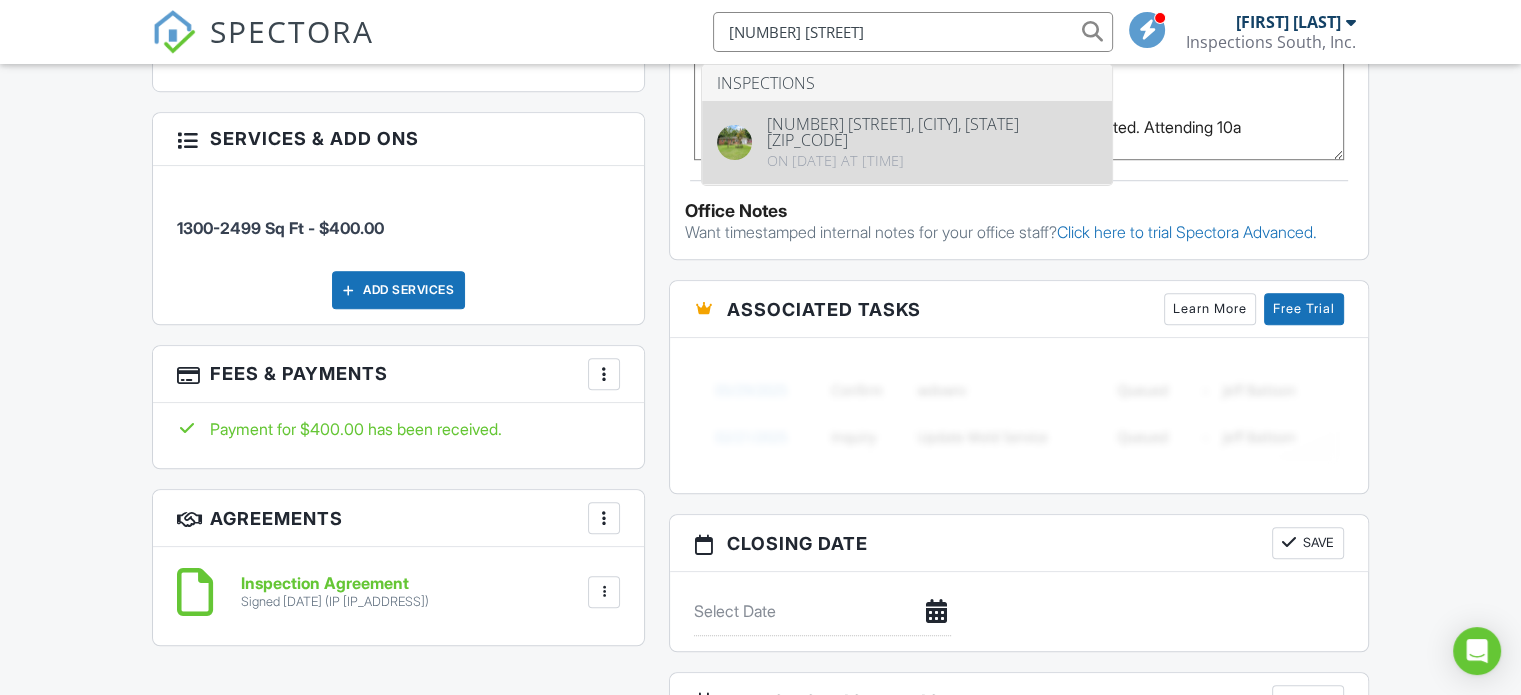 type on "4207 Highpoint" 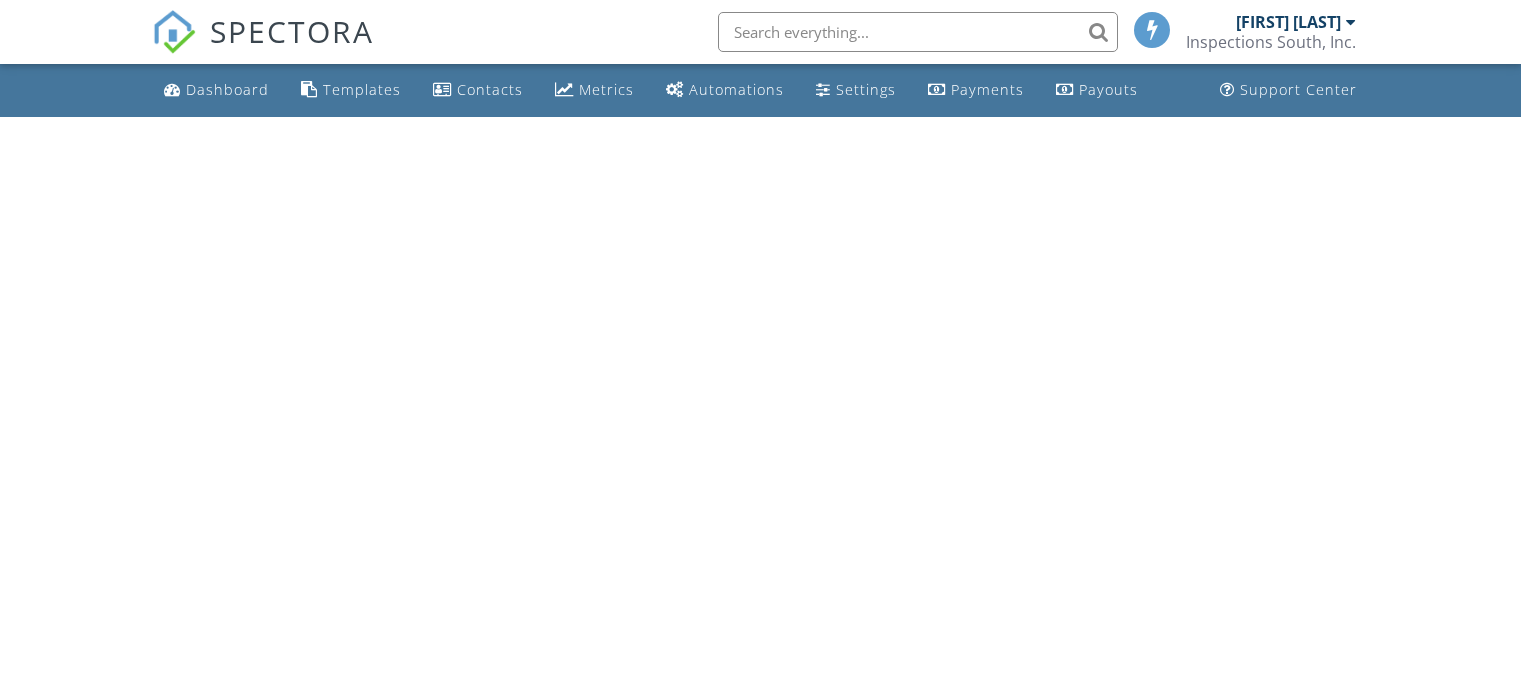 scroll, scrollTop: 0, scrollLeft: 0, axis: both 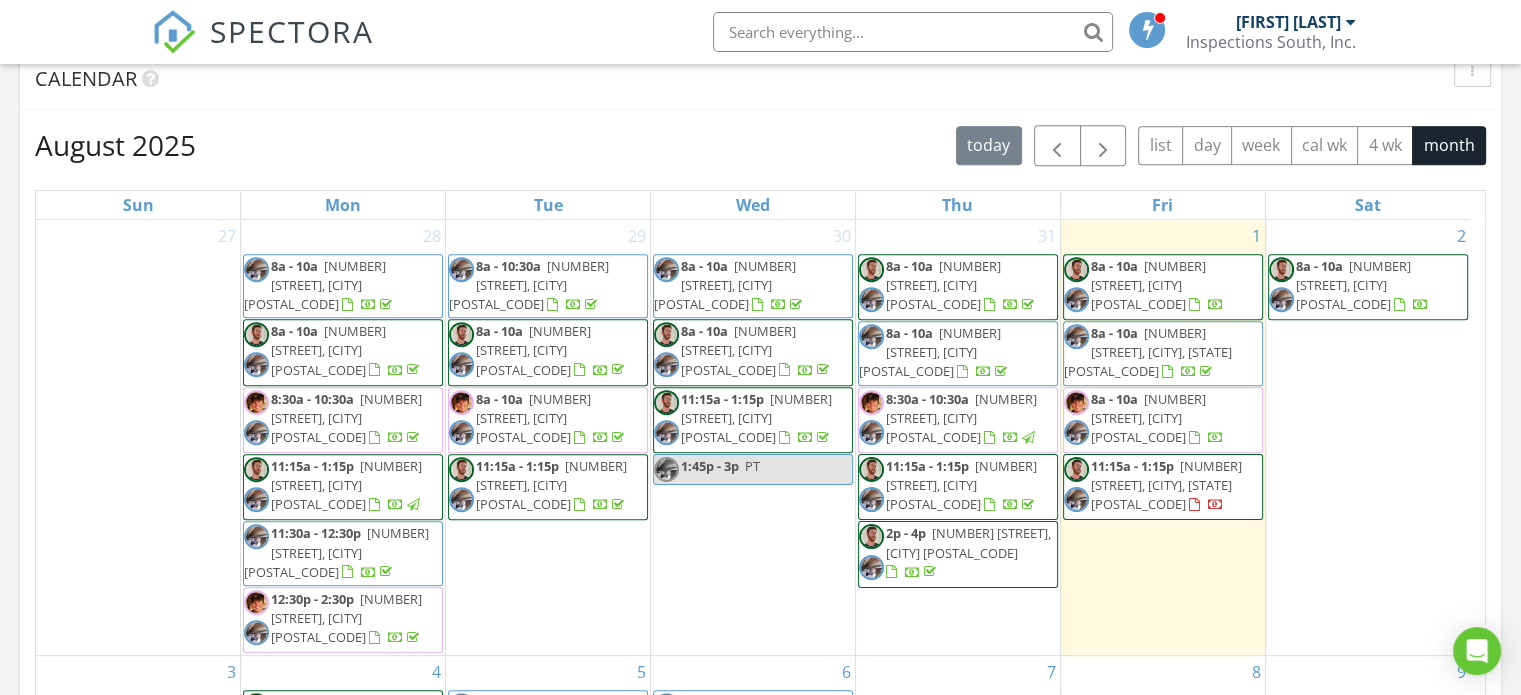 click on "2438 Gawain Dr, Birmingham 35226" at bounding box center [533, 418] 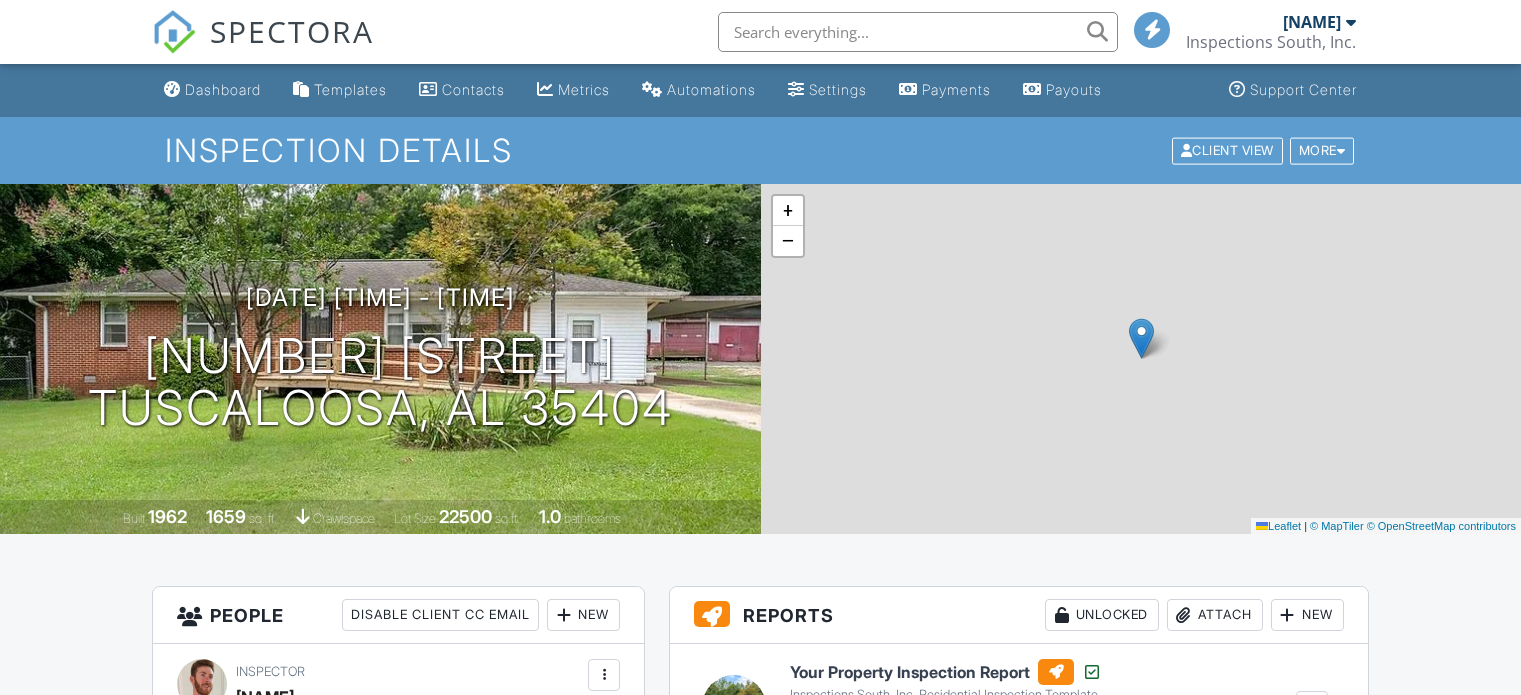 scroll, scrollTop: 0, scrollLeft: 0, axis: both 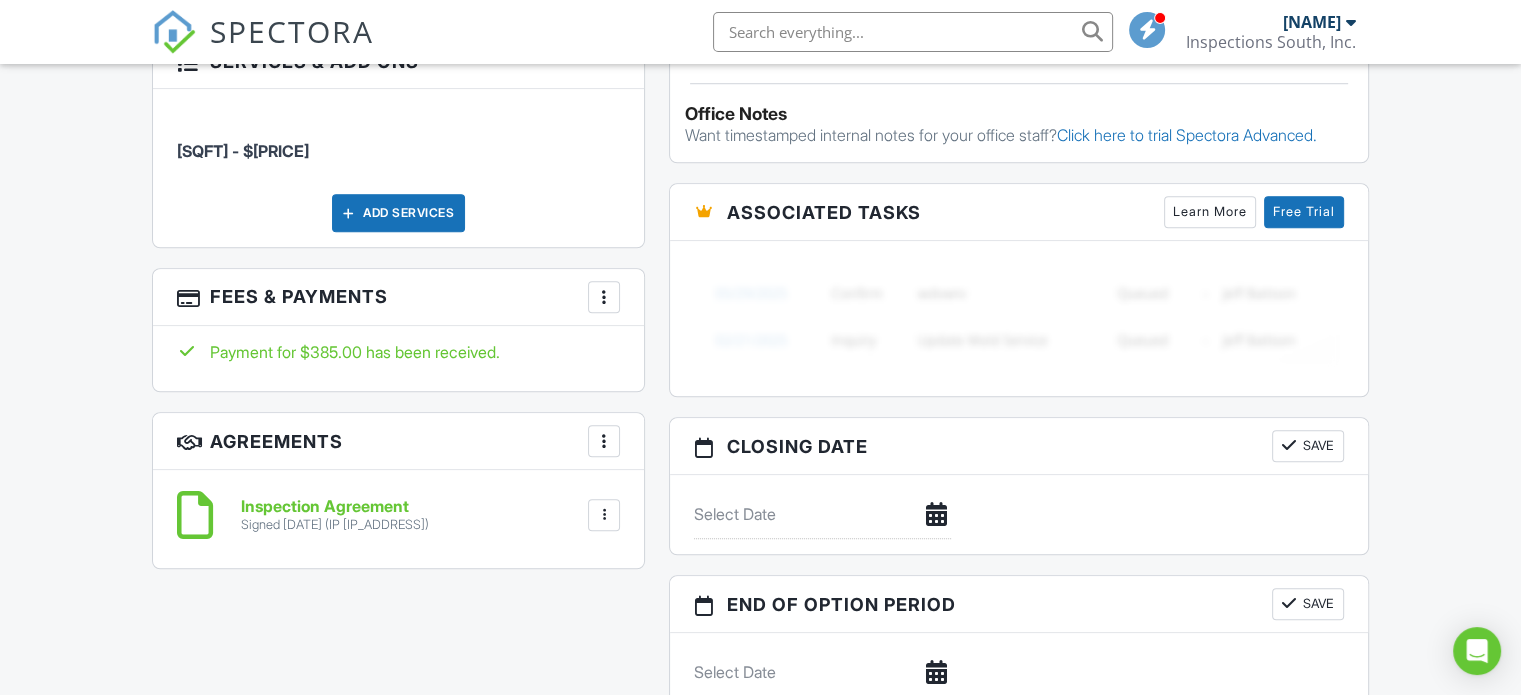 click at bounding box center (604, 297) 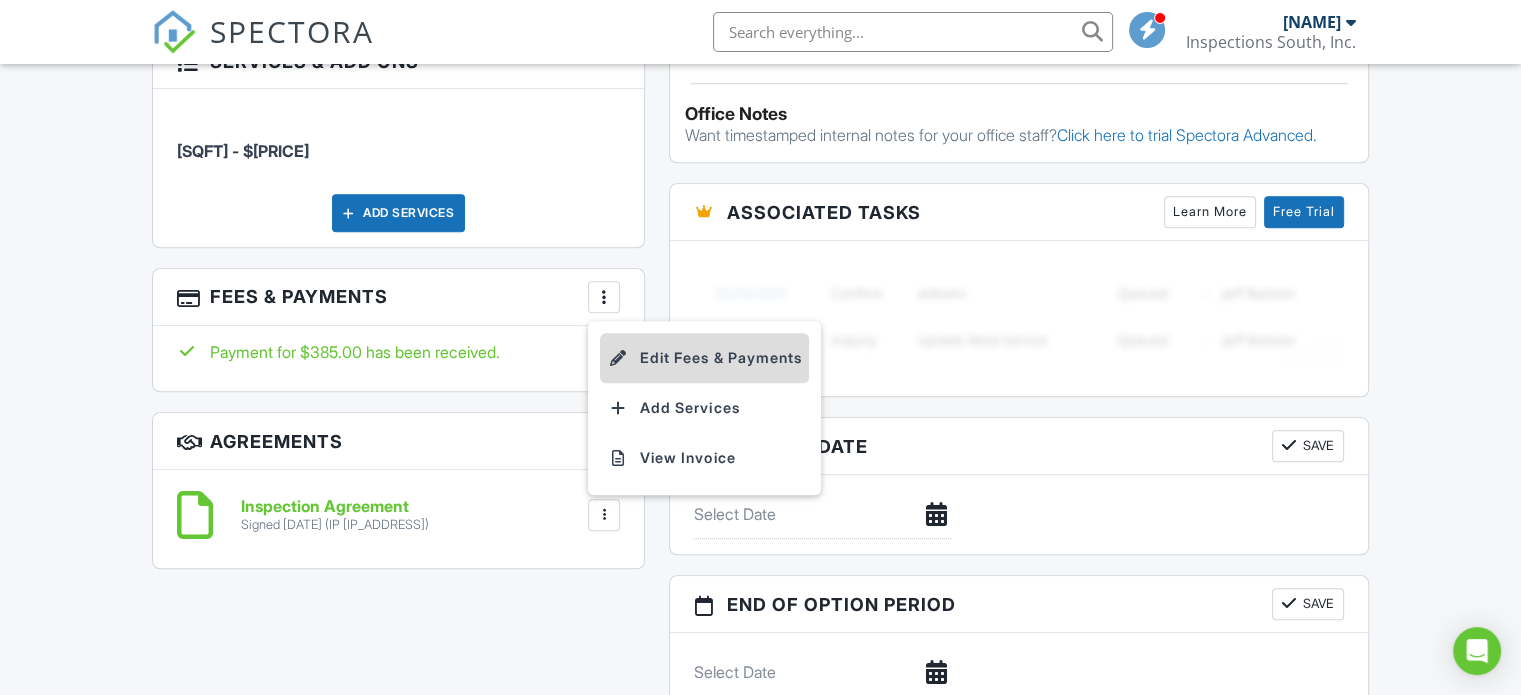 click on "Edit Fees & Payments" at bounding box center (704, 358) 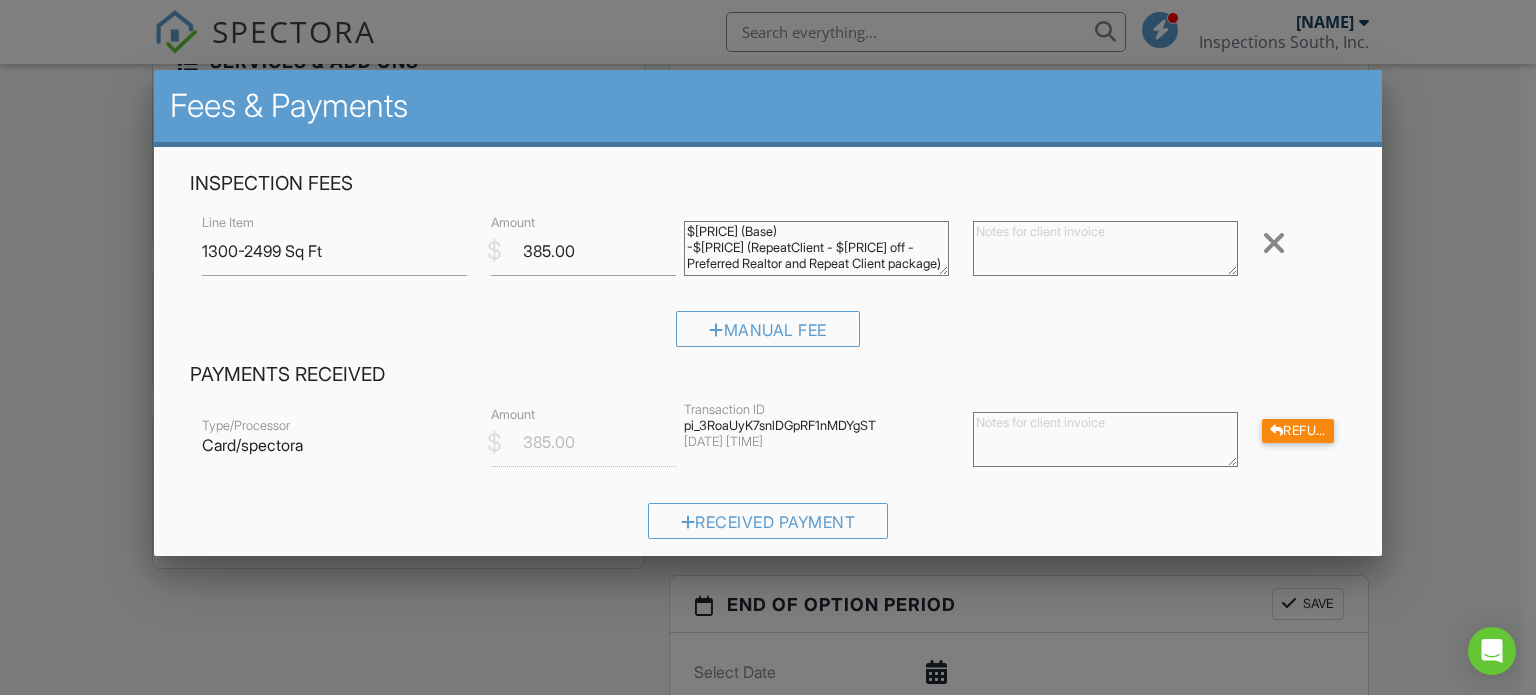click at bounding box center [768, 334] 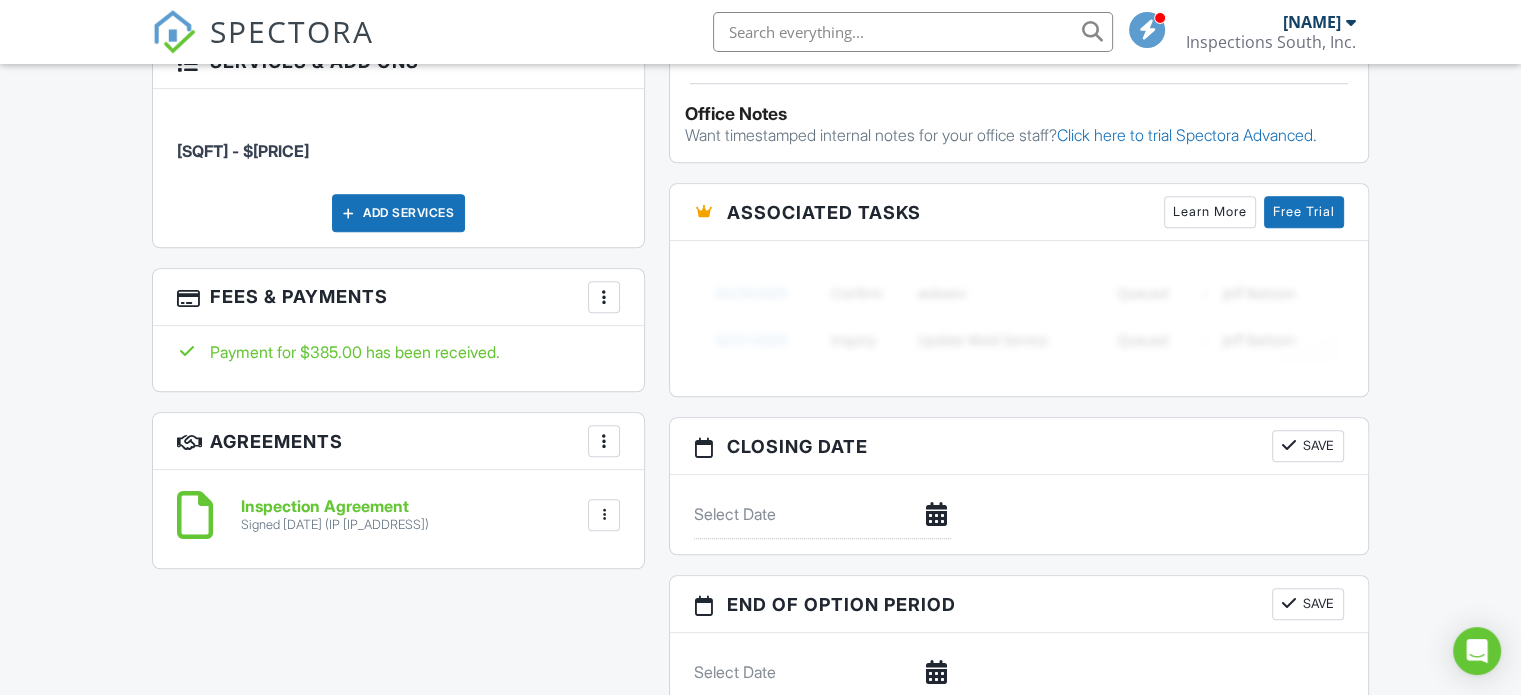 paste on "510 Russet Valley Circle" 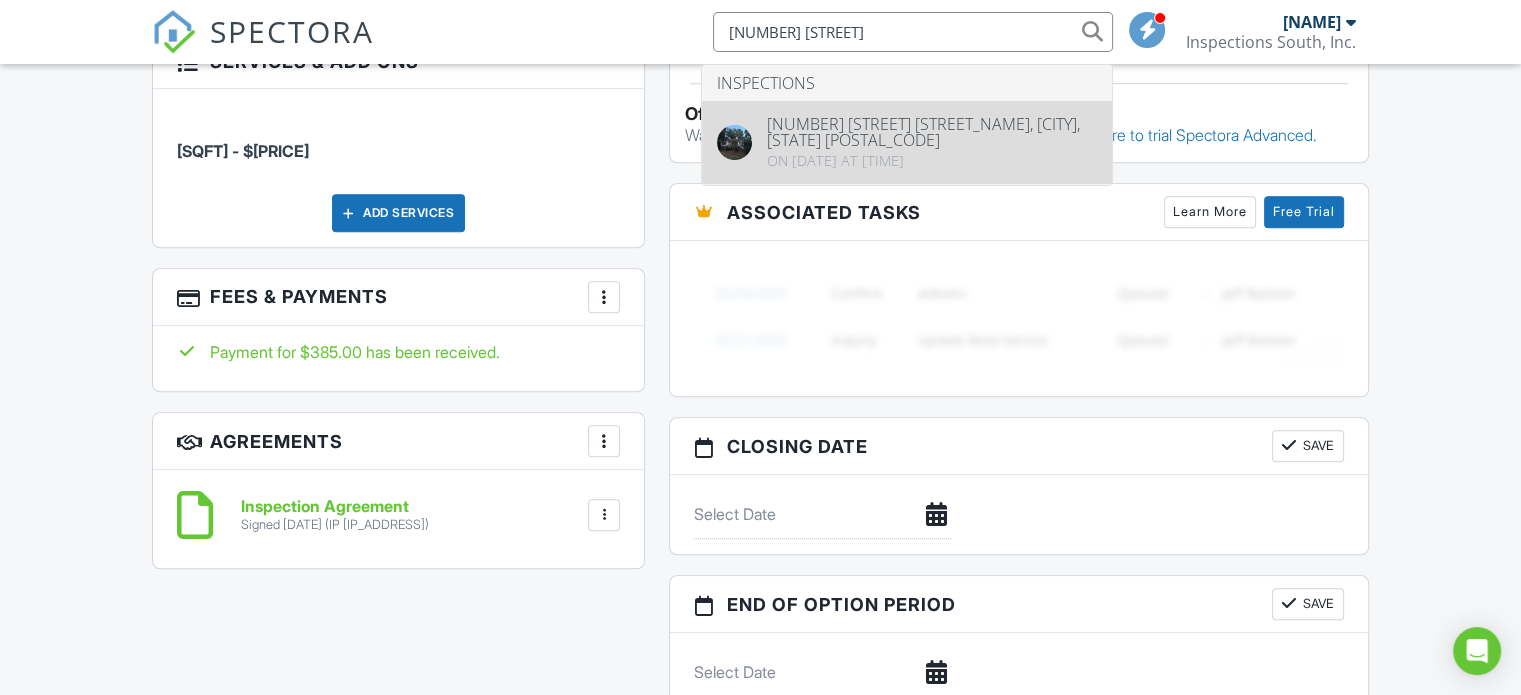type on "510 Russet Valley" 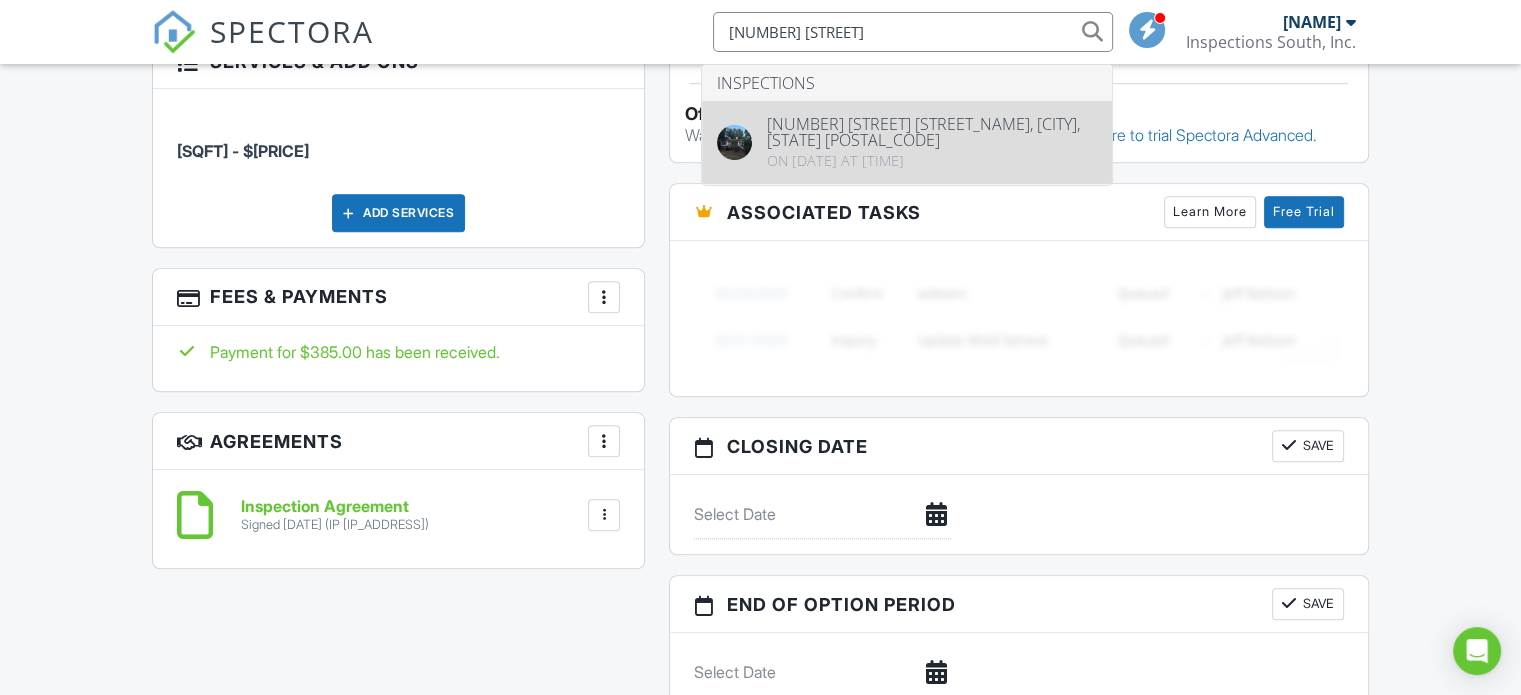 type 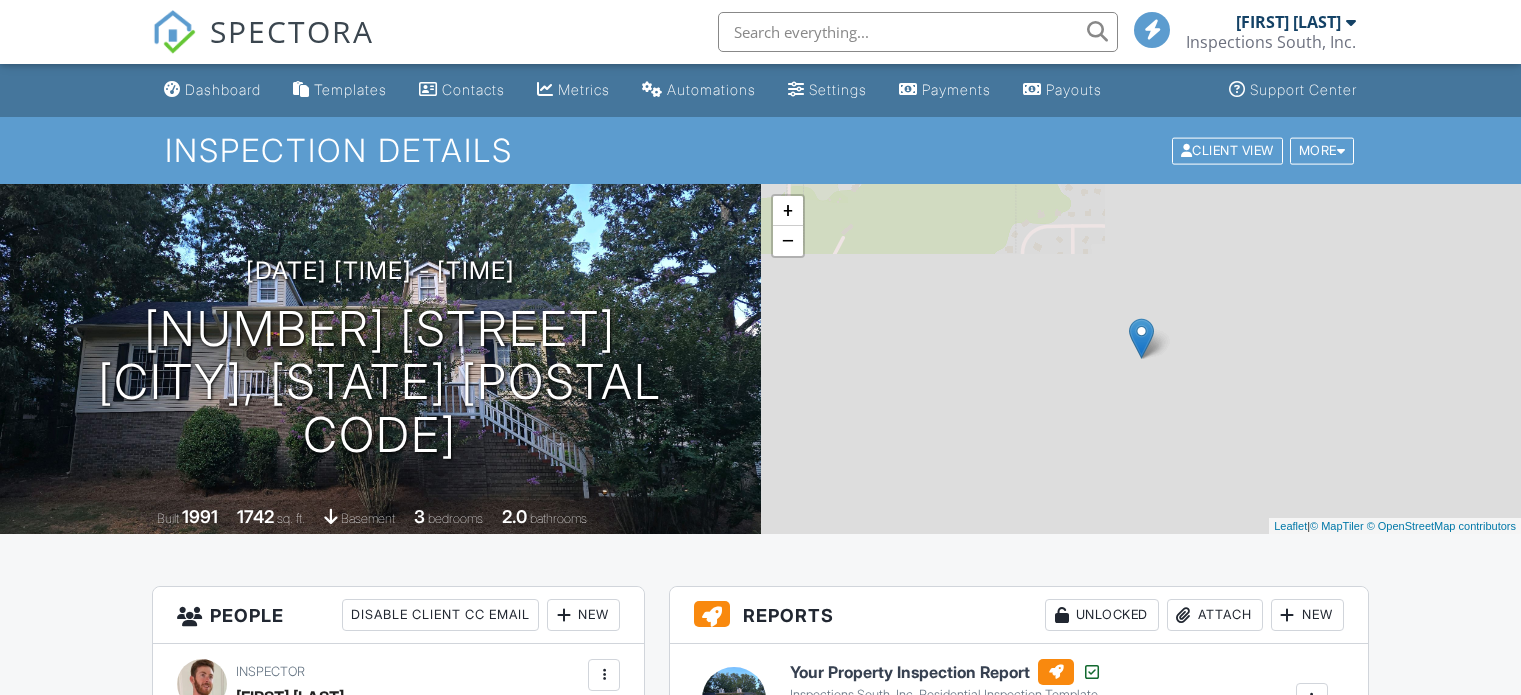 scroll, scrollTop: 0, scrollLeft: 0, axis: both 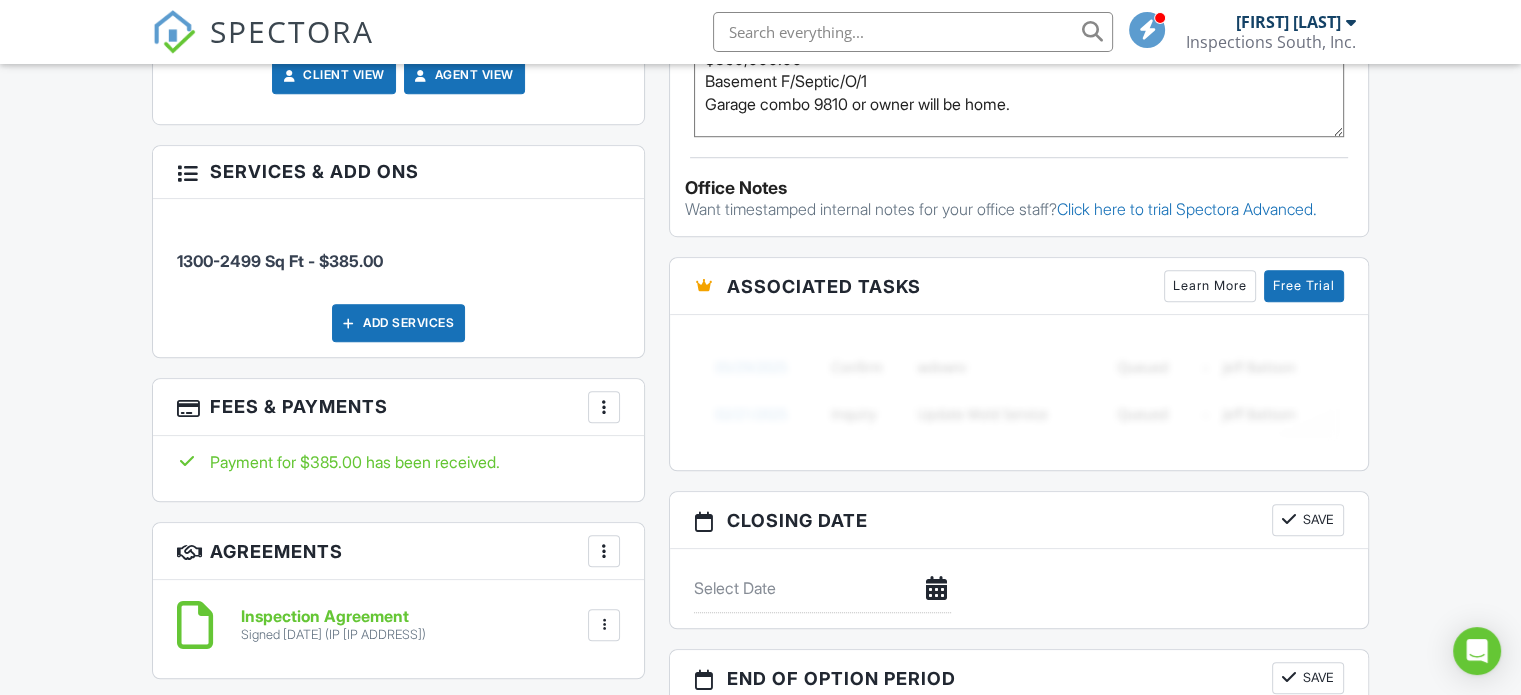 click at bounding box center (913, 32) 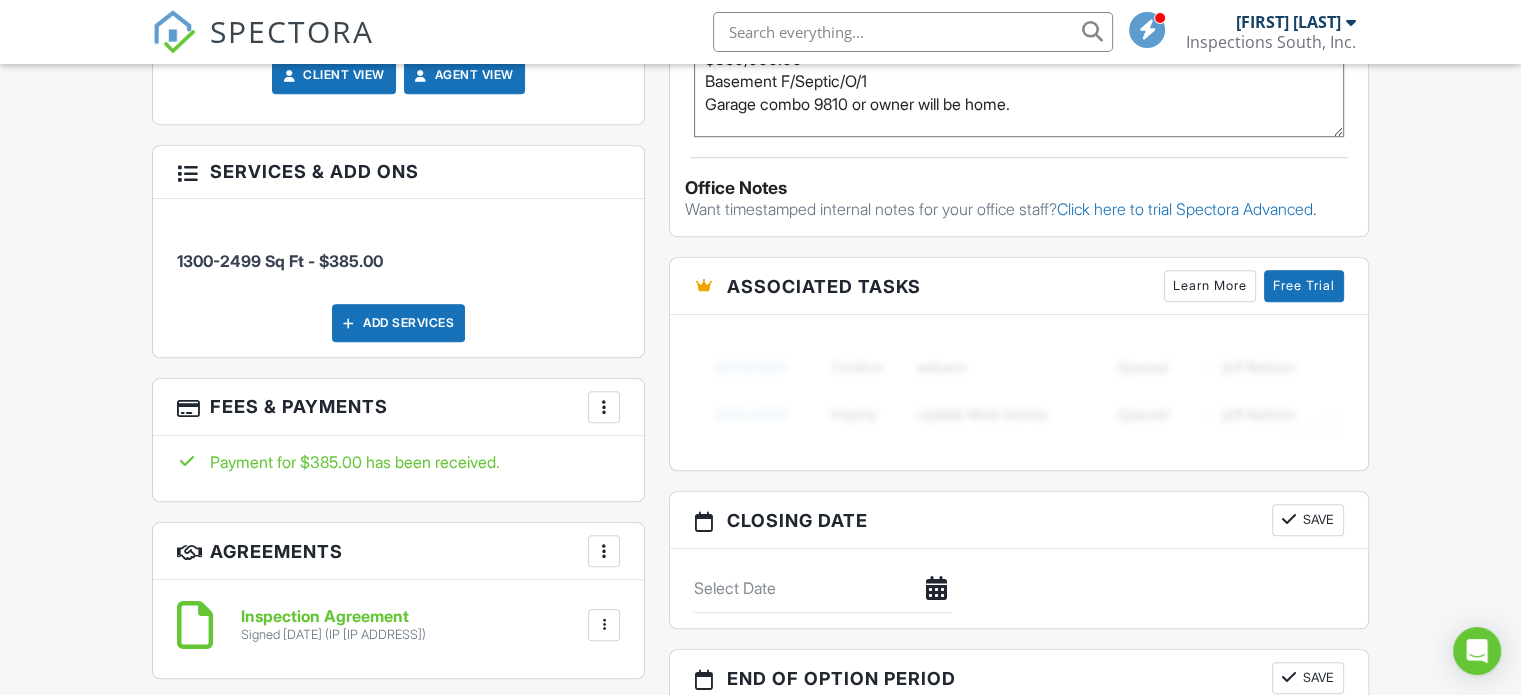 paste on "[NUMBER] [STREET]" 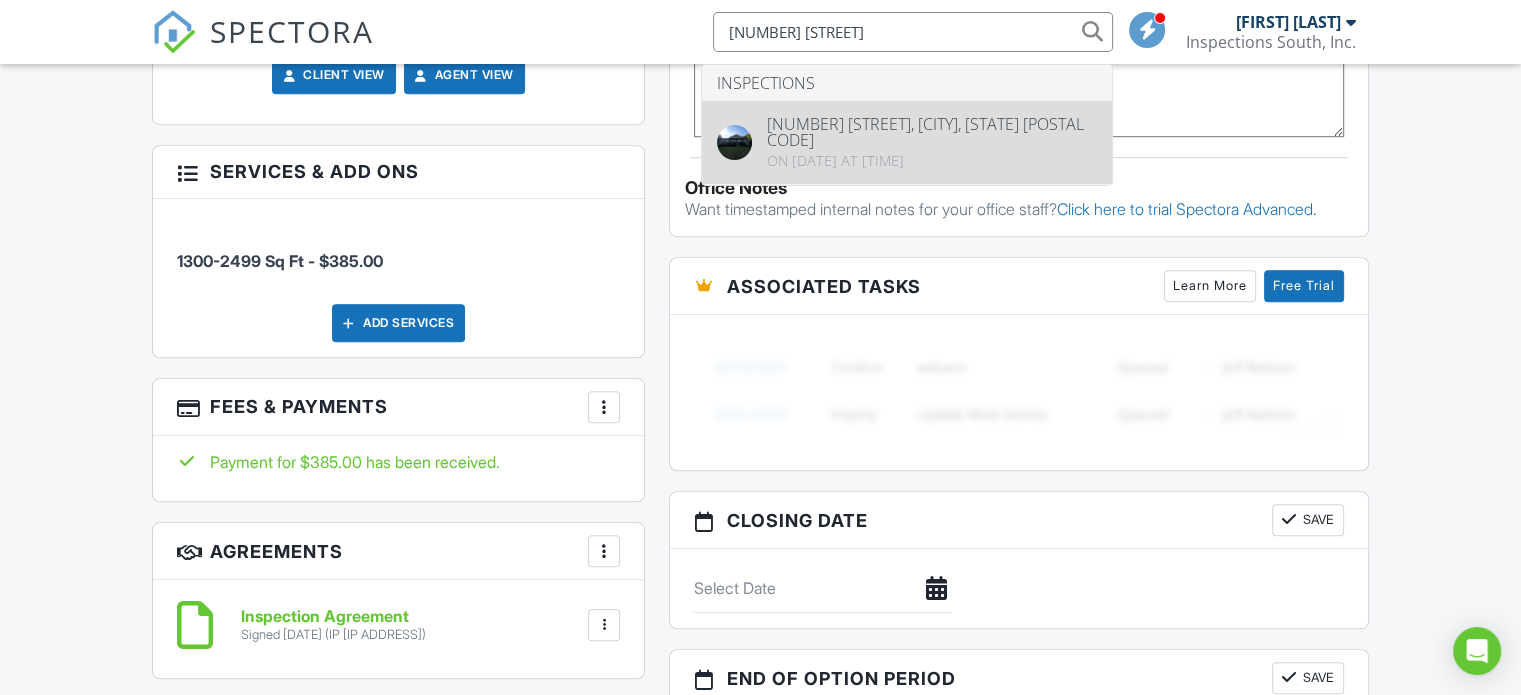 type on "[NUMBER] [STREET]" 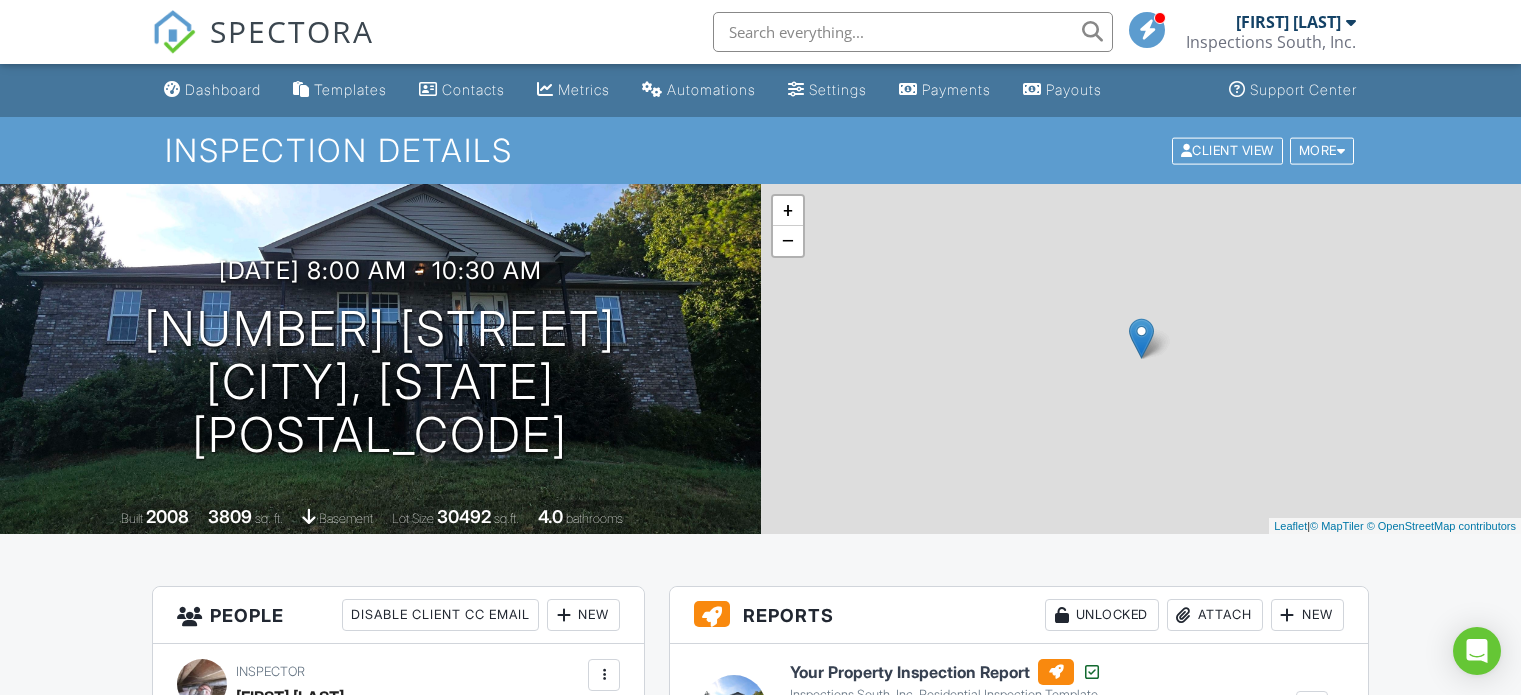 scroll, scrollTop: 0, scrollLeft: 0, axis: both 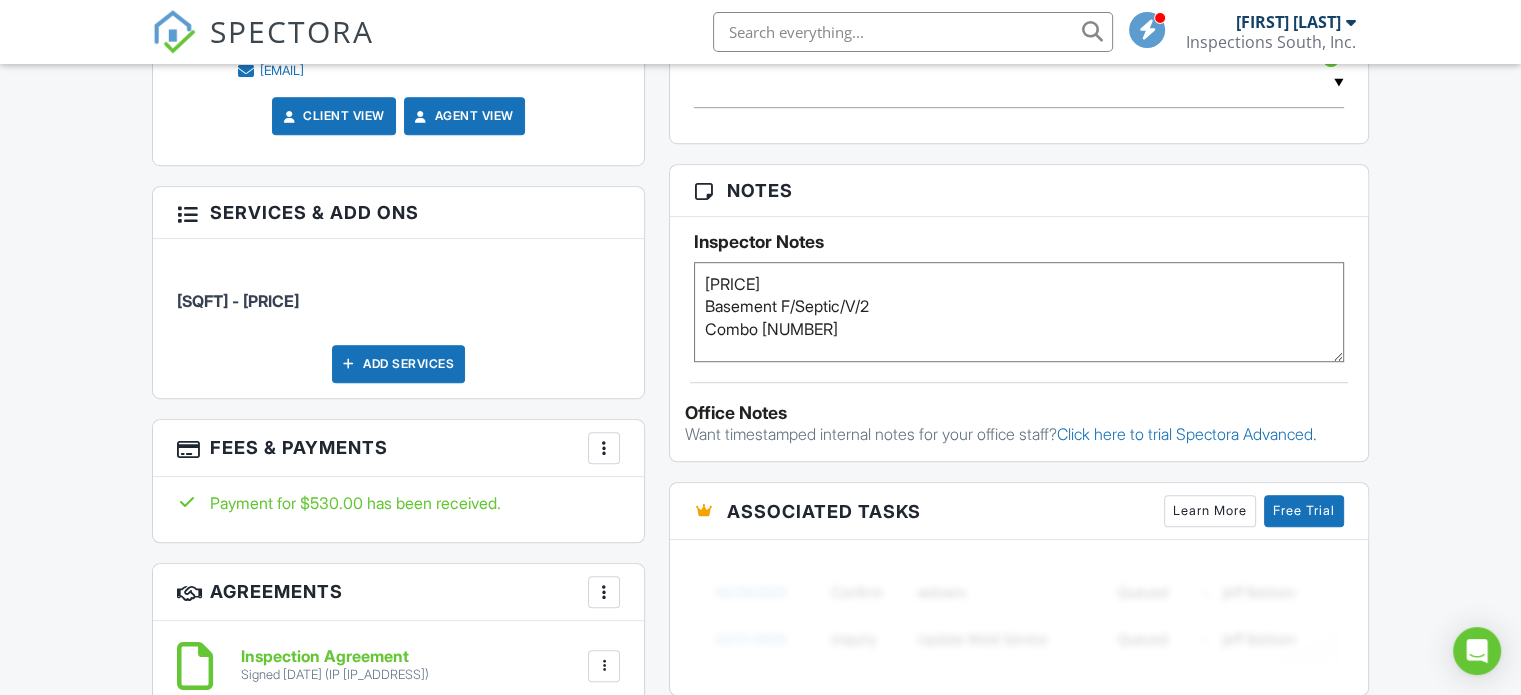 click at bounding box center [604, 448] 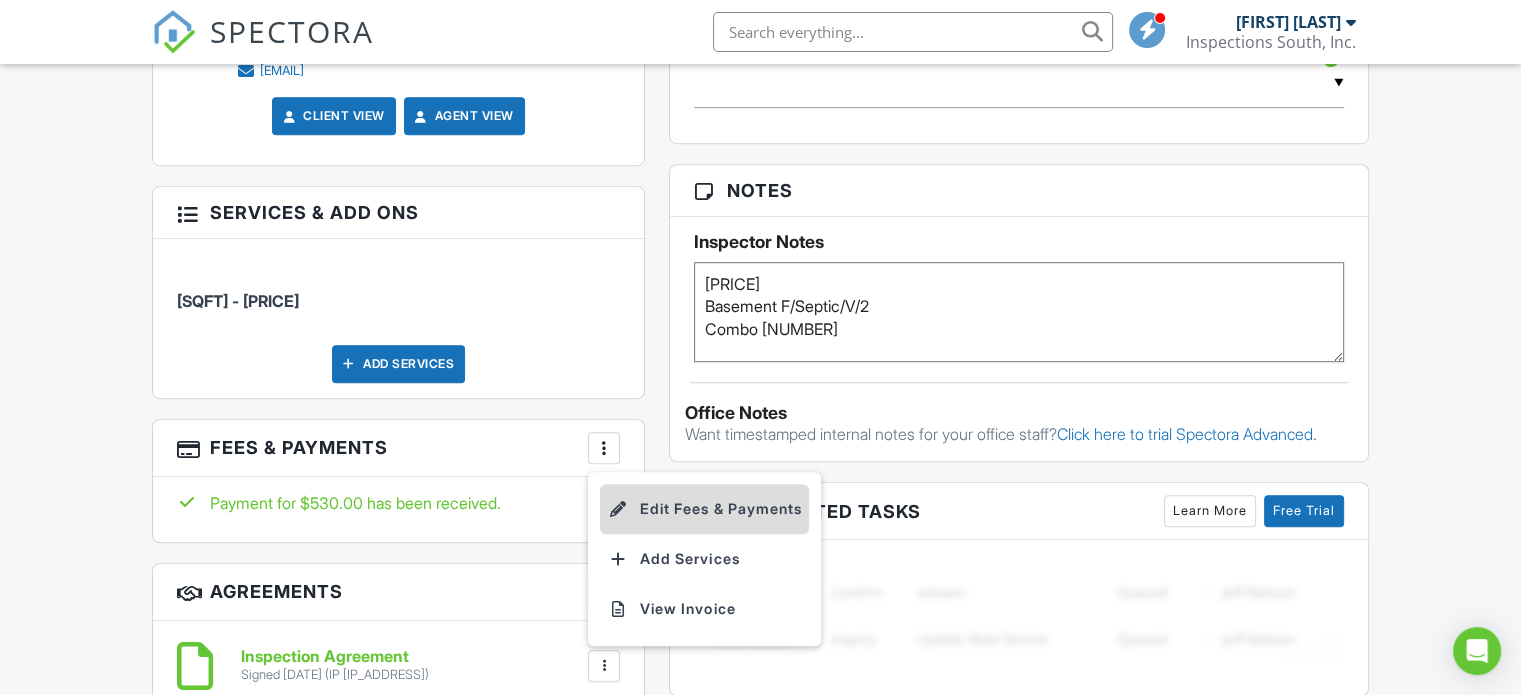 click on "Edit Fees & Payments" at bounding box center [704, 509] 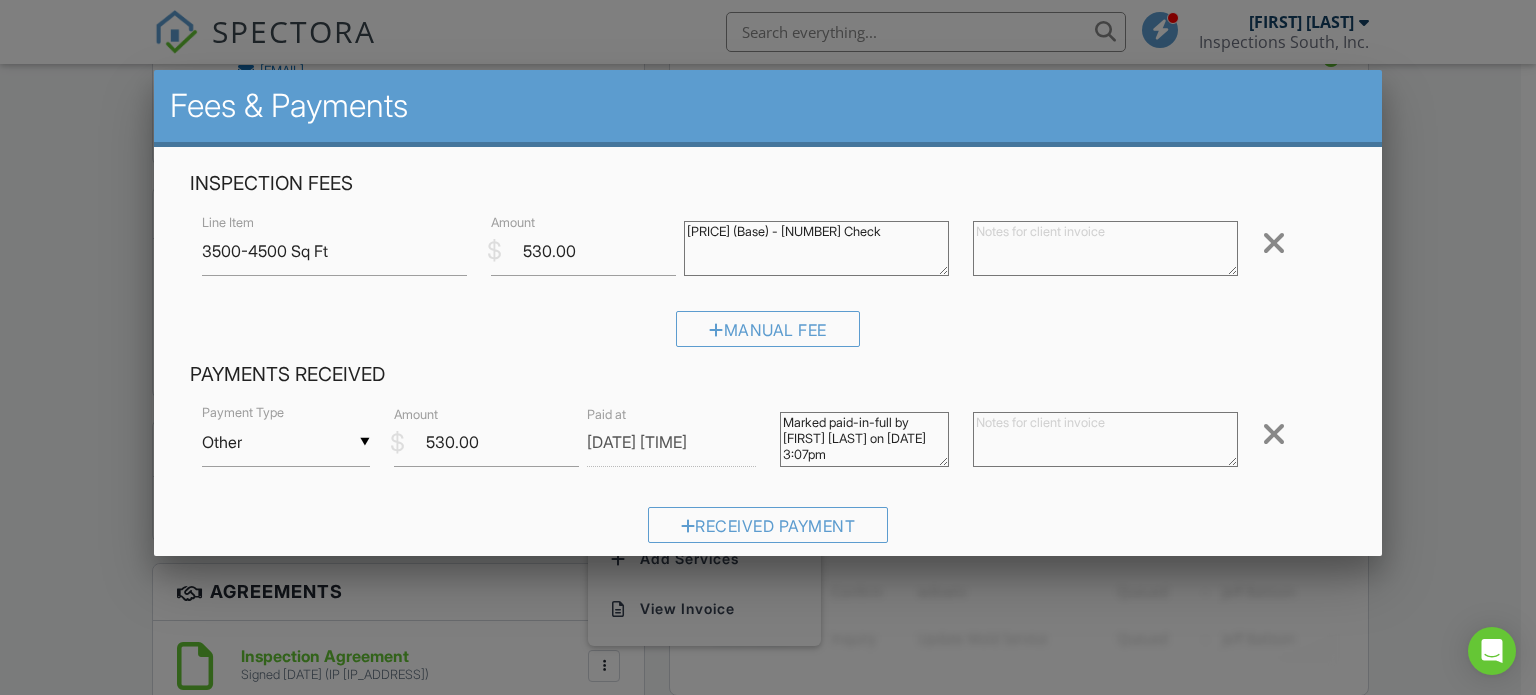 click at bounding box center [768, 334] 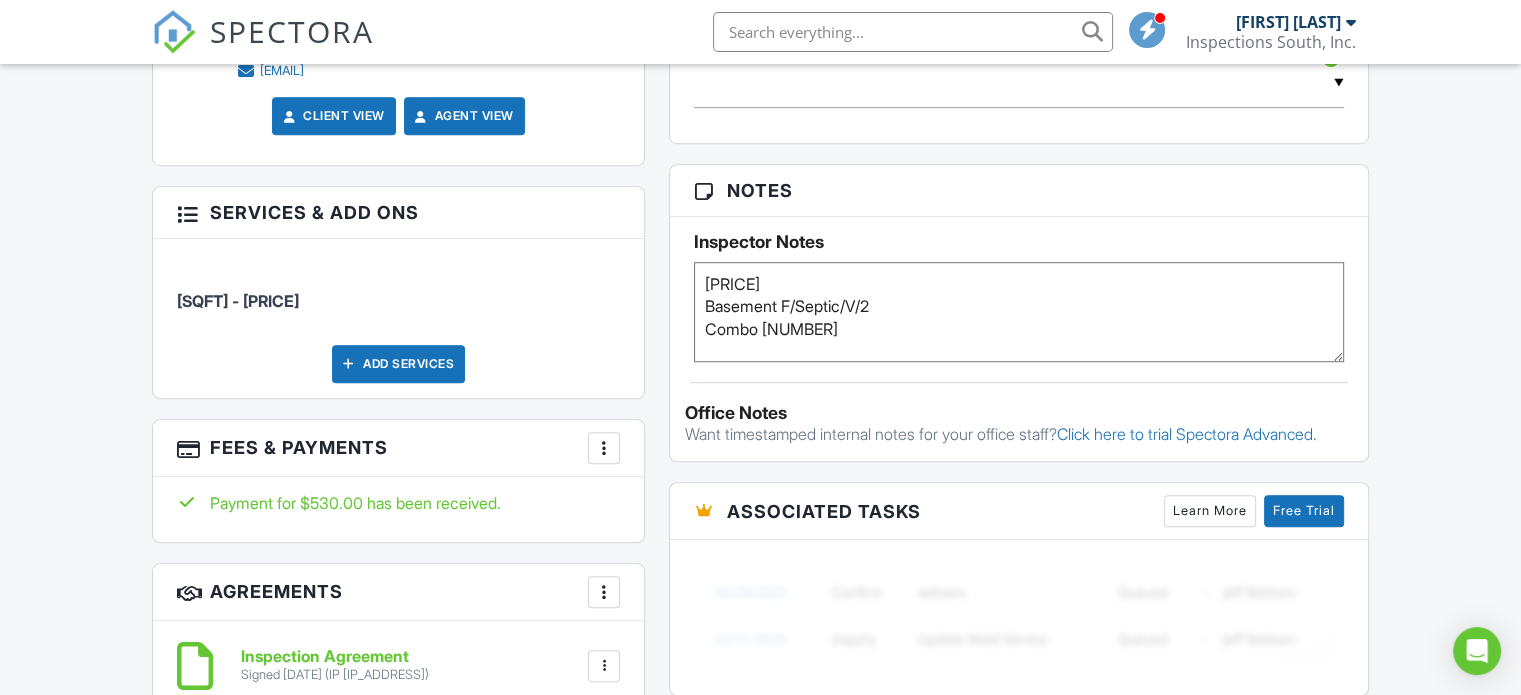 click at bounding box center [913, 32] 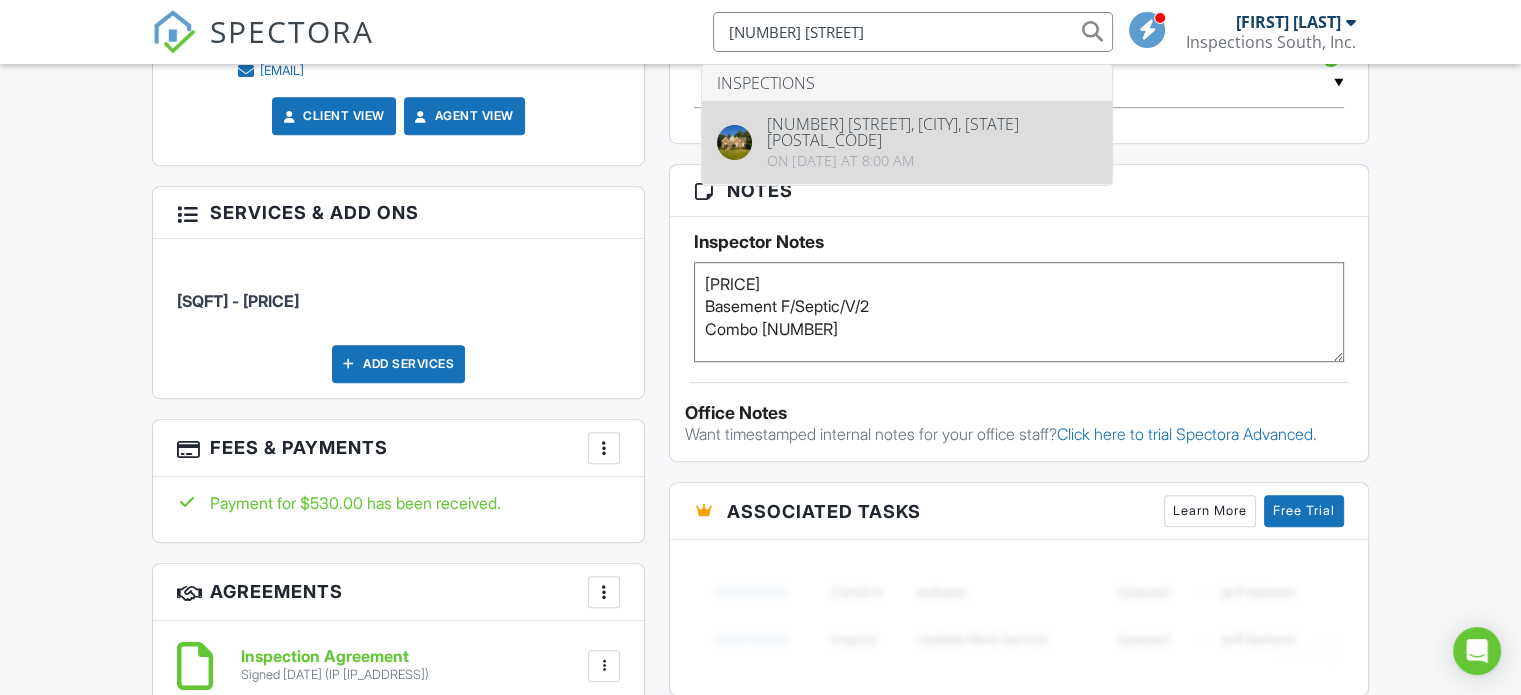 type on "2084 Crosscrest" 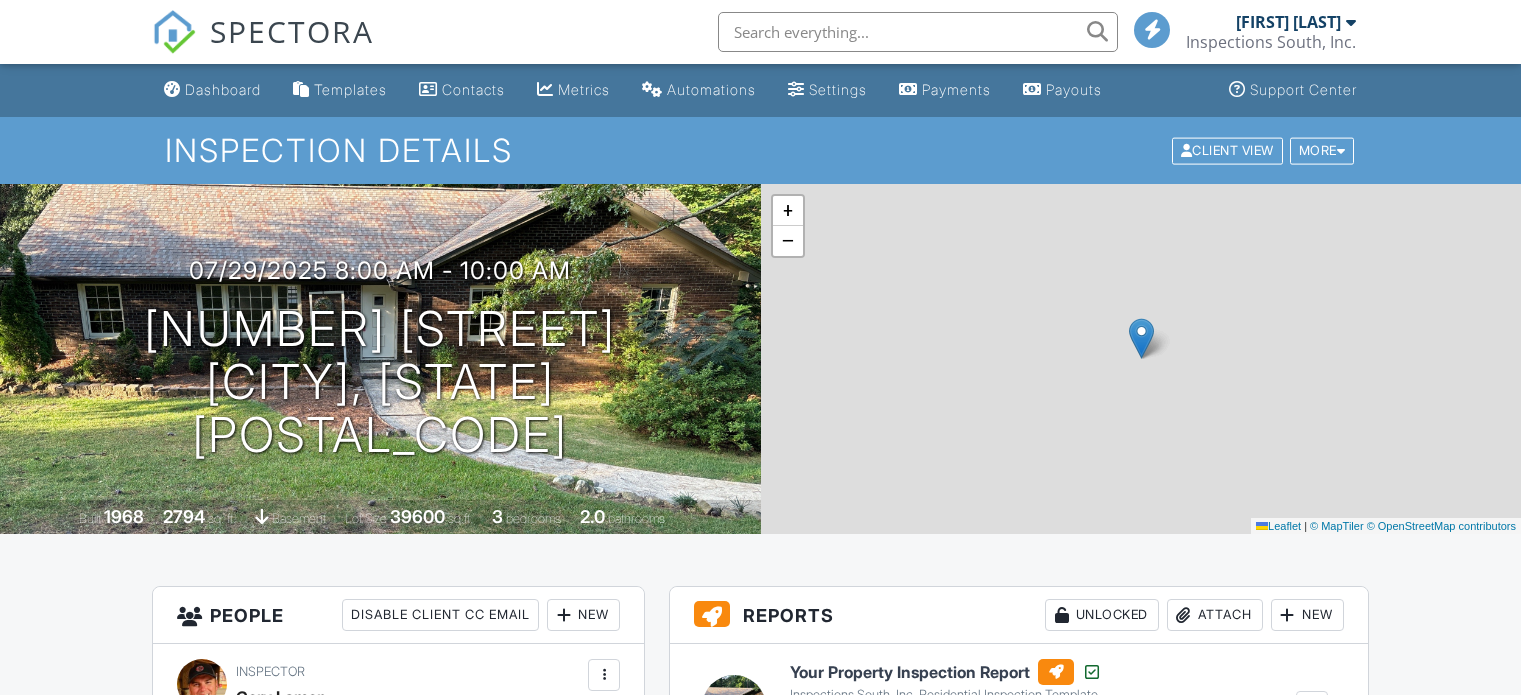 scroll, scrollTop: 0, scrollLeft: 0, axis: both 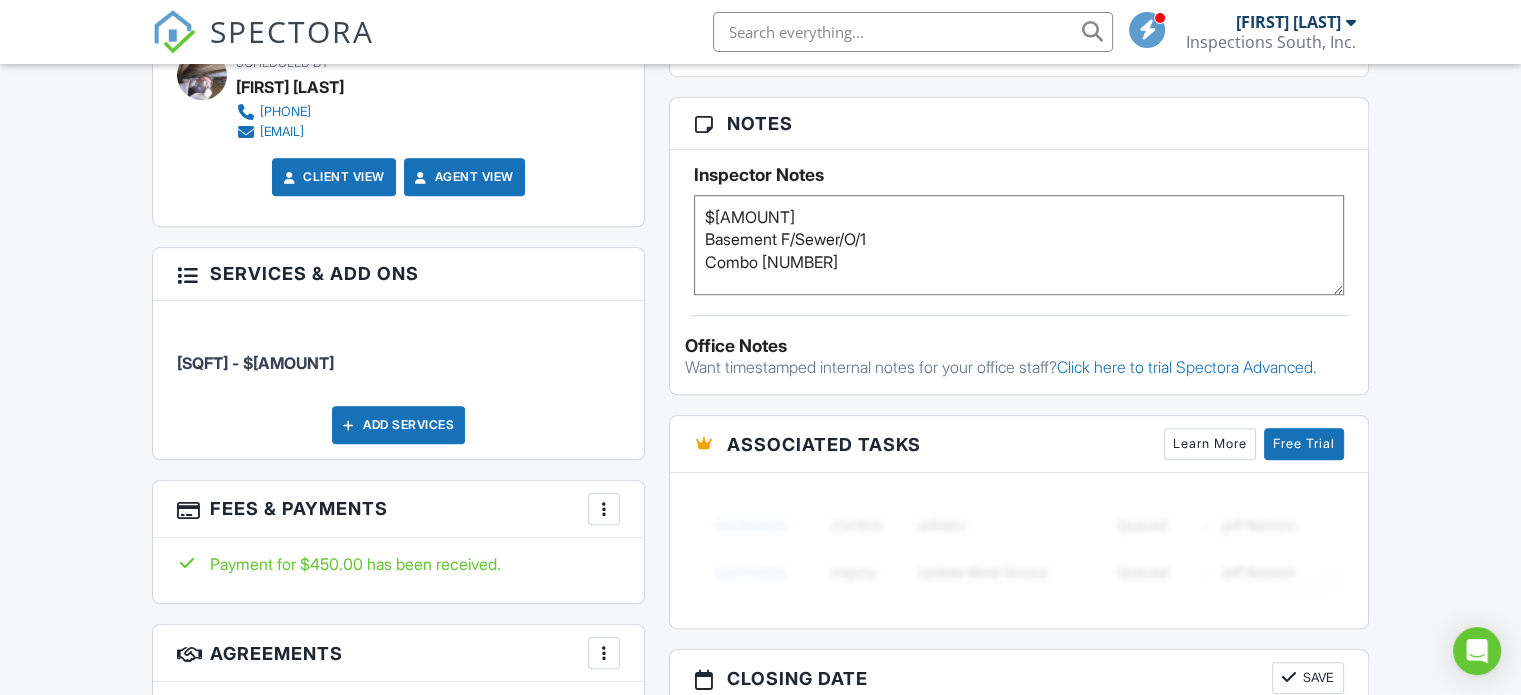 click at bounding box center [604, 509] 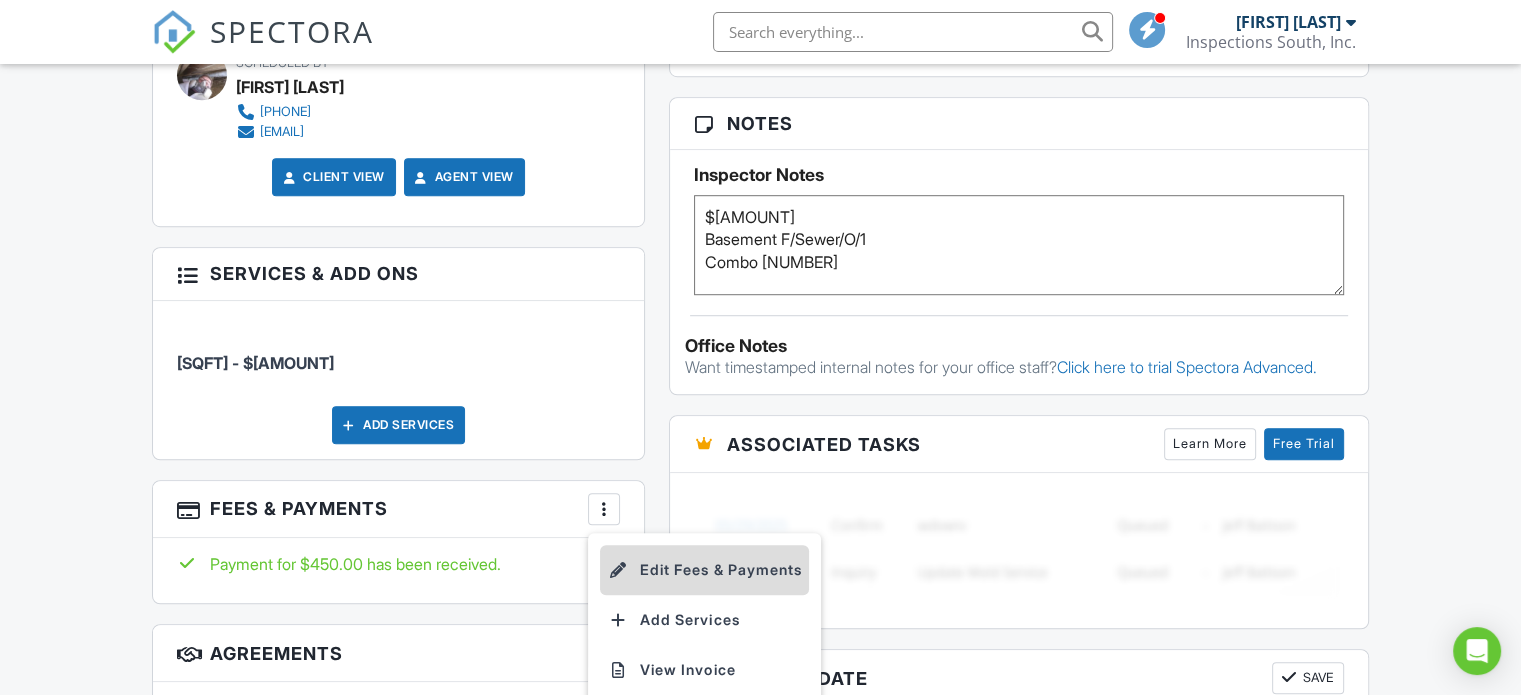 click on "Edit Fees & Payments" at bounding box center (704, 570) 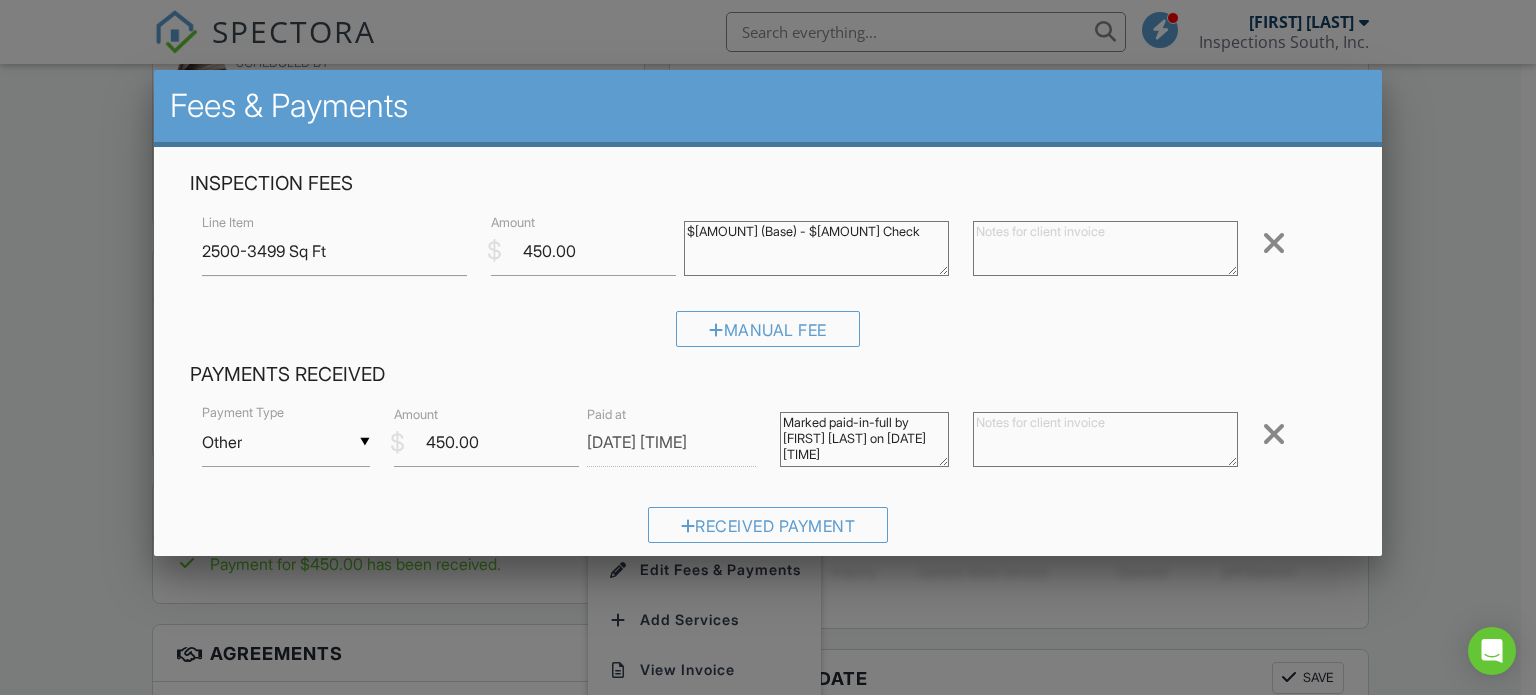 click at bounding box center (768, 334) 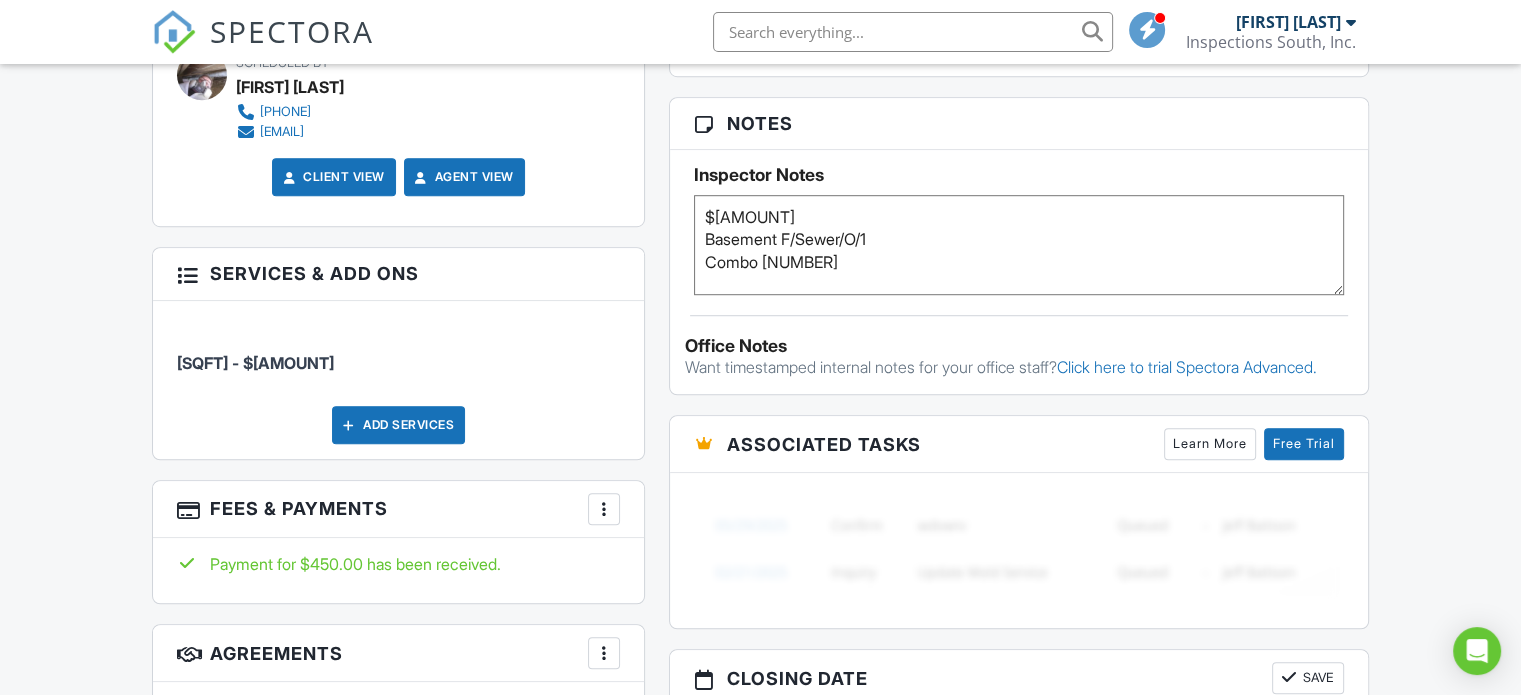 click at bounding box center (913, 32) 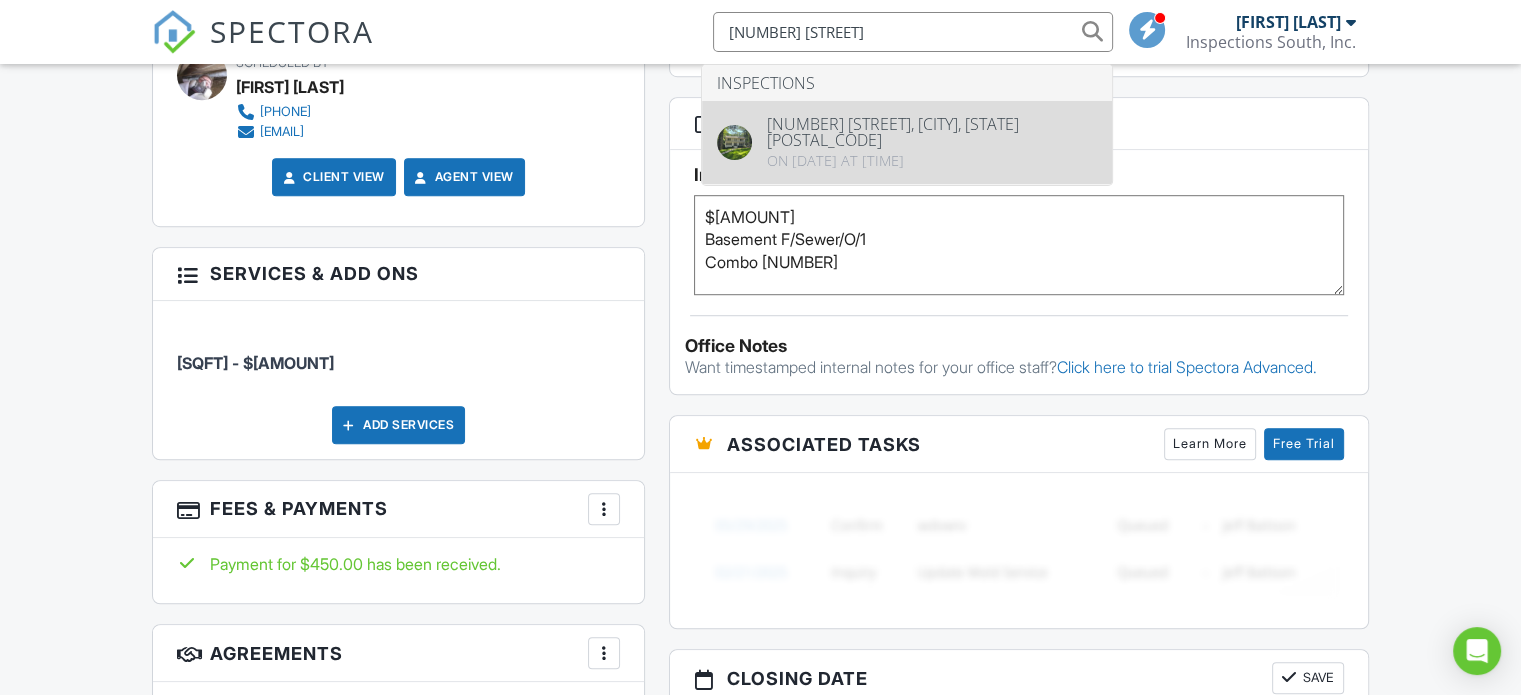 type on "3455 Country Brook" 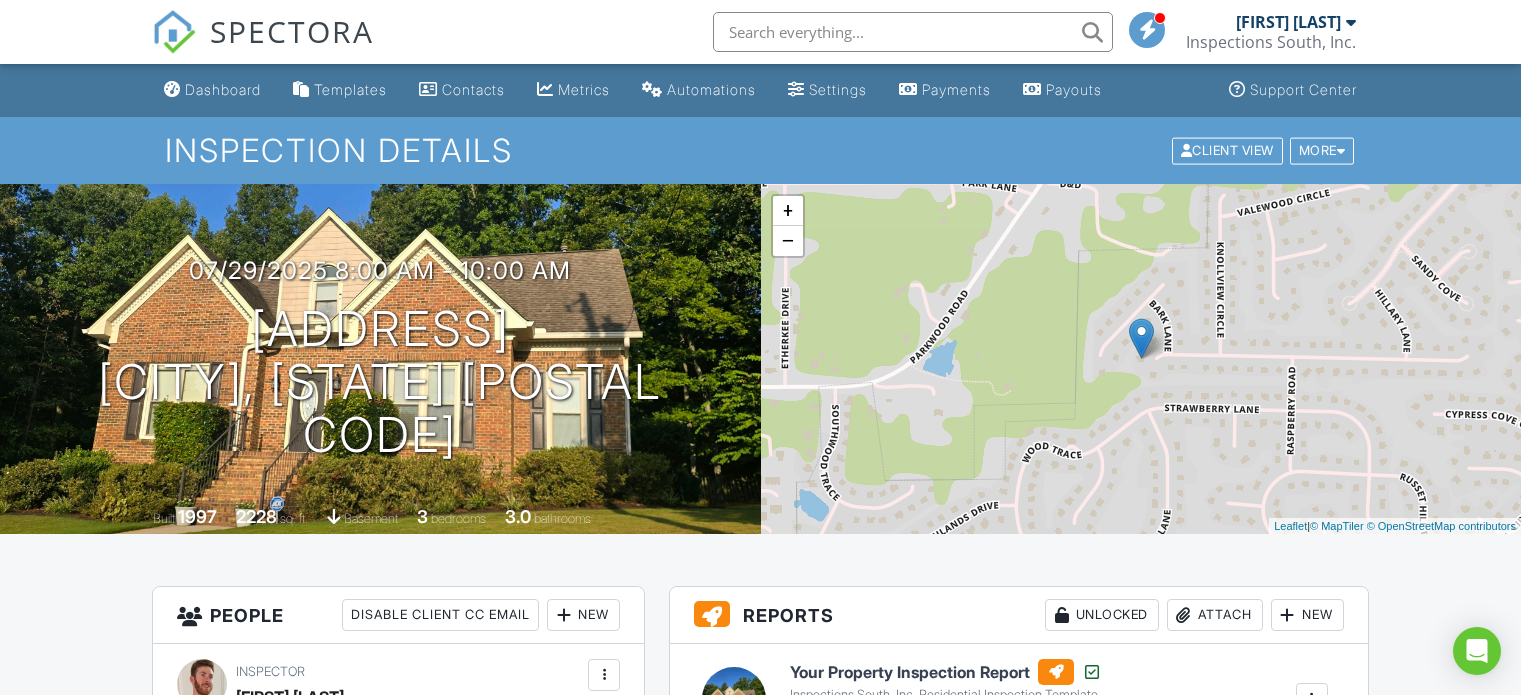 scroll, scrollTop: 0, scrollLeft: 0, axis: both 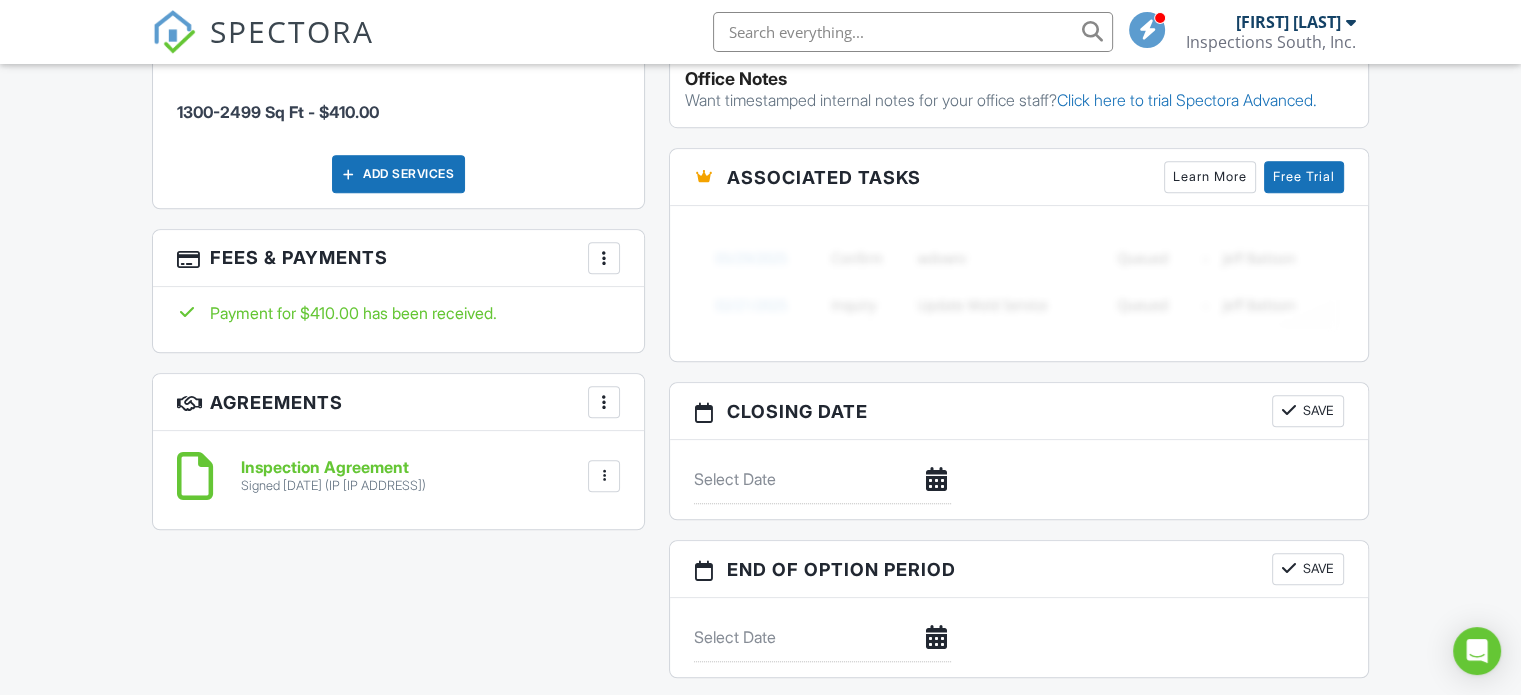 click at bounding box center [913, 32] 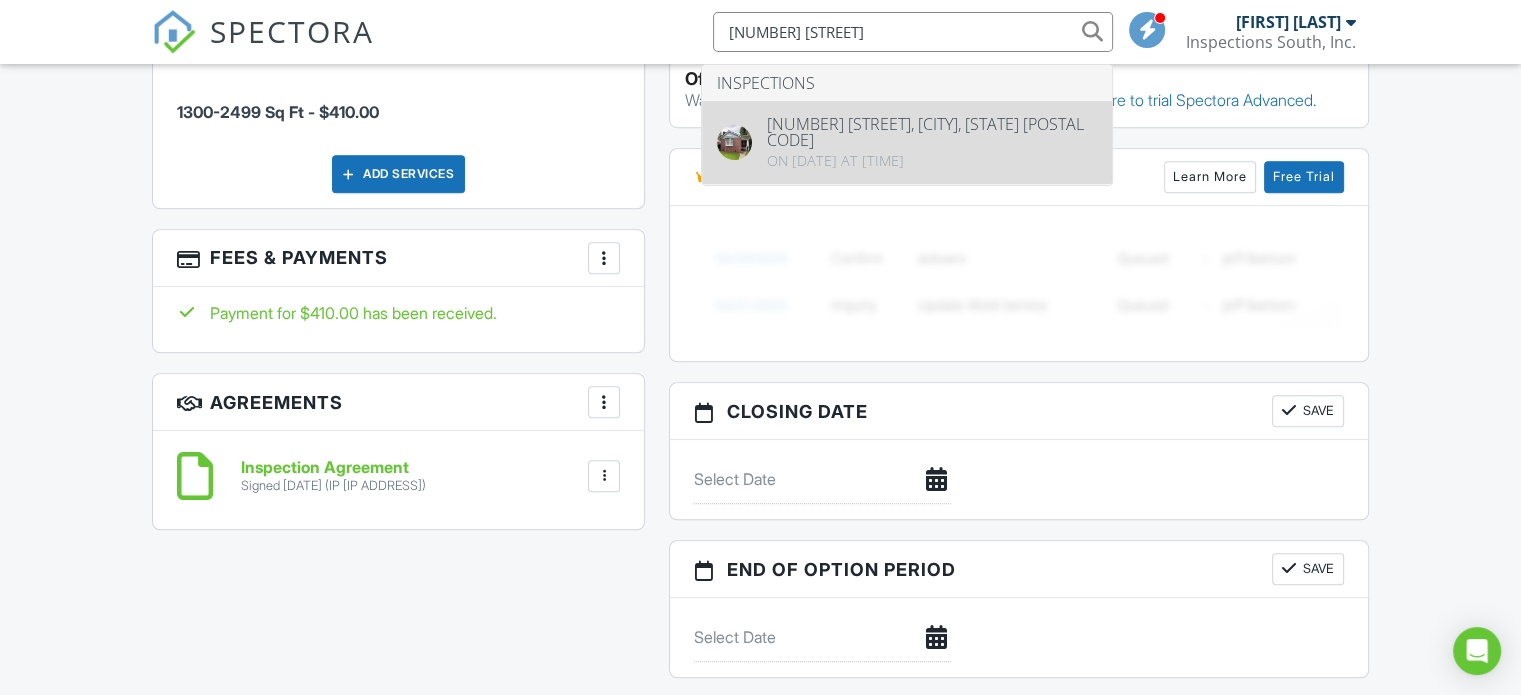 type on "216 Pinewood" 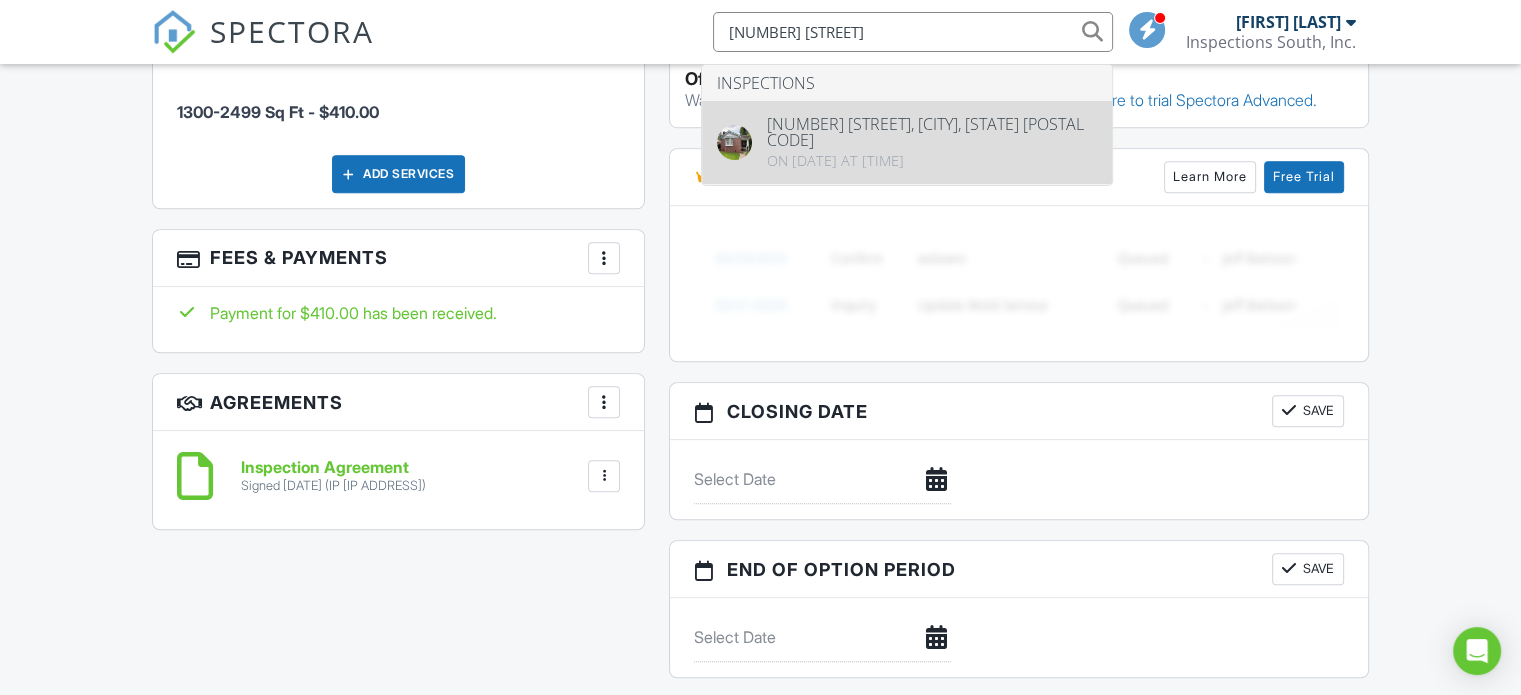 type 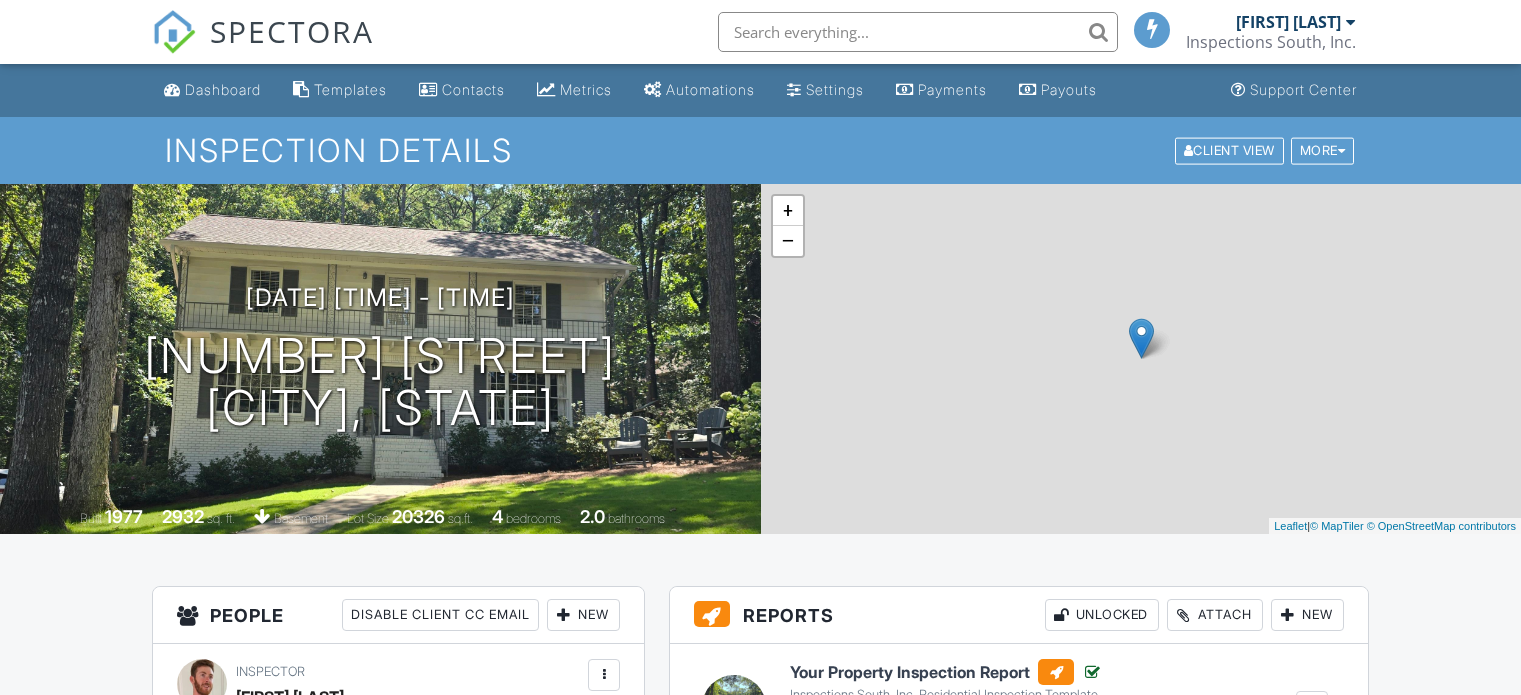 scroll, scrollTop: 0, scrollLeft: 0, axis: both 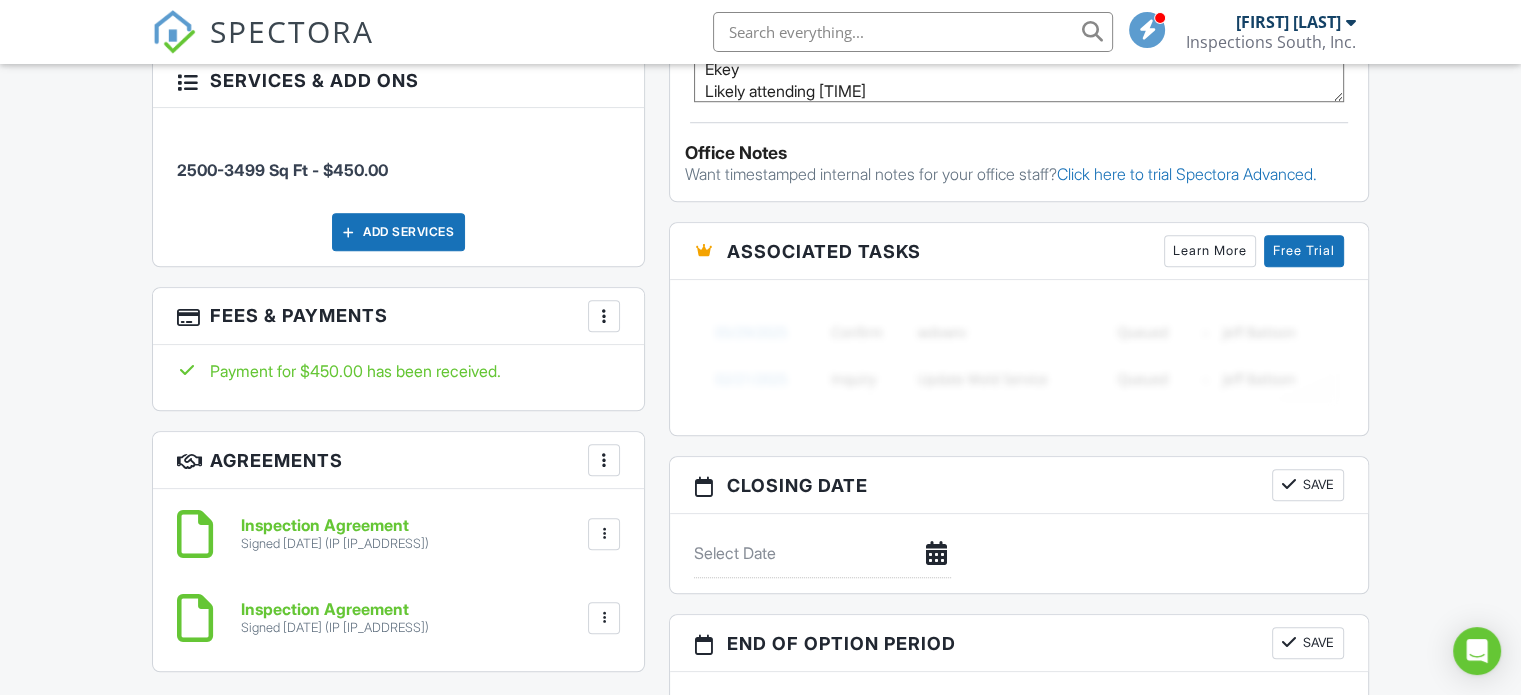 click at bounding box center (604, 316) 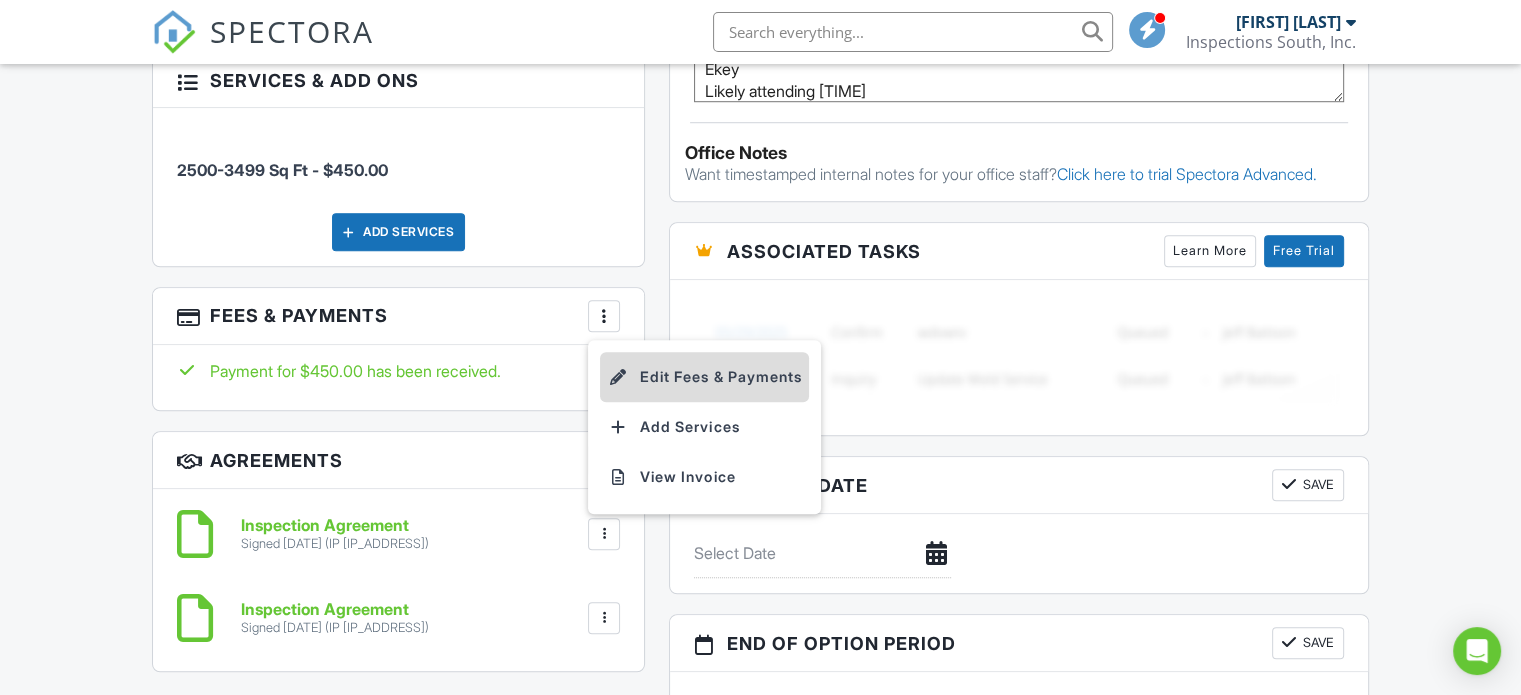 click on "Edit Fees & Payments" at bounding box center [704, 377] 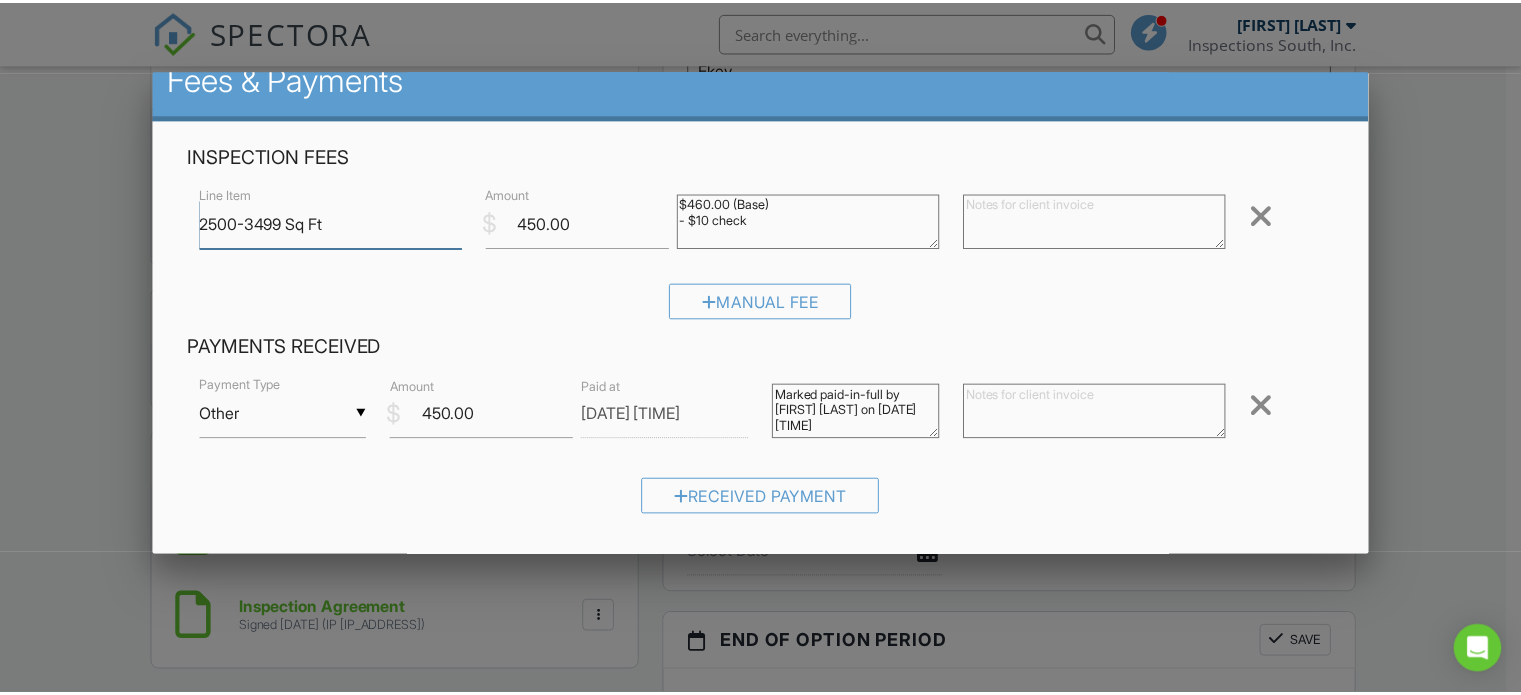 scroll, scrollTop: 29, scrollLeft: 0, axis: vertical 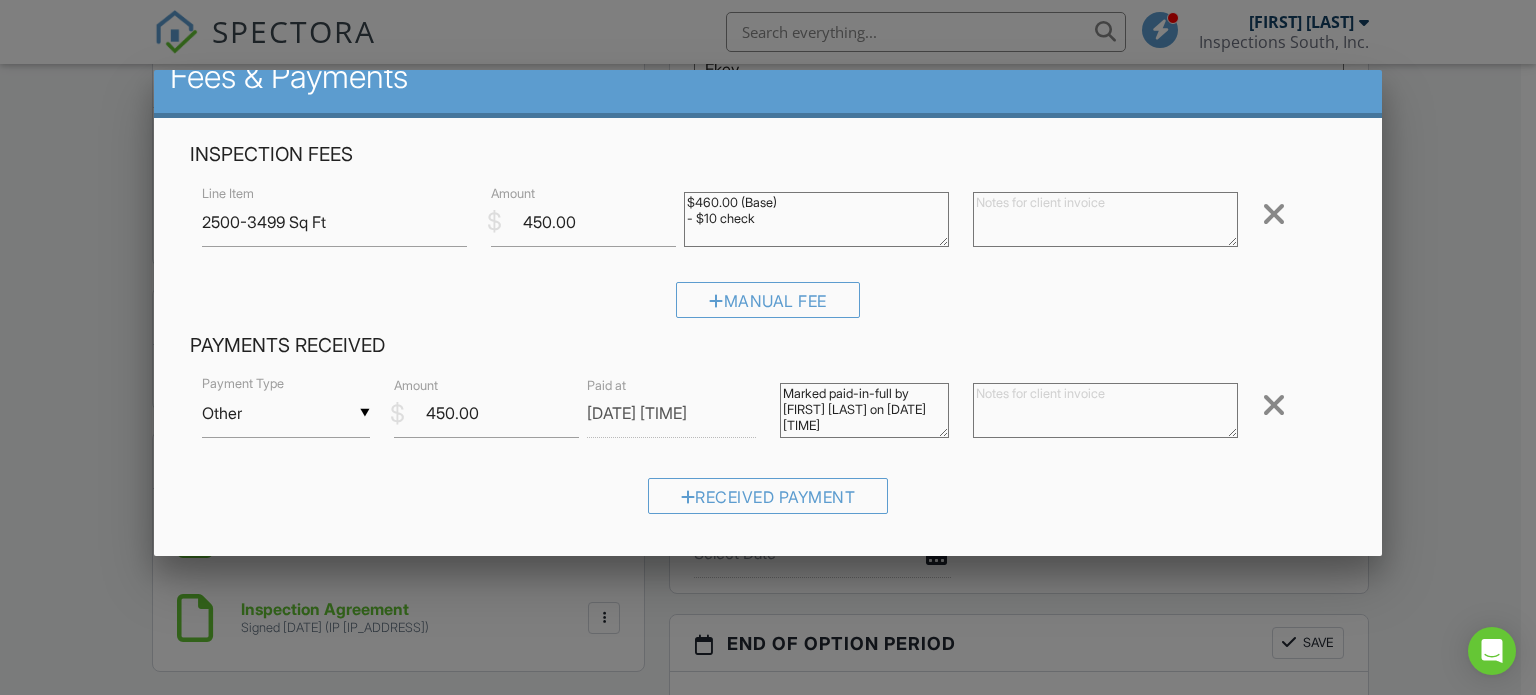 click at bounding box center [768, 334] 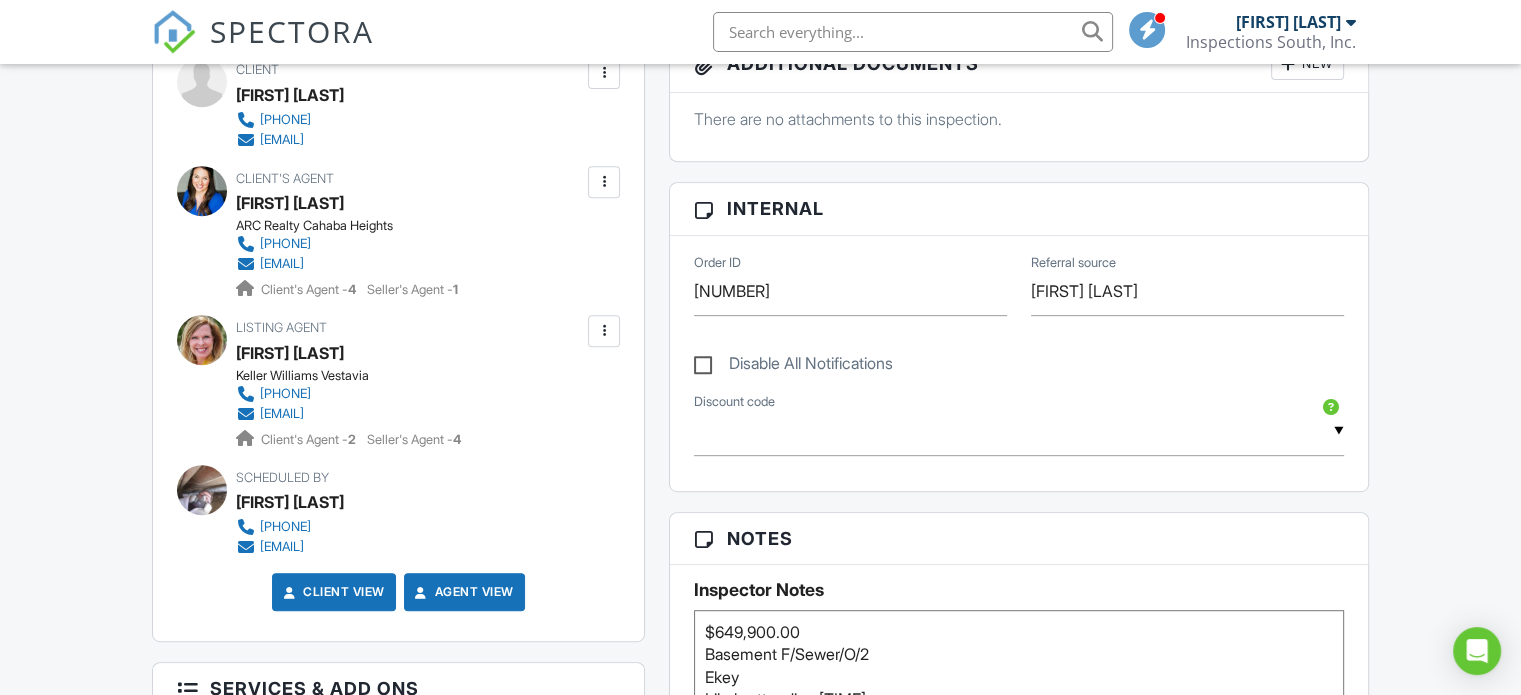 scroll, scrollTop: 0, scrollLeft: 0, axis: both 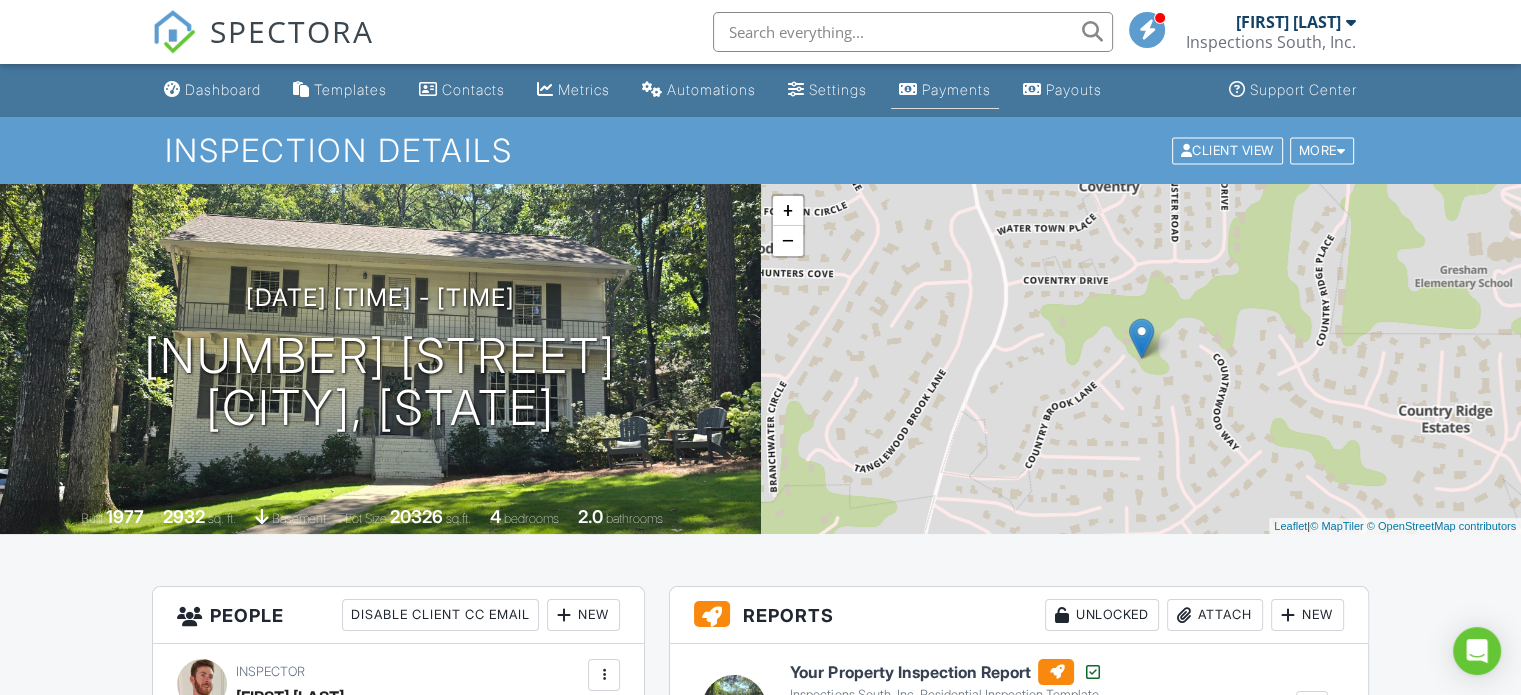 click on "Payments" at bounding box center (956, 89) 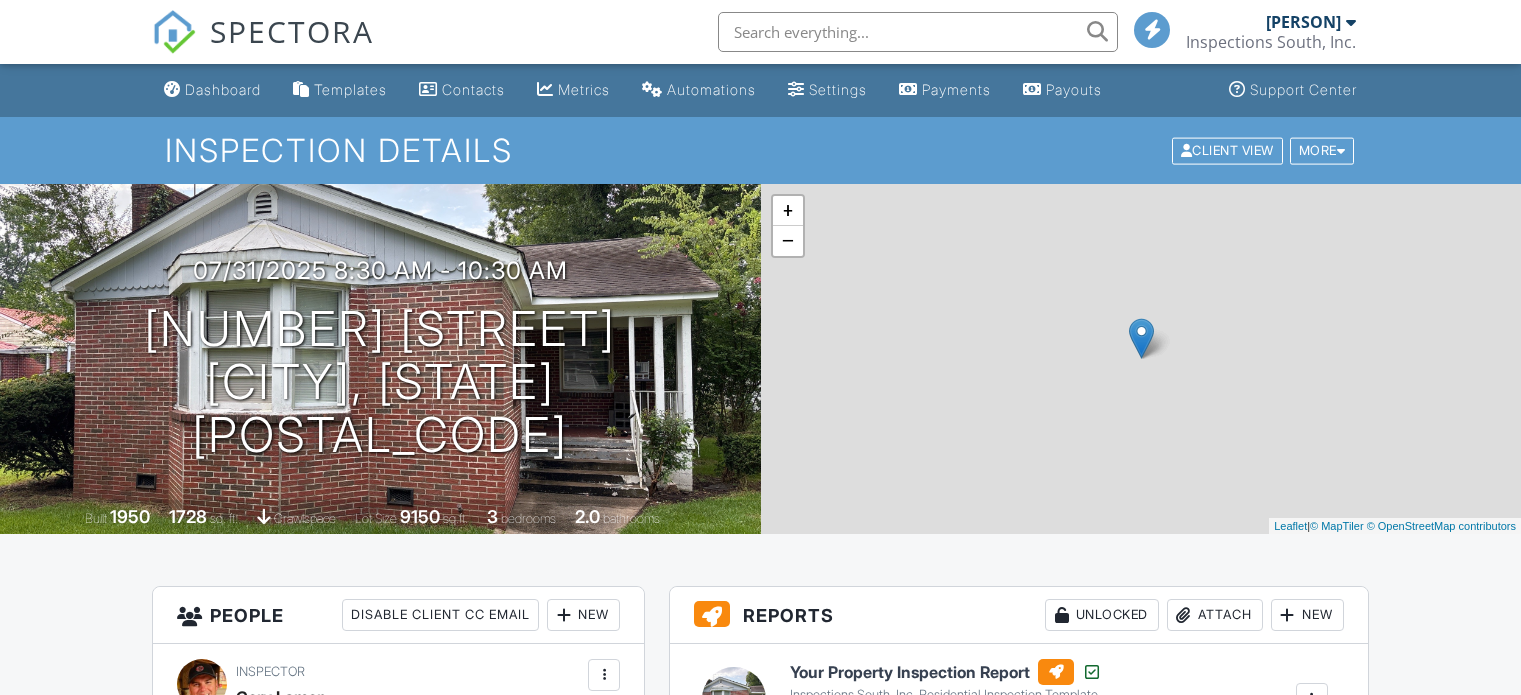 scroll, scrollTop: 0, scrollLeft: 0, axis: both 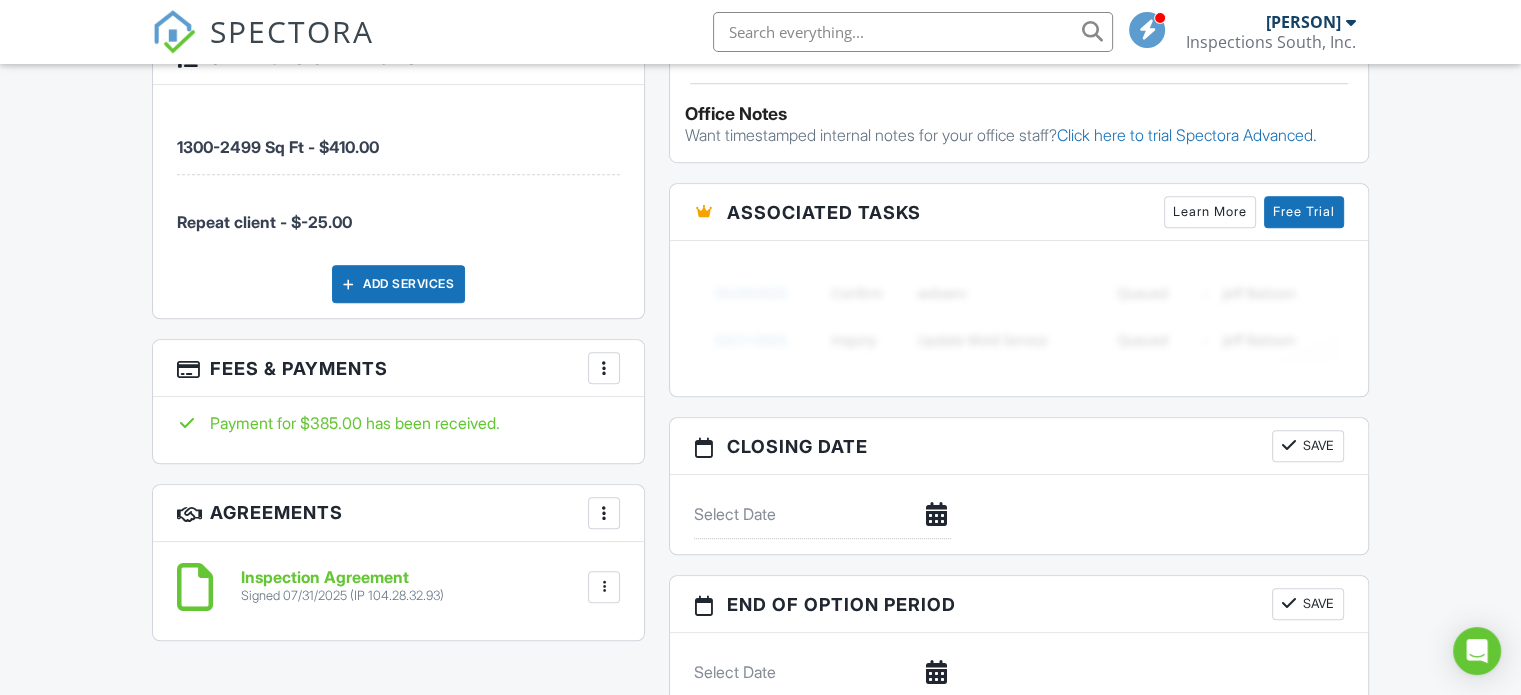 click on "SPECTORA" at bounding box center (292, 31) 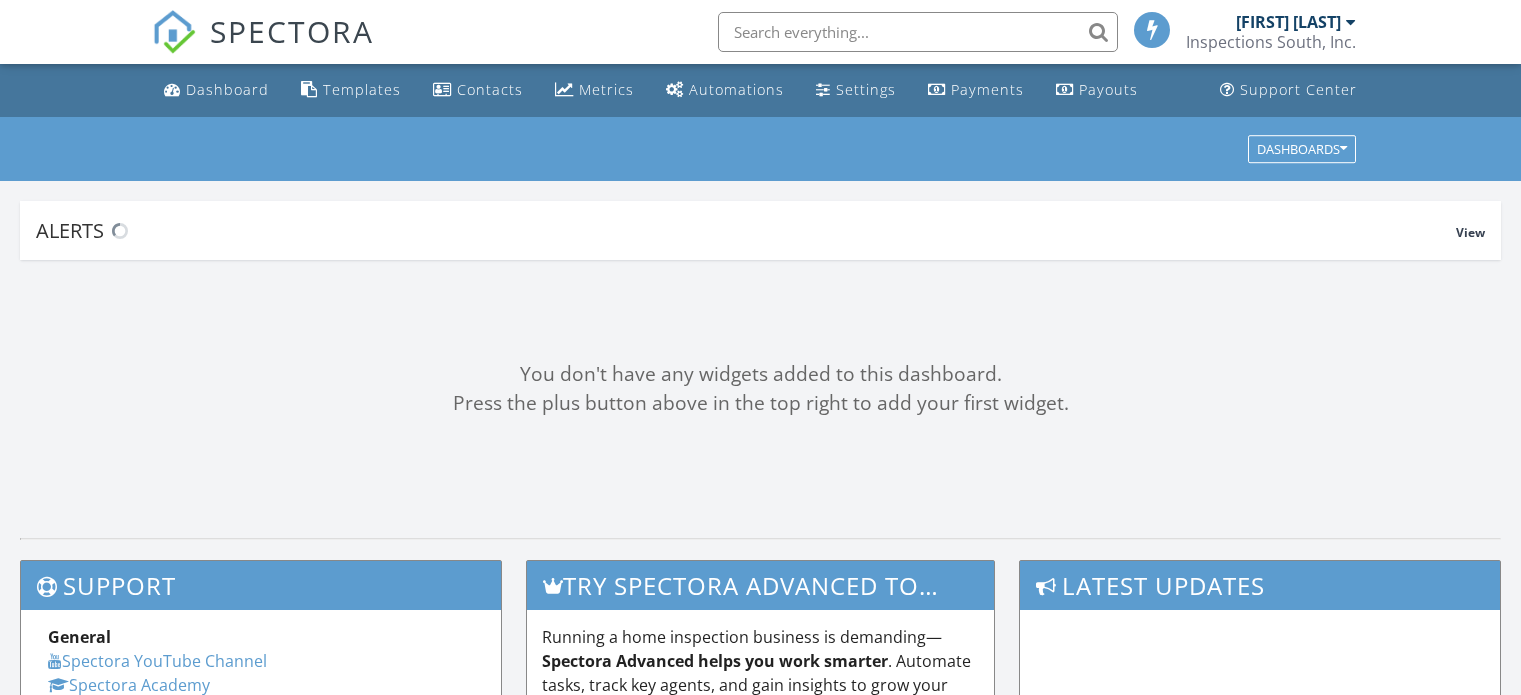 scroll, scrollTop: 0, scrollLeft: 0, axis: both 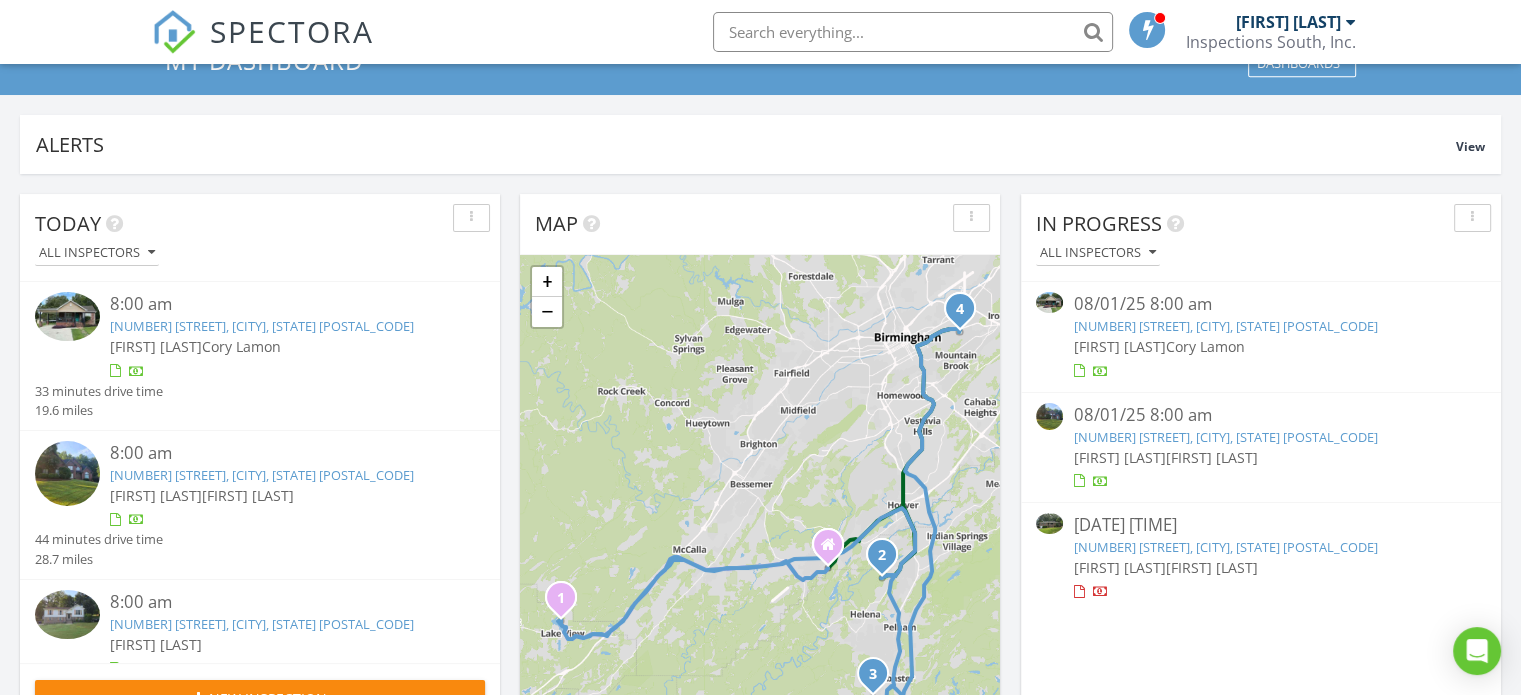 click on "[NUMBER] [STREET], [CITY], [STATE] [POSTAL_CODE]" at bounding box center (1225, 326) 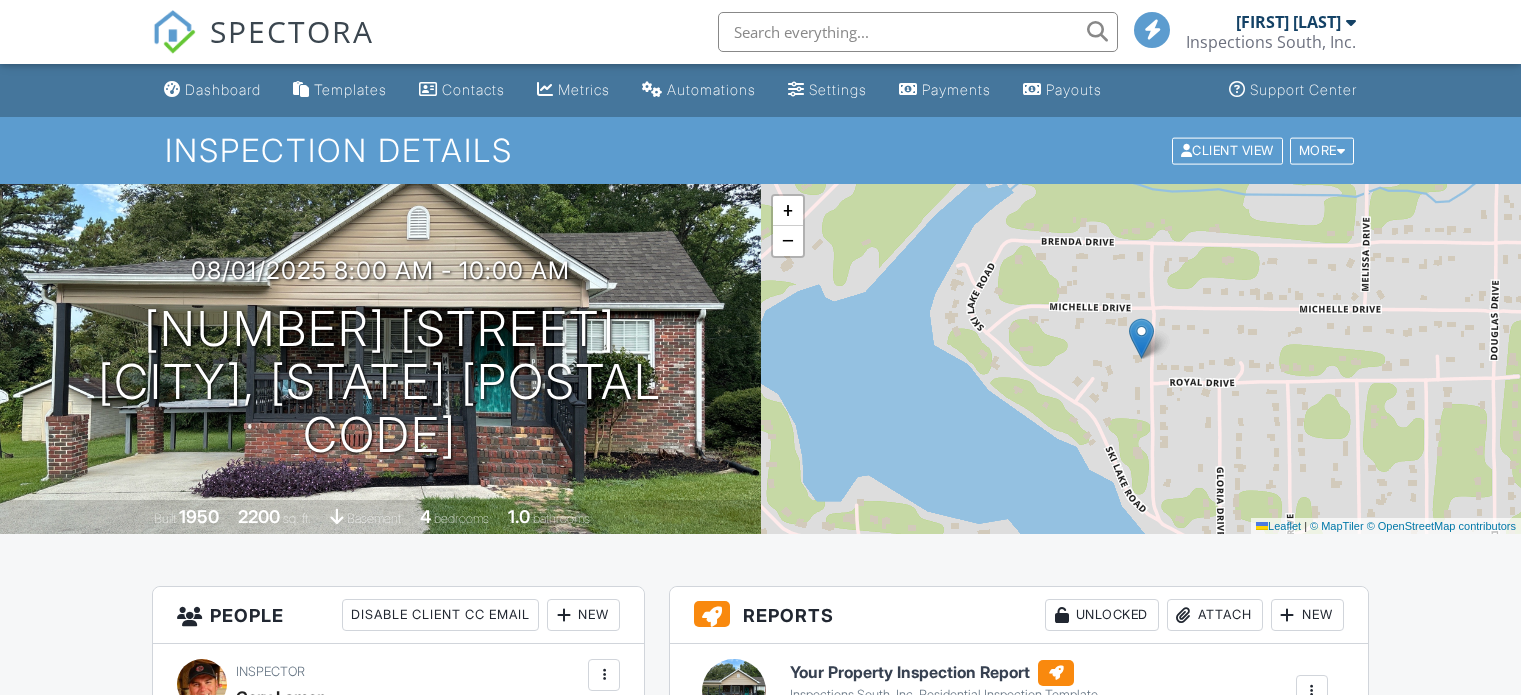 scroll, scrollTop: 0, scrollLeft: 0, axis: both 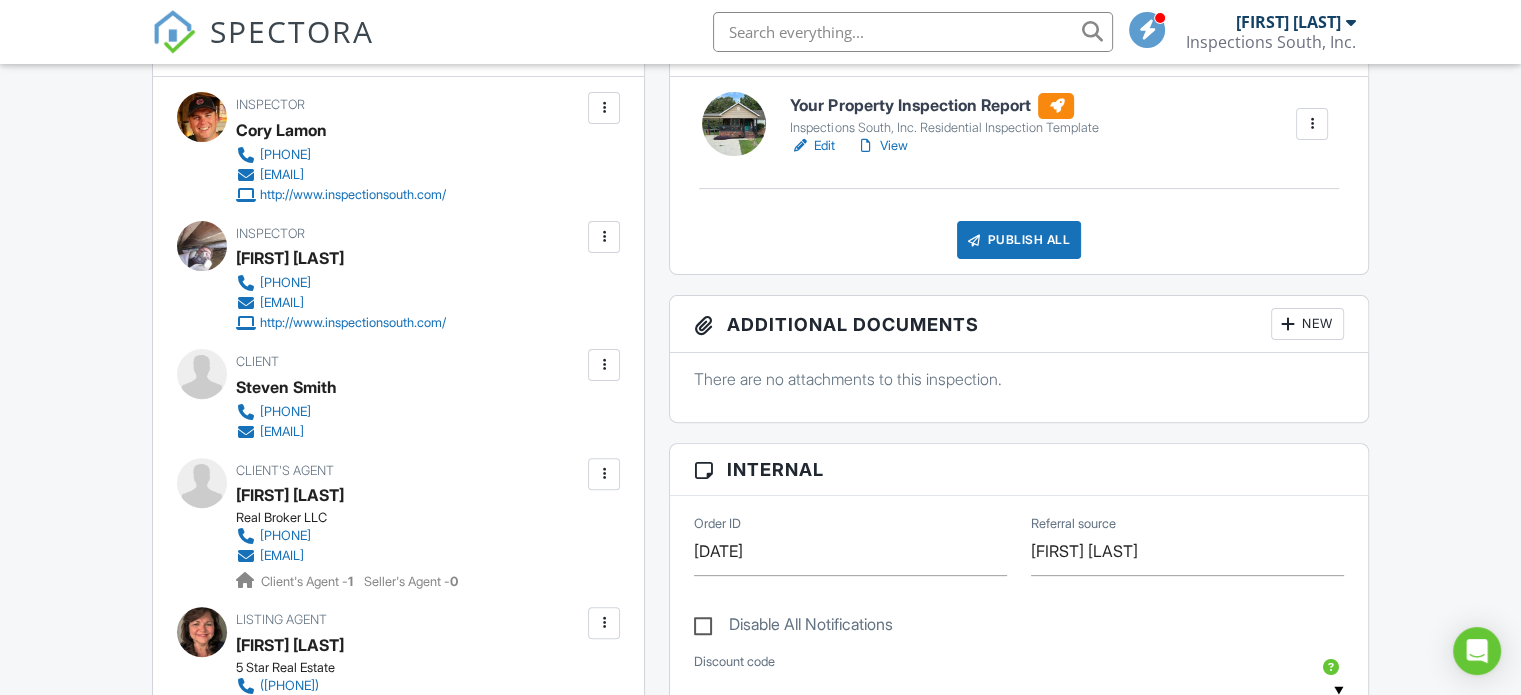 click on "Your Property Inspection Report" at bounding box center [944, 106] 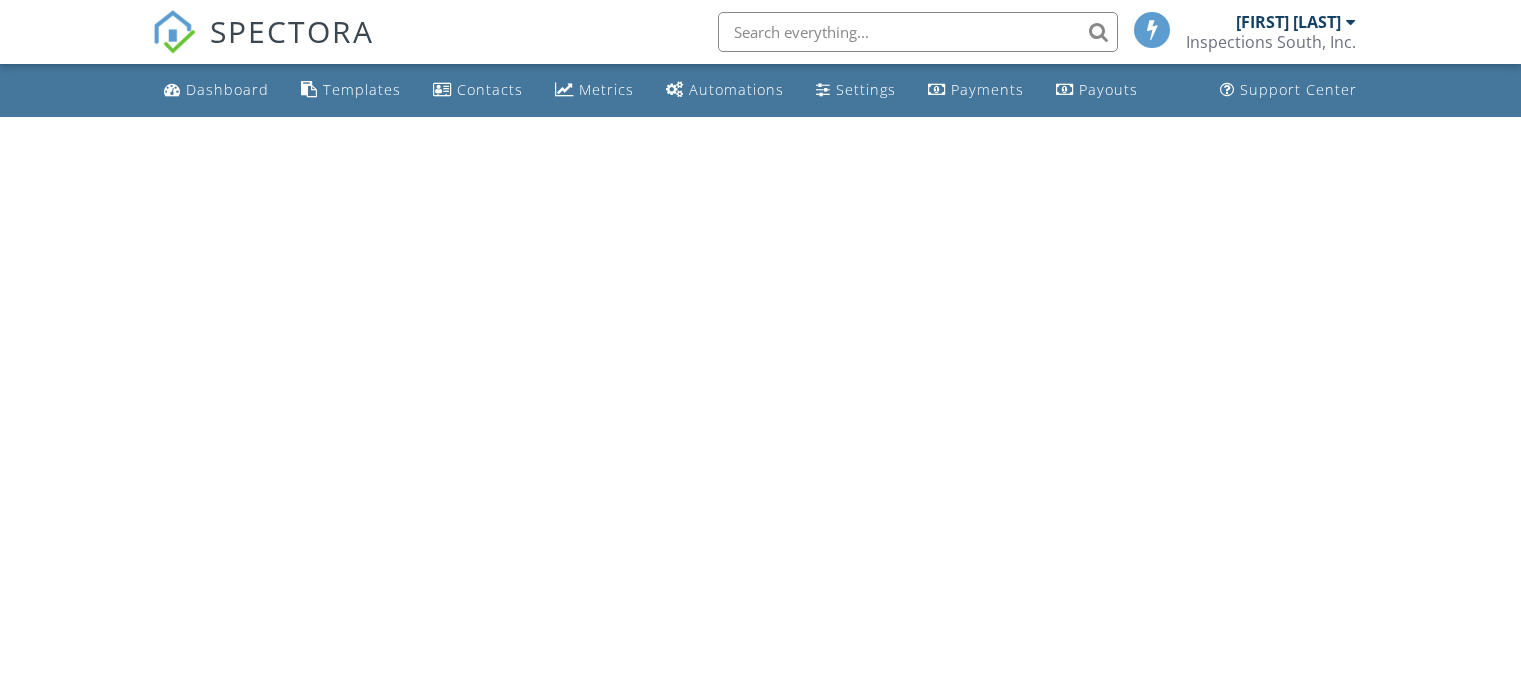 scroll, scrollTop: 0, scrollLeft: 0, axis: both 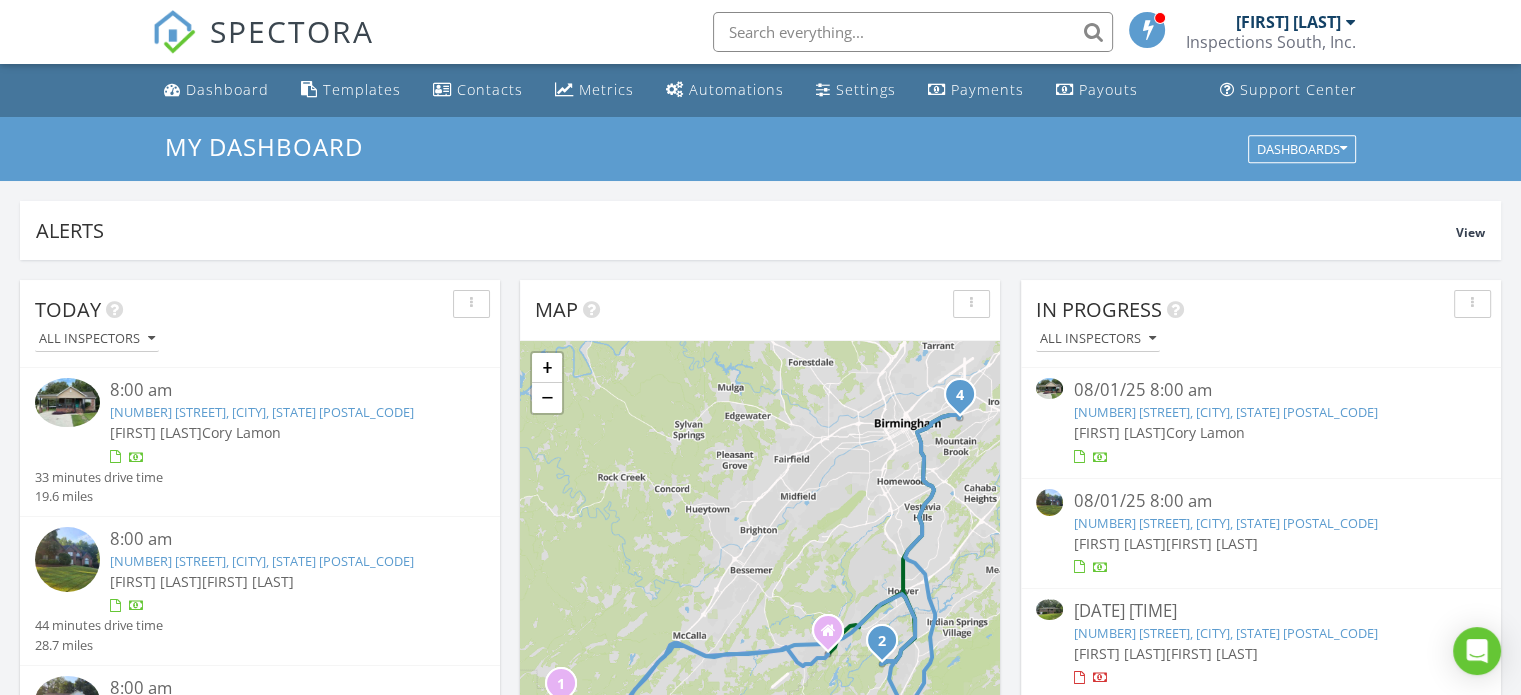 click on "190 Chase Dr, Pelham, AL 35124" at bounding box center [1225, 523] 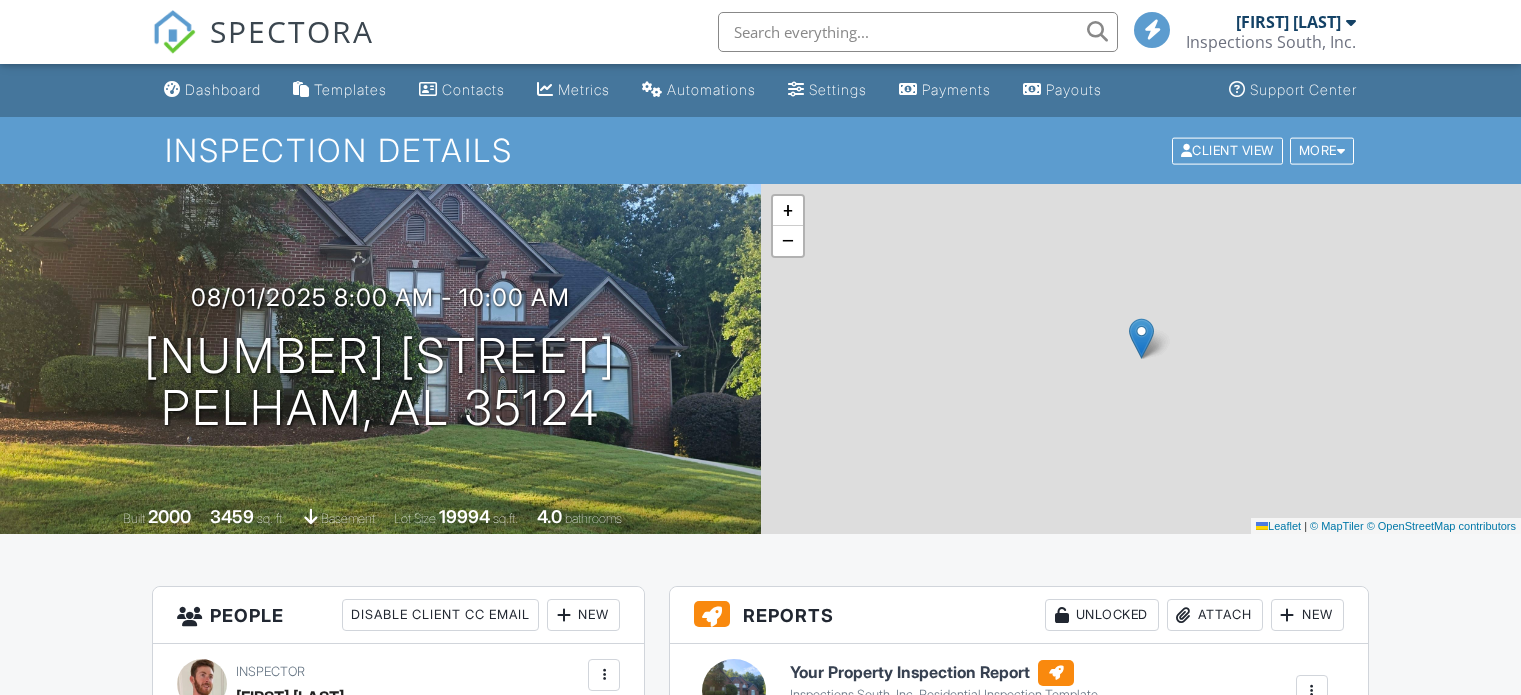 scroll, scrollTop: 0, scrollLeft: 0, axis: both 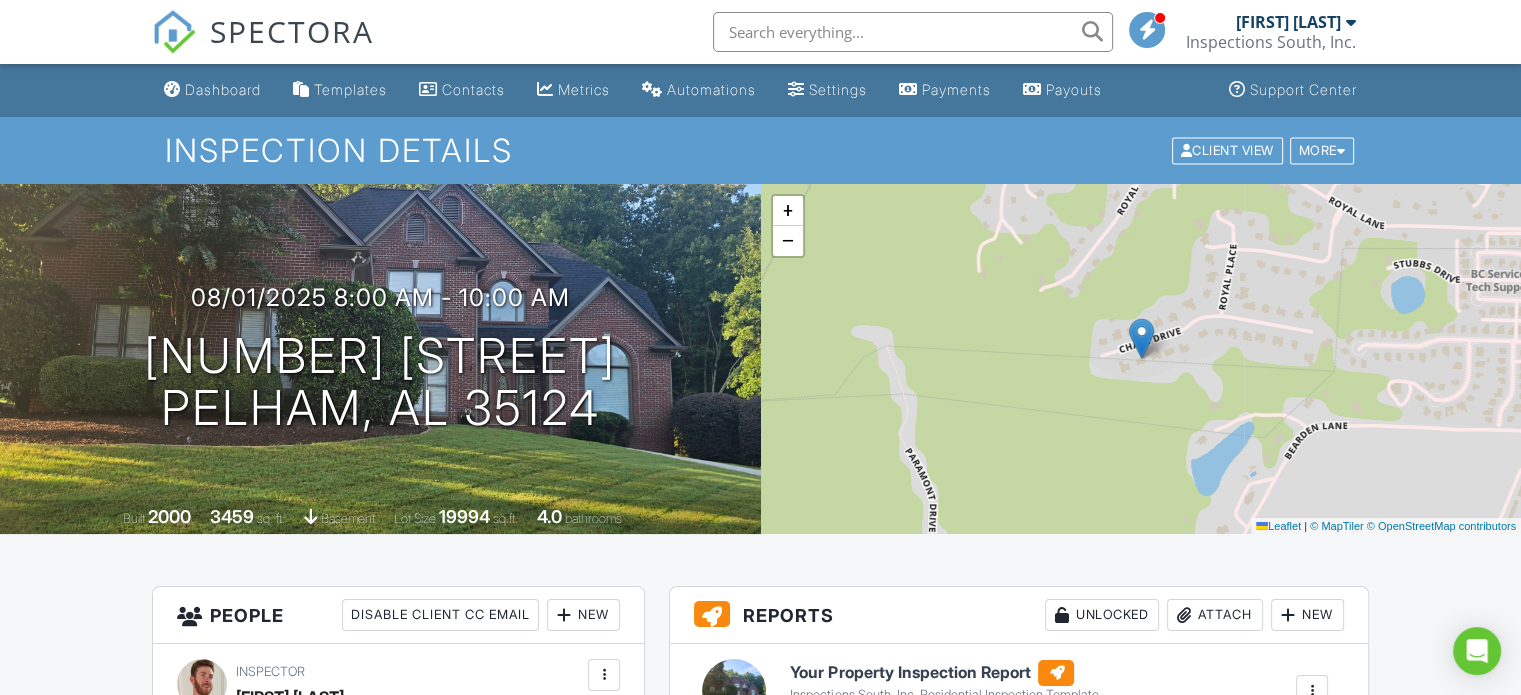 click on "Your Property Inspection Report" at bounding box center (944, 673) 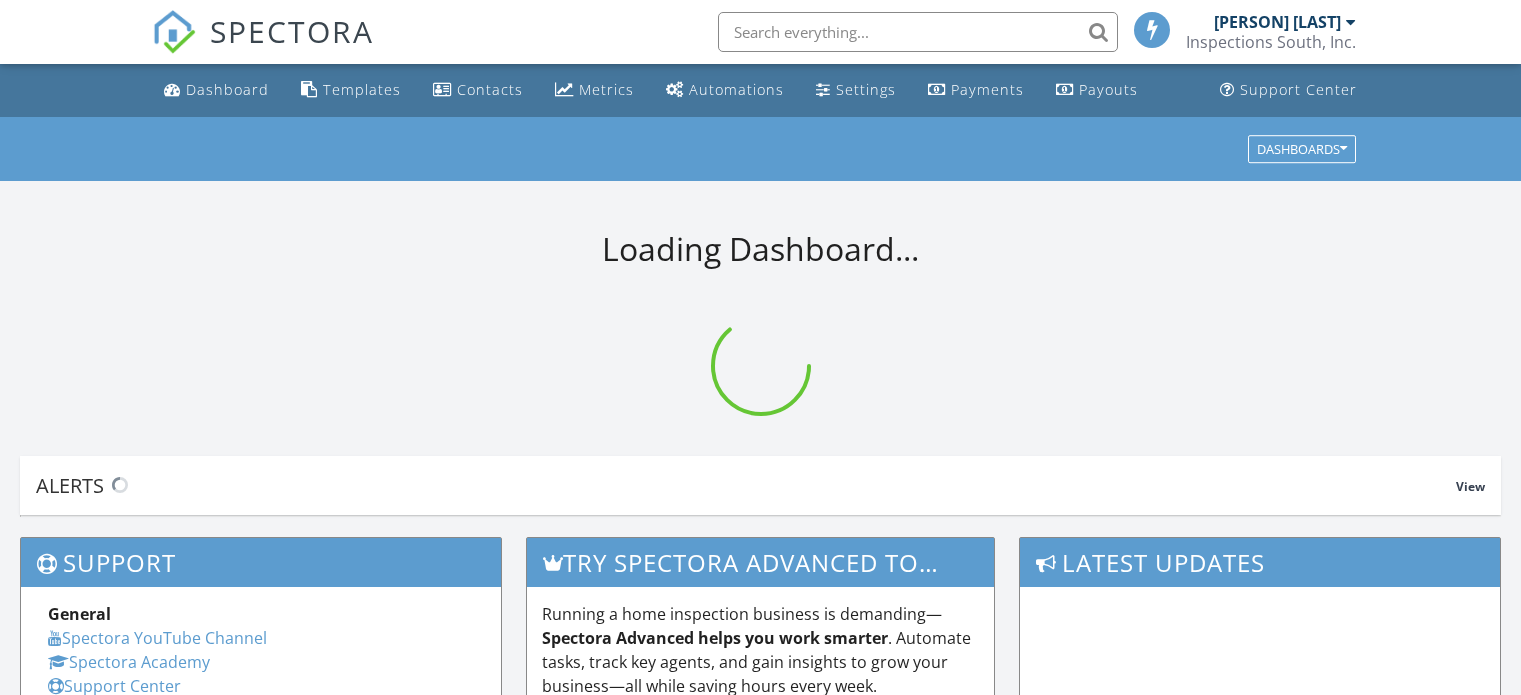 scroll, scrollTop: 0, scrollLeft: 0, axis: both 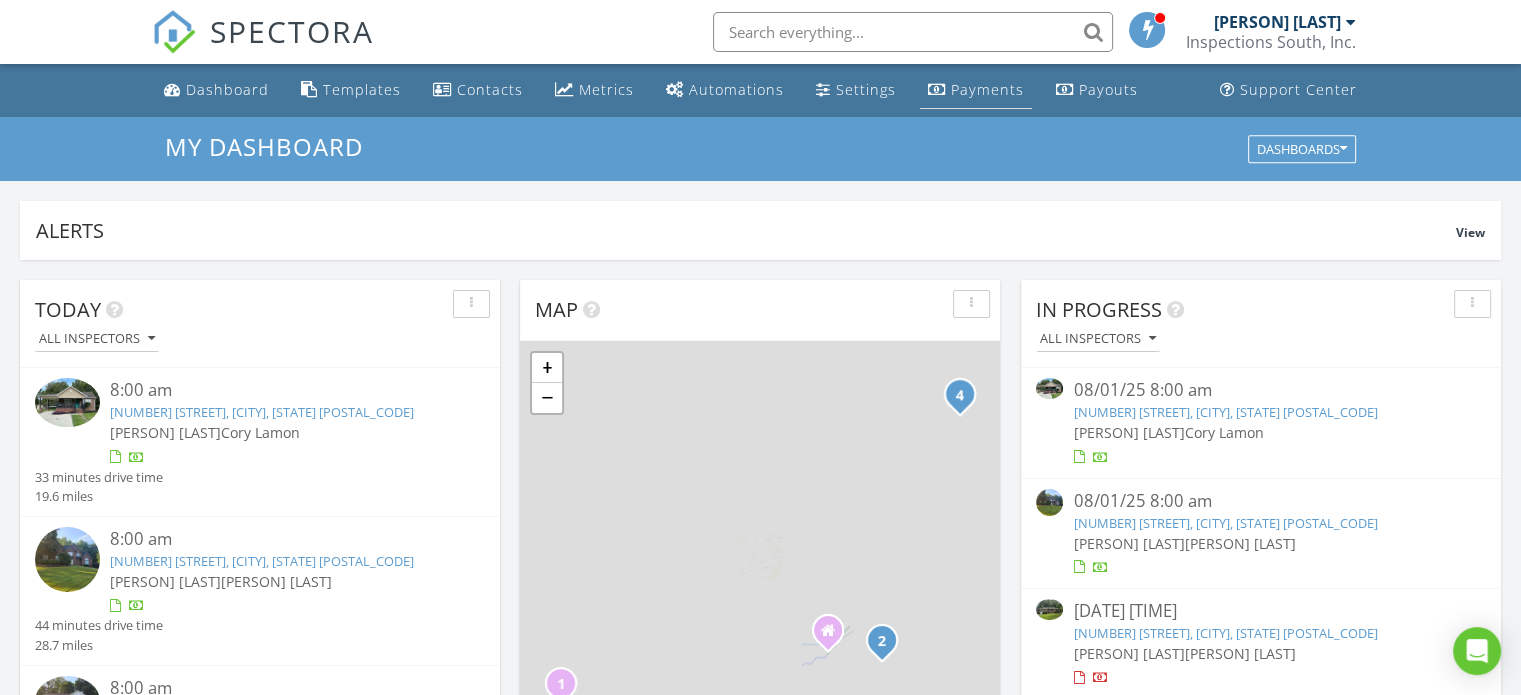 click on "Payments" at bounding box center (987, 89) 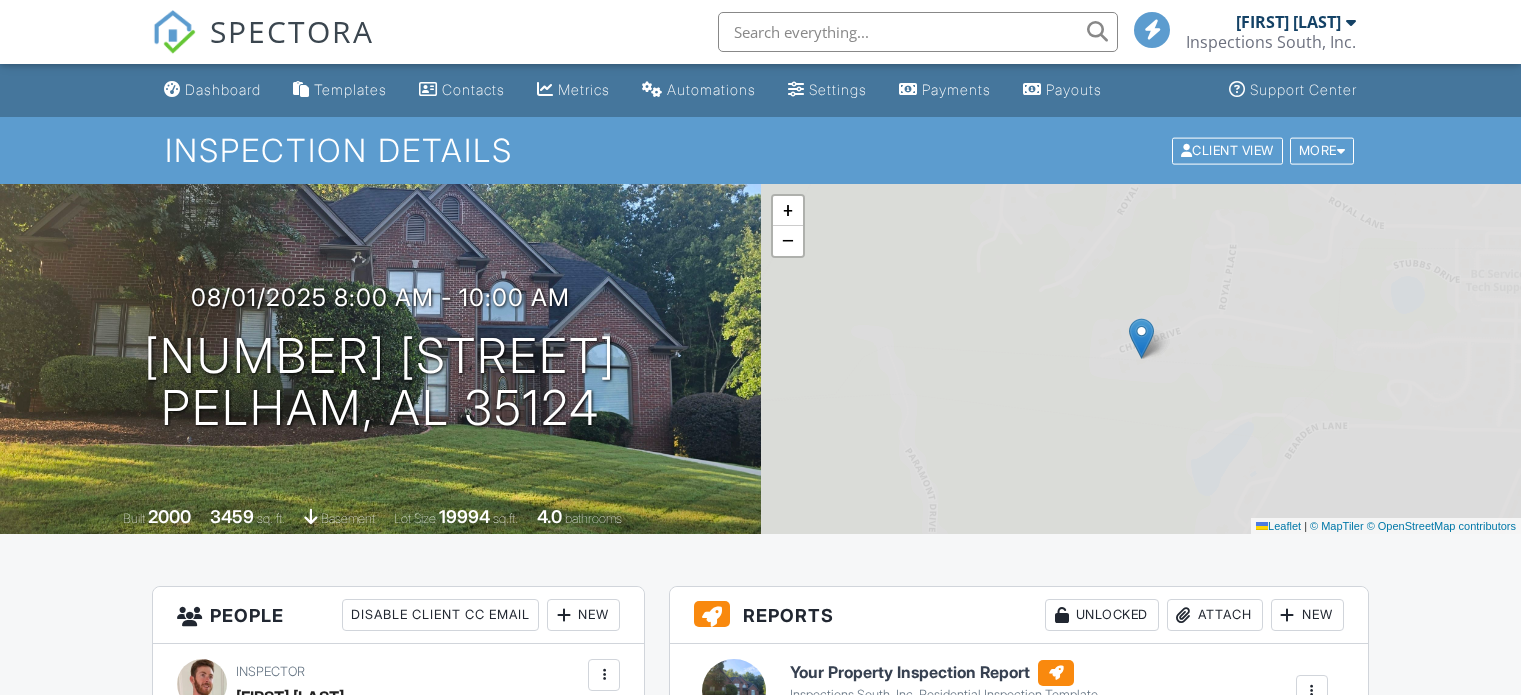 scroll, scrollTop: 0, scrollLeft: 0, axis: both 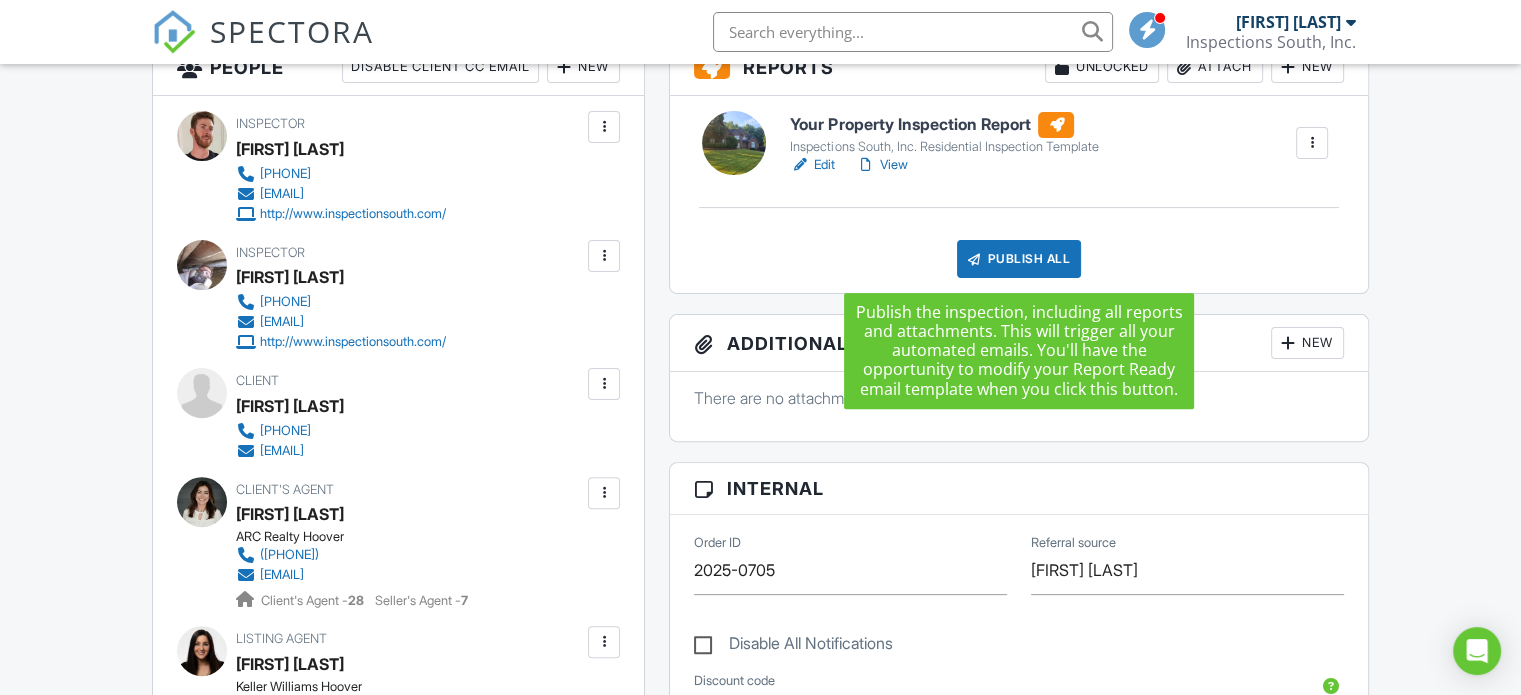 click on "Publish All" at bounding box center [1019, 259] 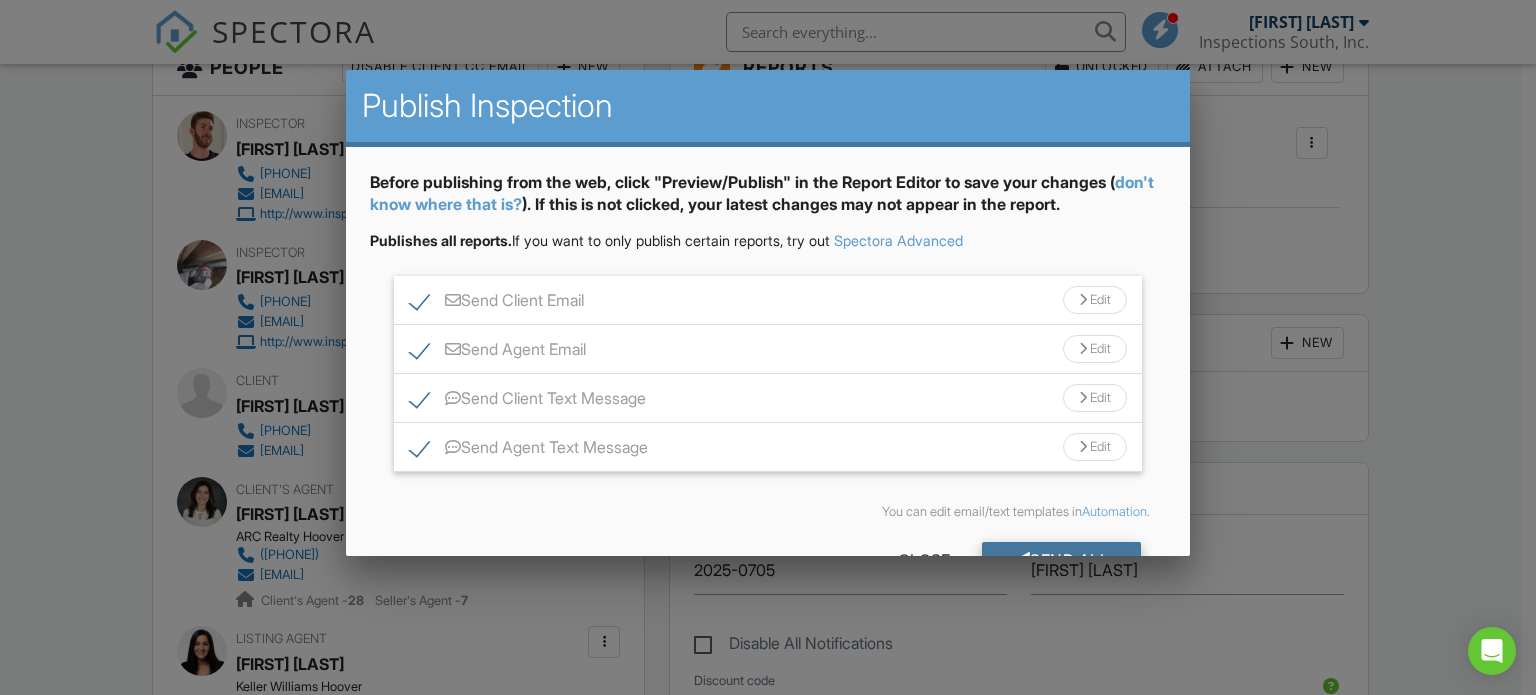 click on "Send All" at bounding box center (1062, 560) 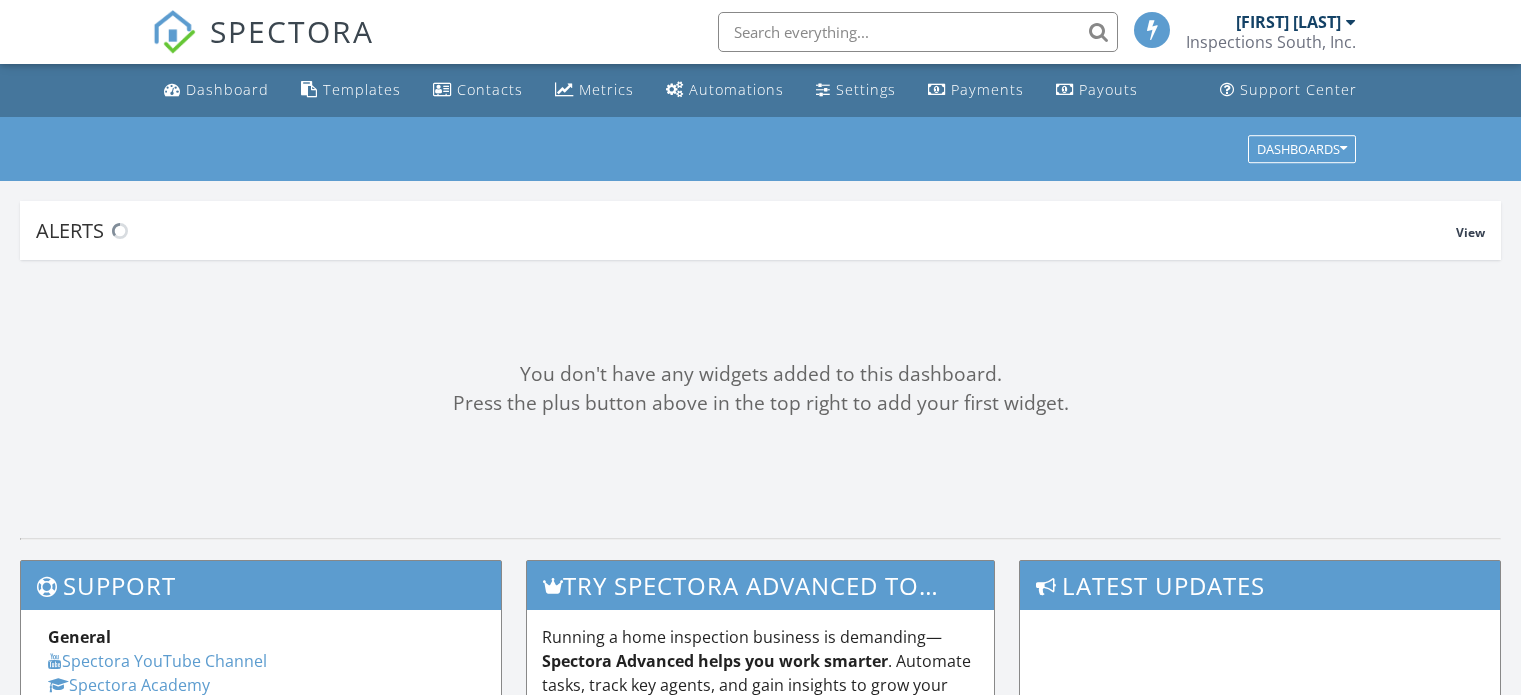 scroll, scrollTop: 0, scrollLeft: 0, axis: both 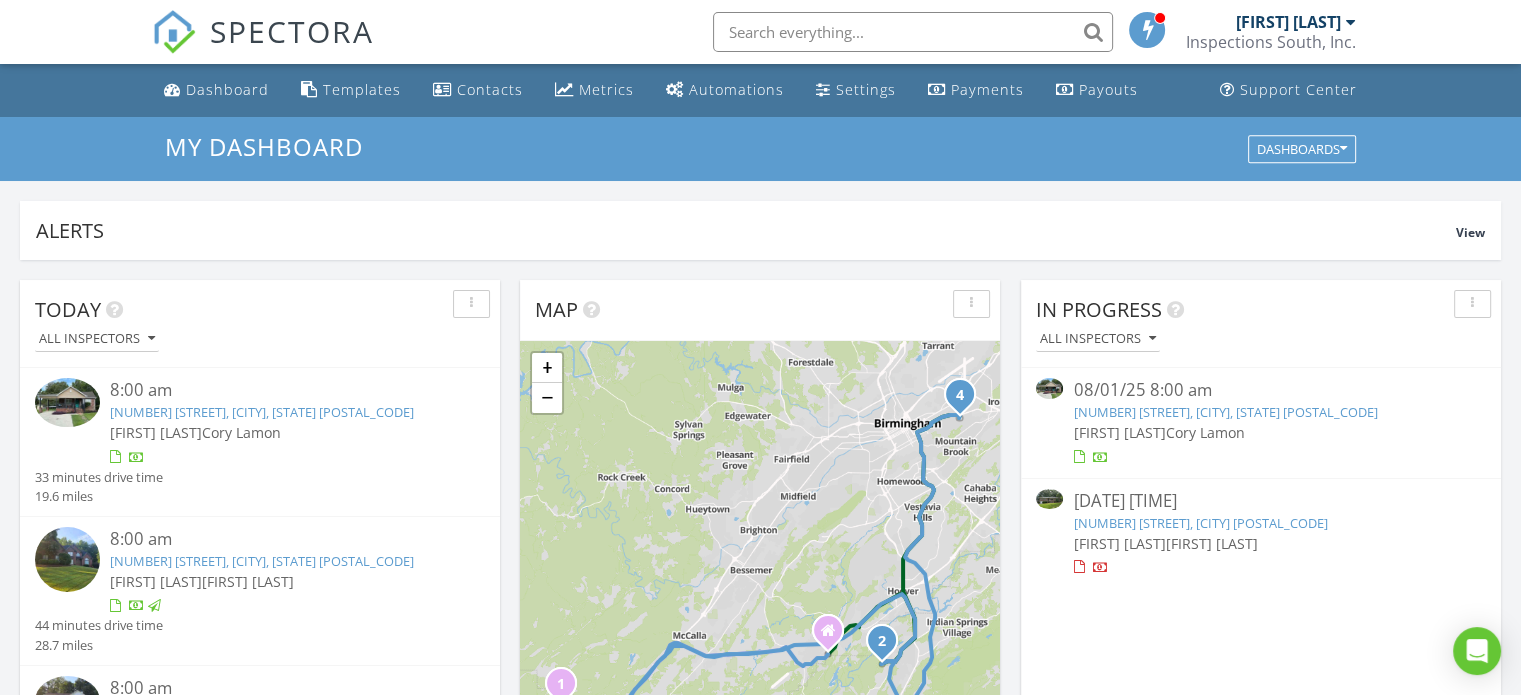 click on "1025 53rd St S, Birmingham, AL 35222" at bounding box center [1200, 523] 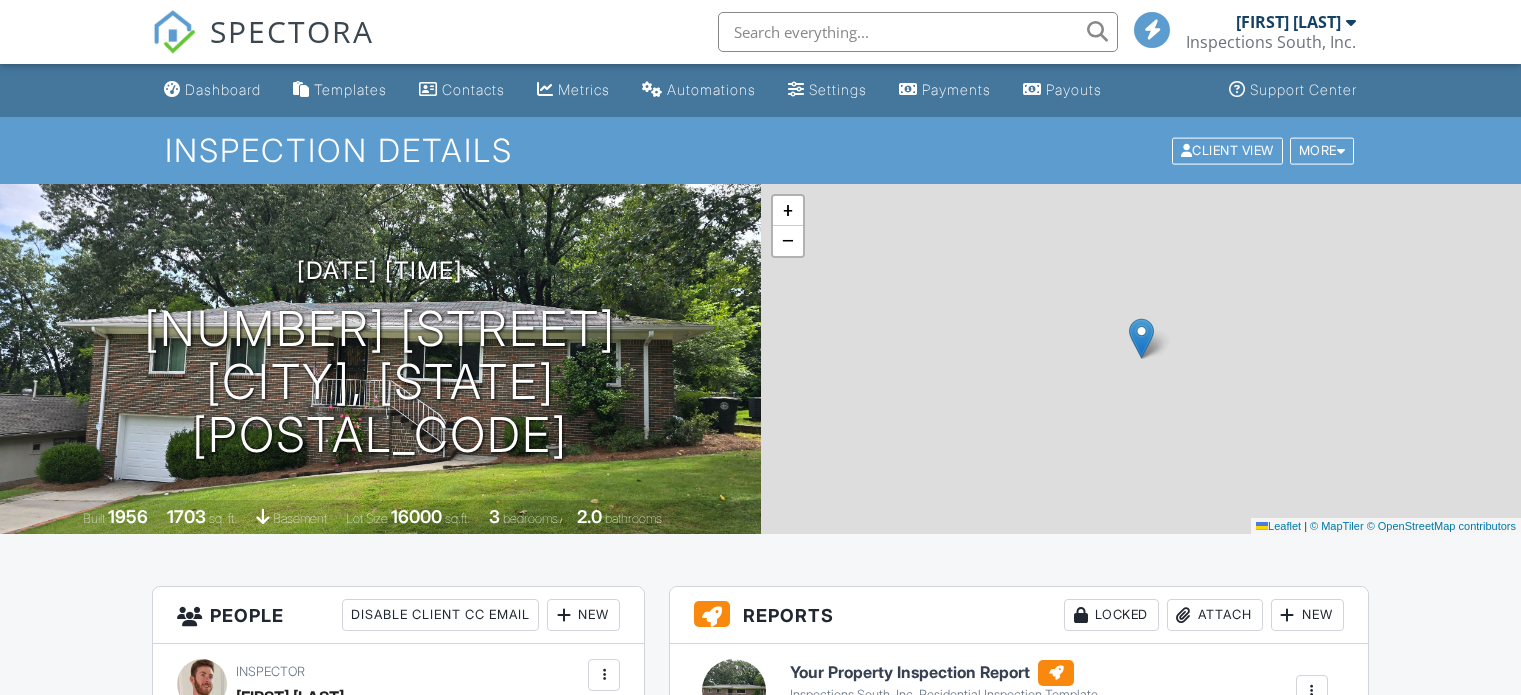 scroll, scrollTop: 0, scrollLeft: 0, axis: both 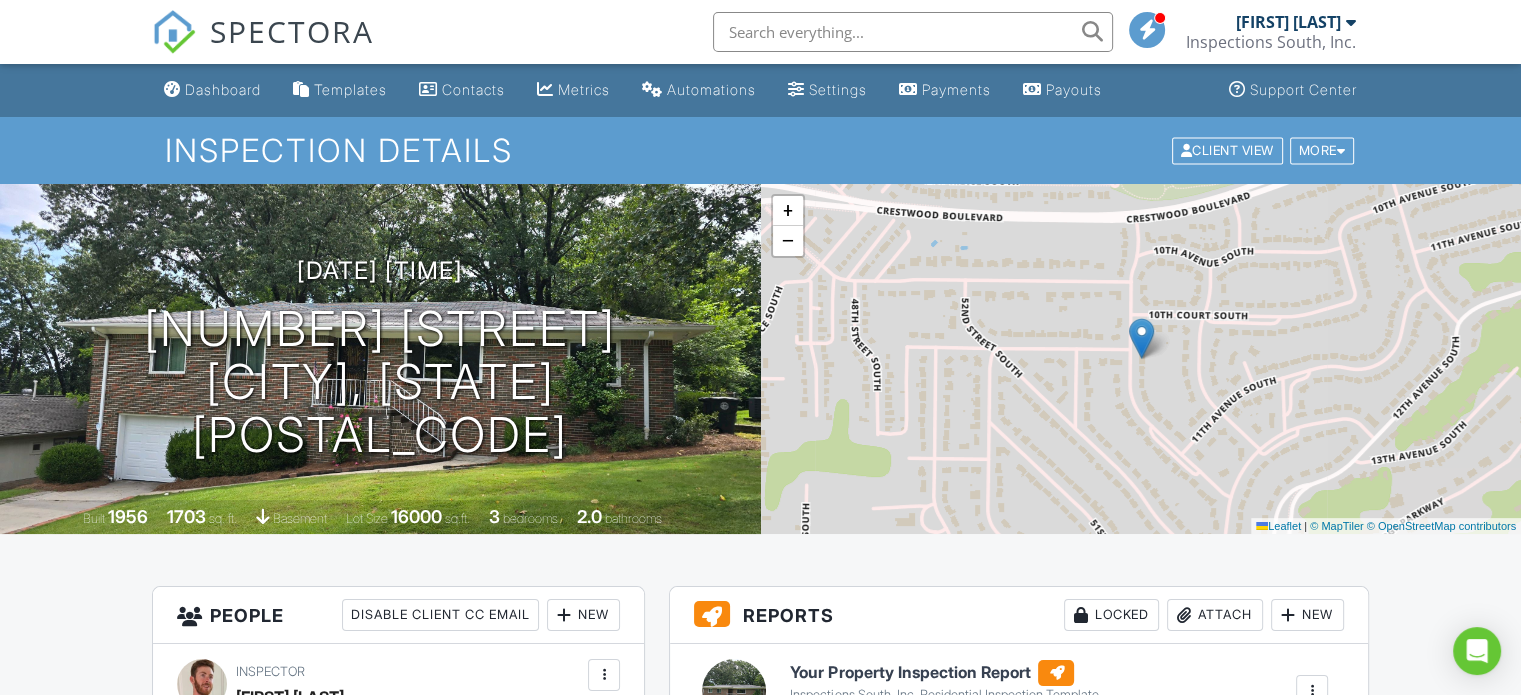 click on "Your Property Inspection Report" at bounding box center [944, 673] 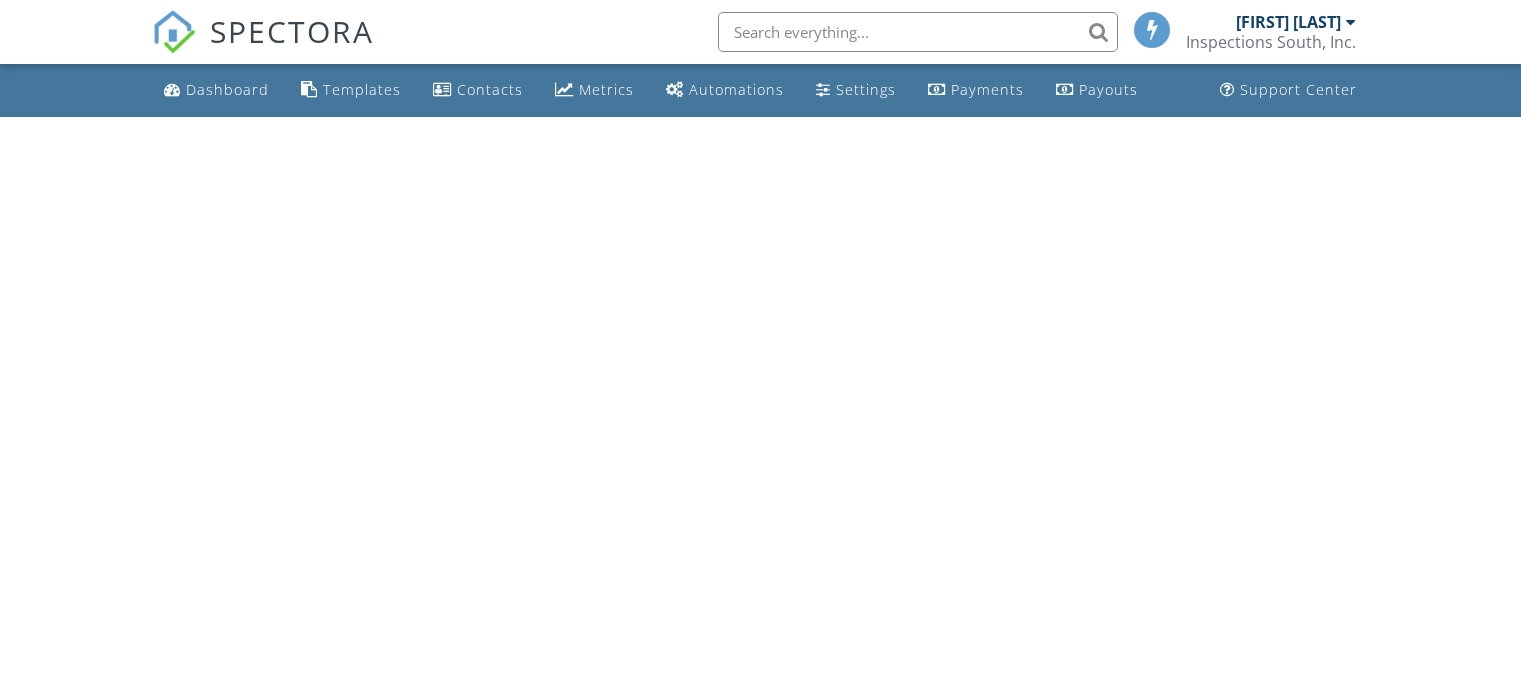 scroll, scrollTop: 0, scrollLeft: 0, axis: both 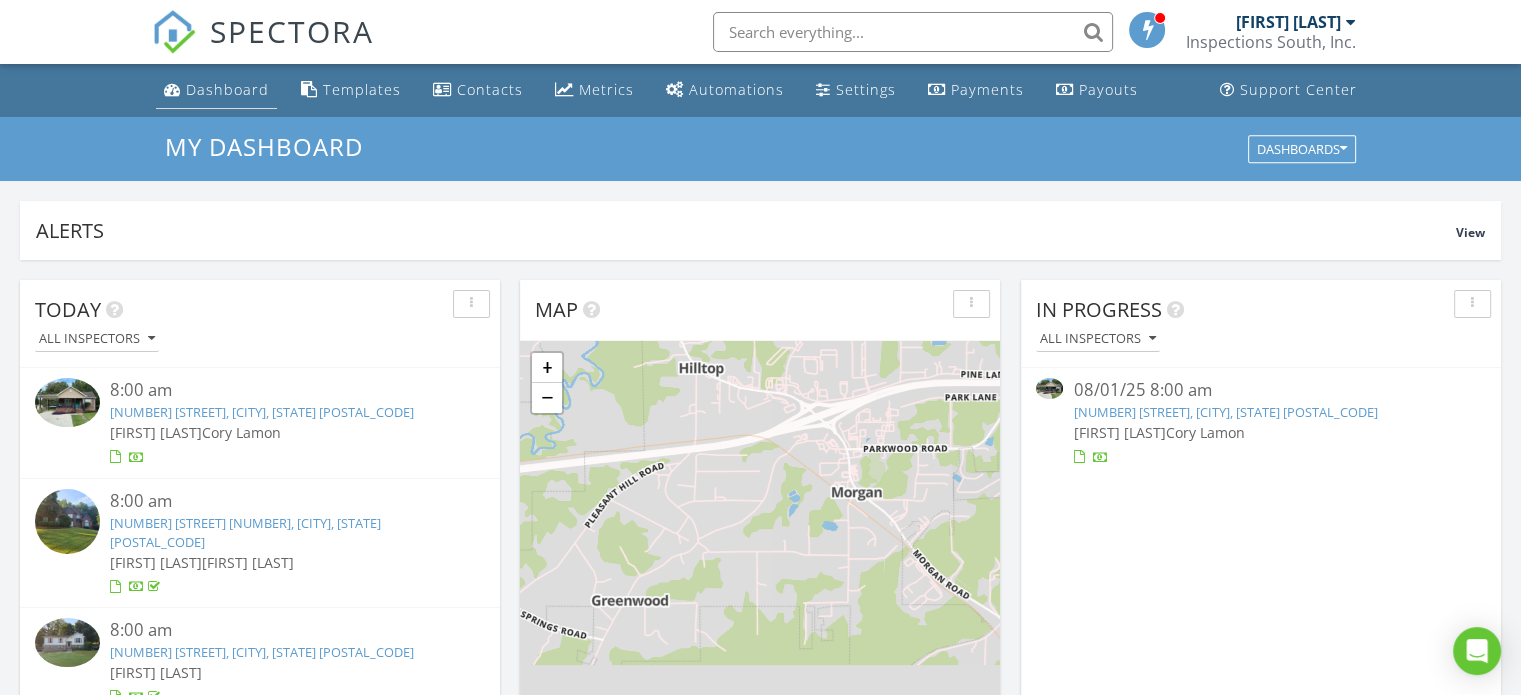 click on "Dashboard" at bounding box center (216, 90) 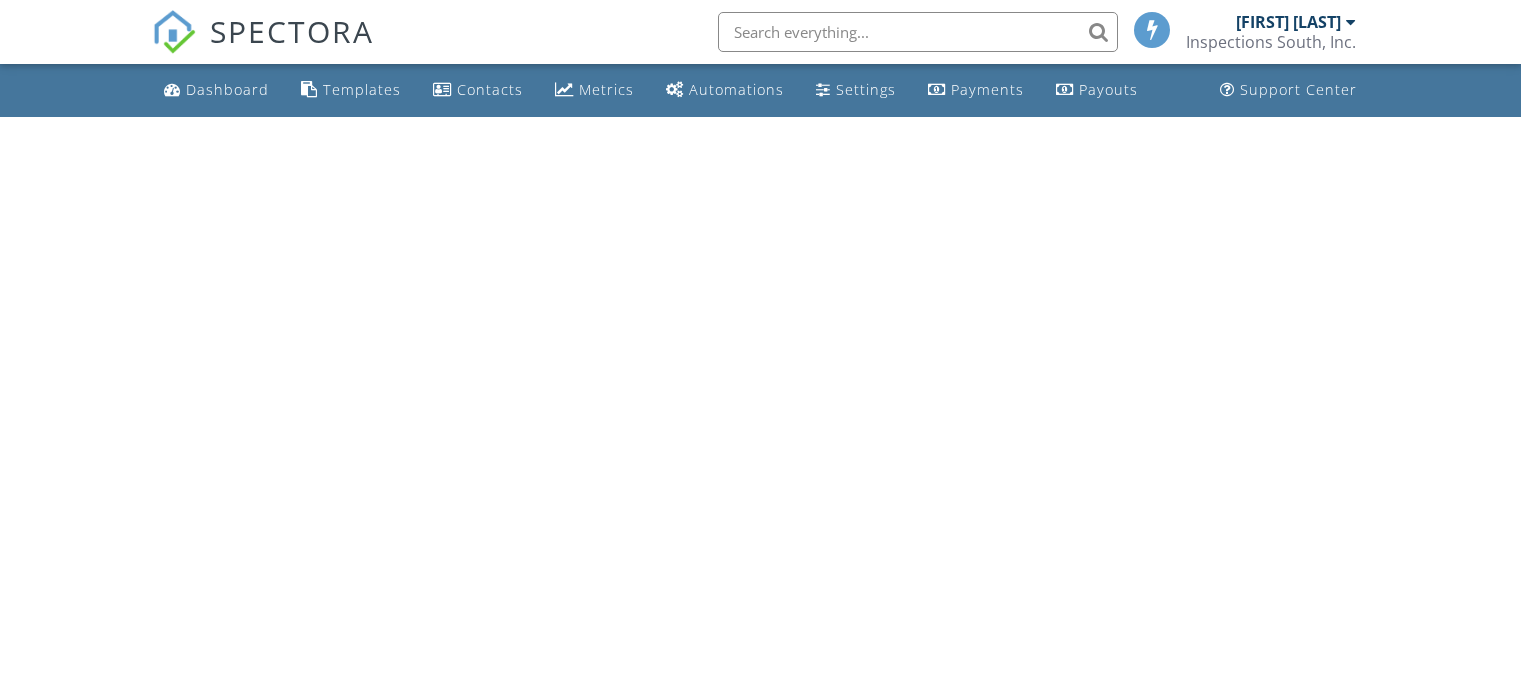 scroll, scrollTop: 0, scrollLeft: 0, axis: both 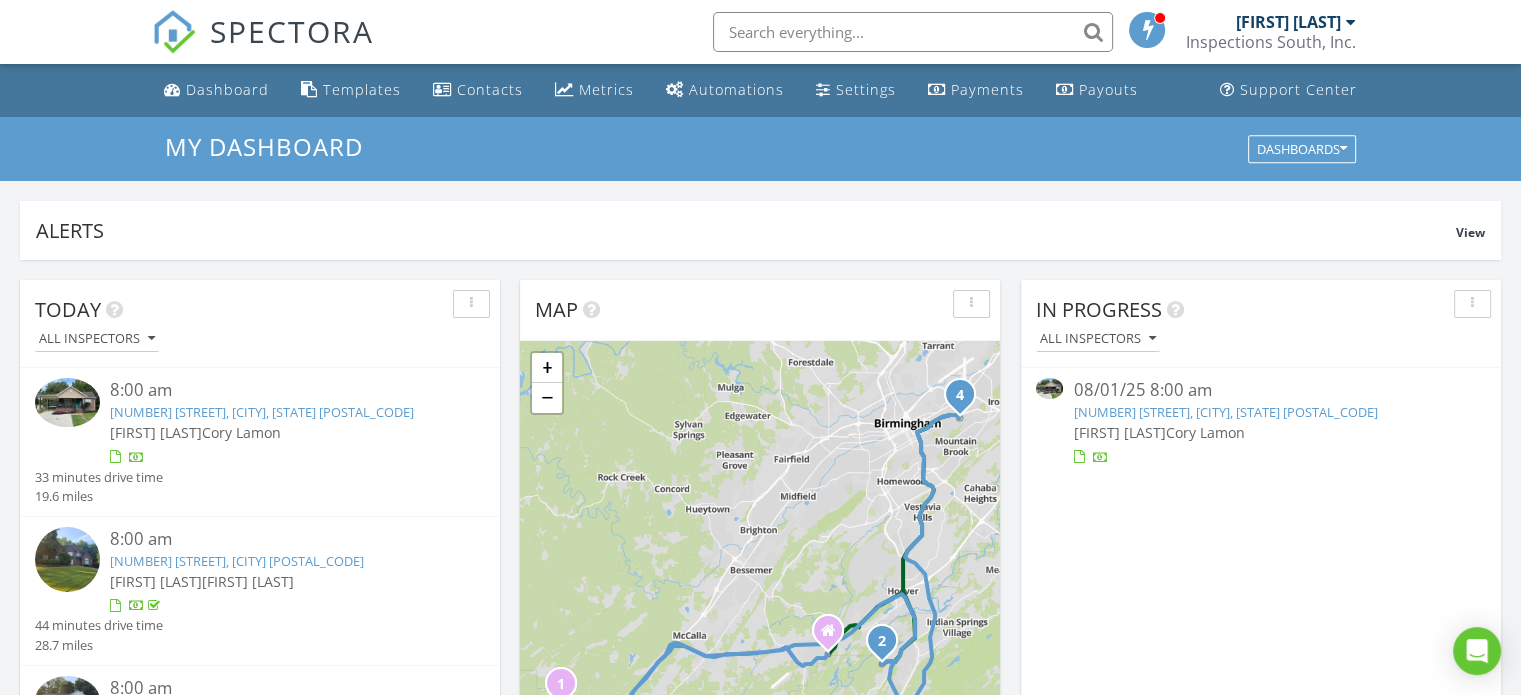 click on "[NUMBER] [STREET] [NUMBER], [CITY], [STATE] [POSTAL_CODE]" at bounding box center (237, 561) 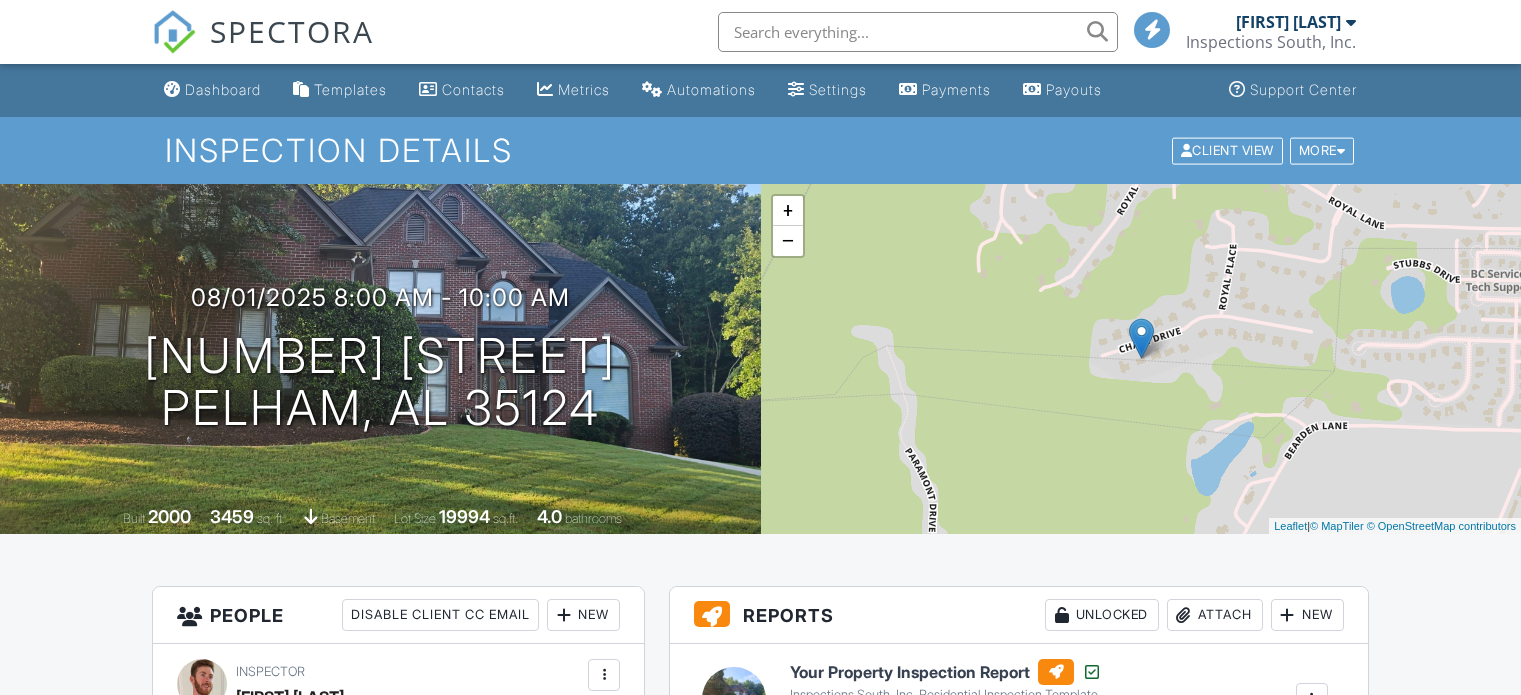 scroll, scrollTop: 98, scrollLeft: 0, axis: vertical 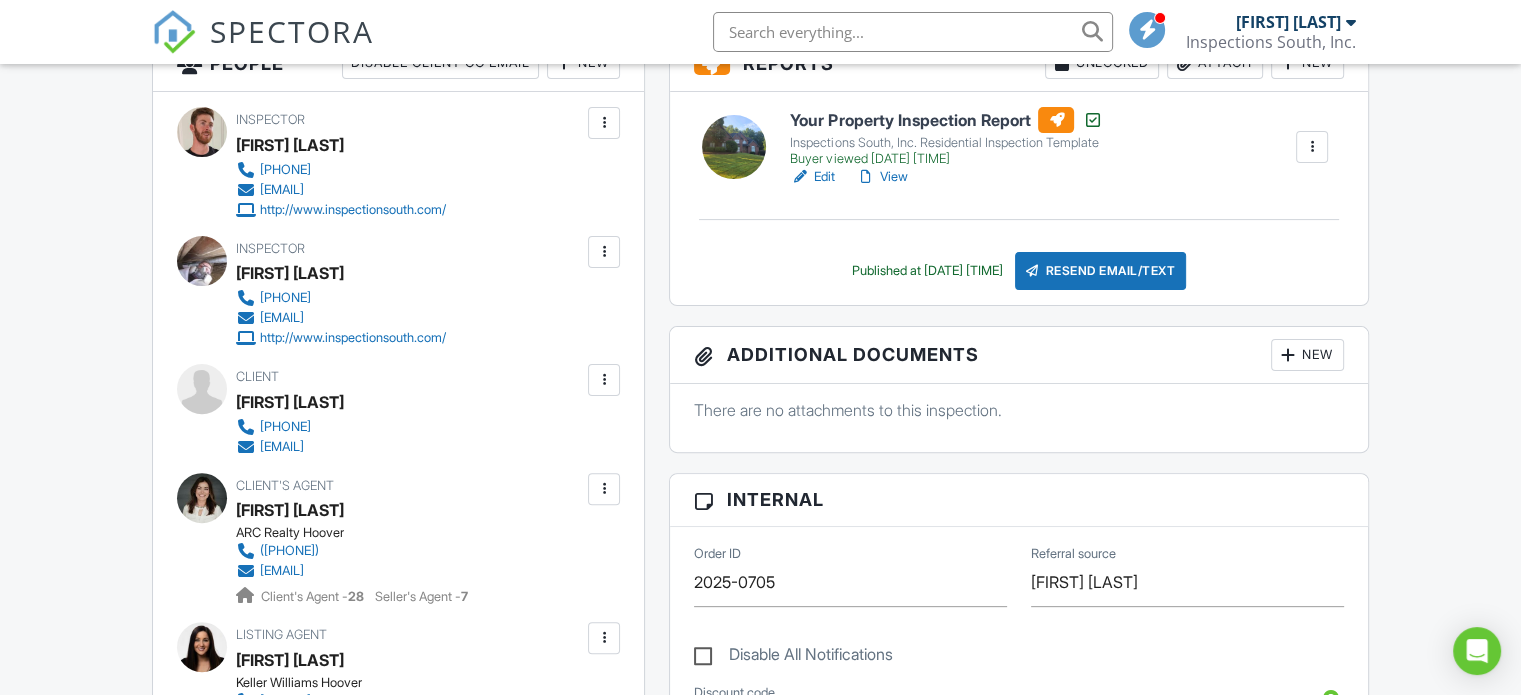 click on "Your Property Inspection Report" at bounding box center (946, 120) 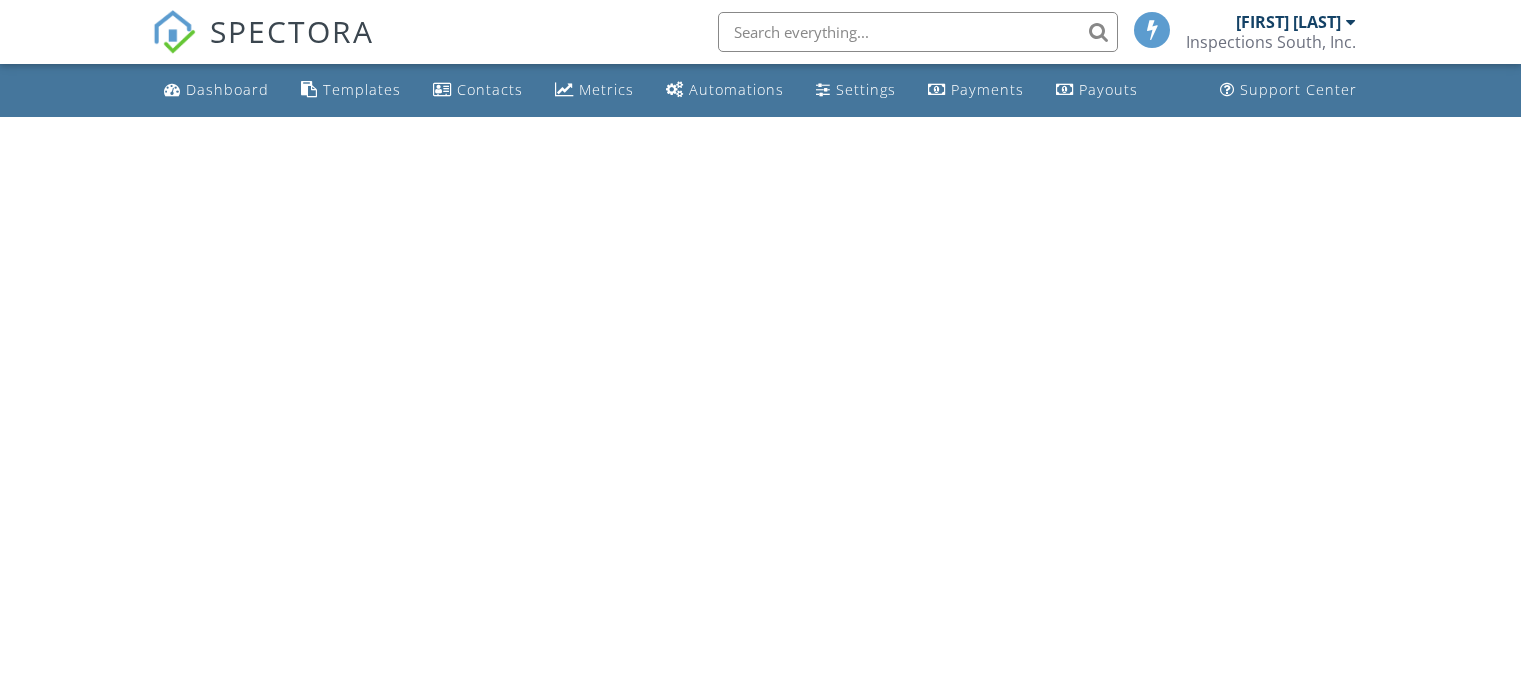 scroll, scrollTop: 0, scrollLeft: 0, axis: both 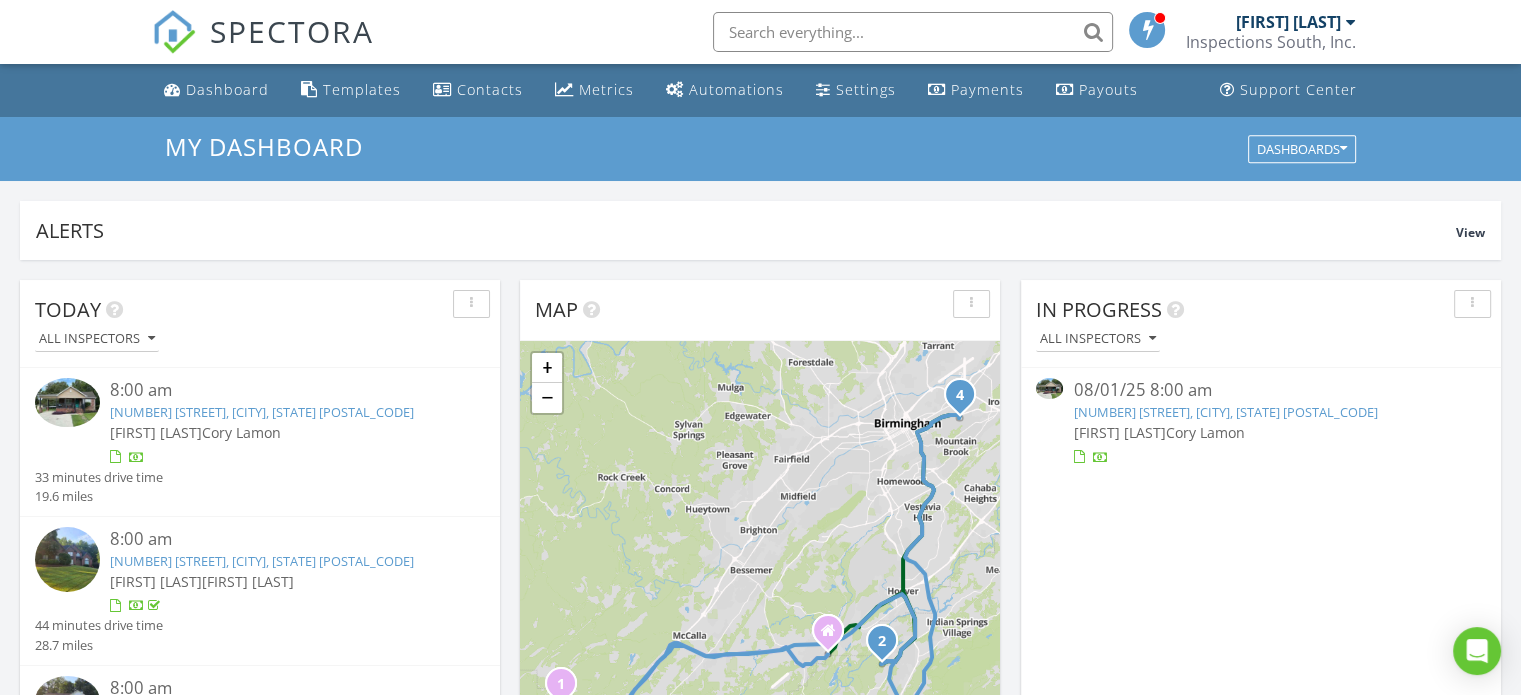 click on "[NUMBER] [STREET], [CITY], [STATE] [POSTAL_CODE]" at bounding box center (1225, 412) 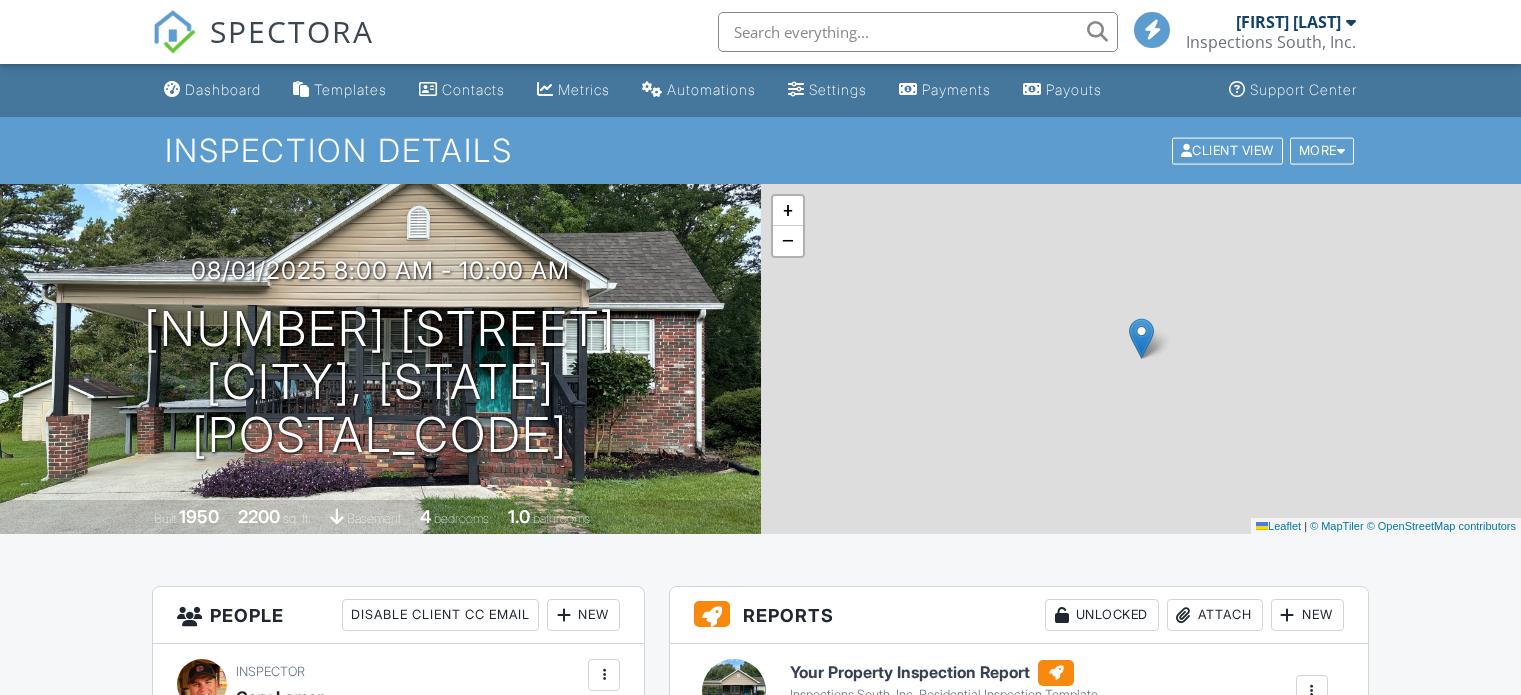 scroll, scrollTop: 0, scrollLeft: 0, axis: both 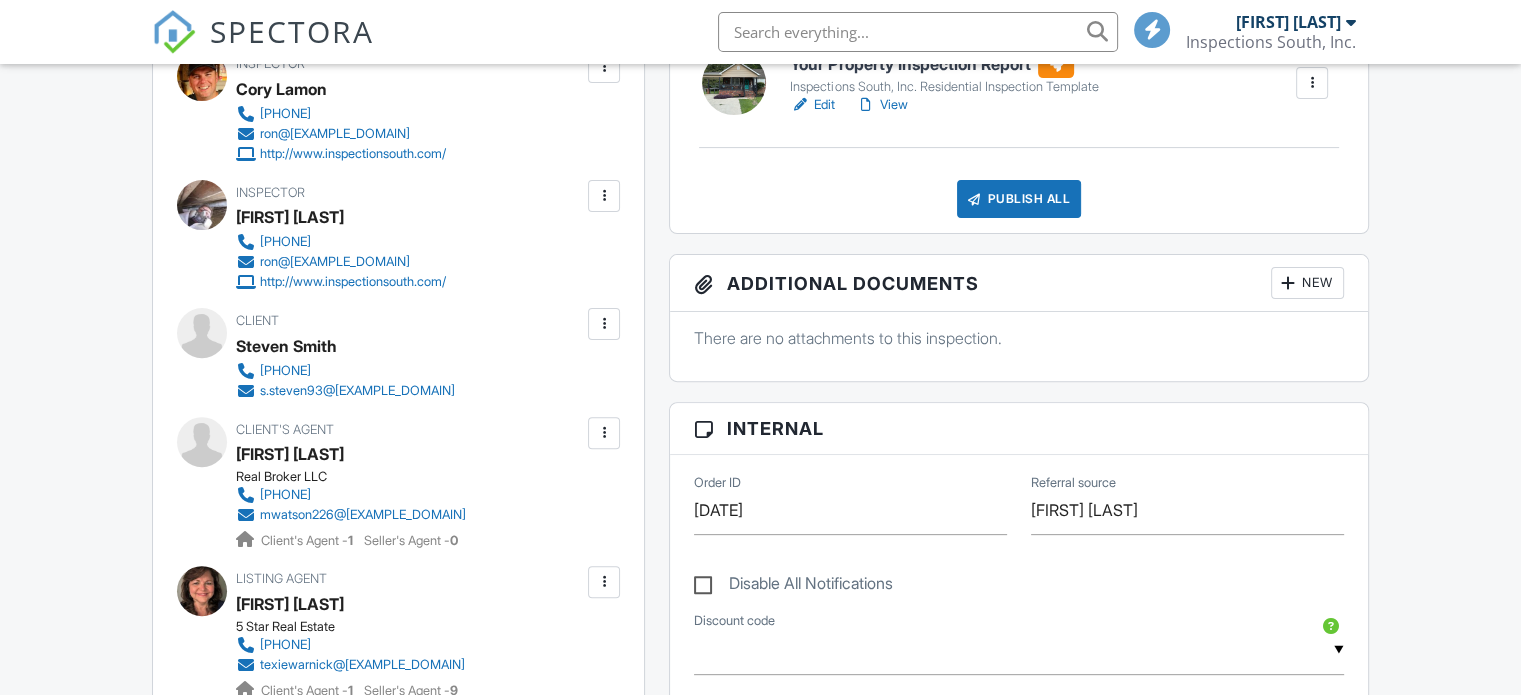 click on "Publish All" at bounding box center (1019, 199) 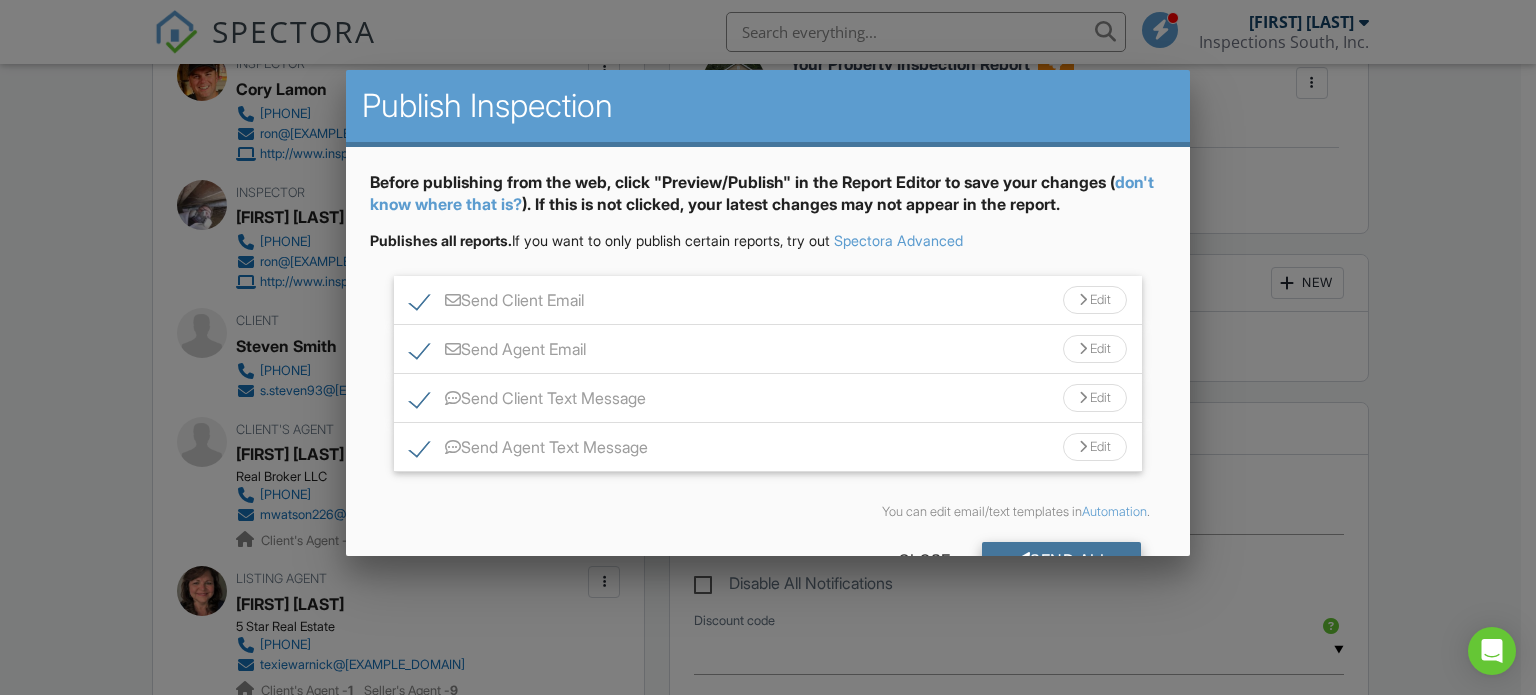 click on "Send All" at bounding box center (1062, 560) 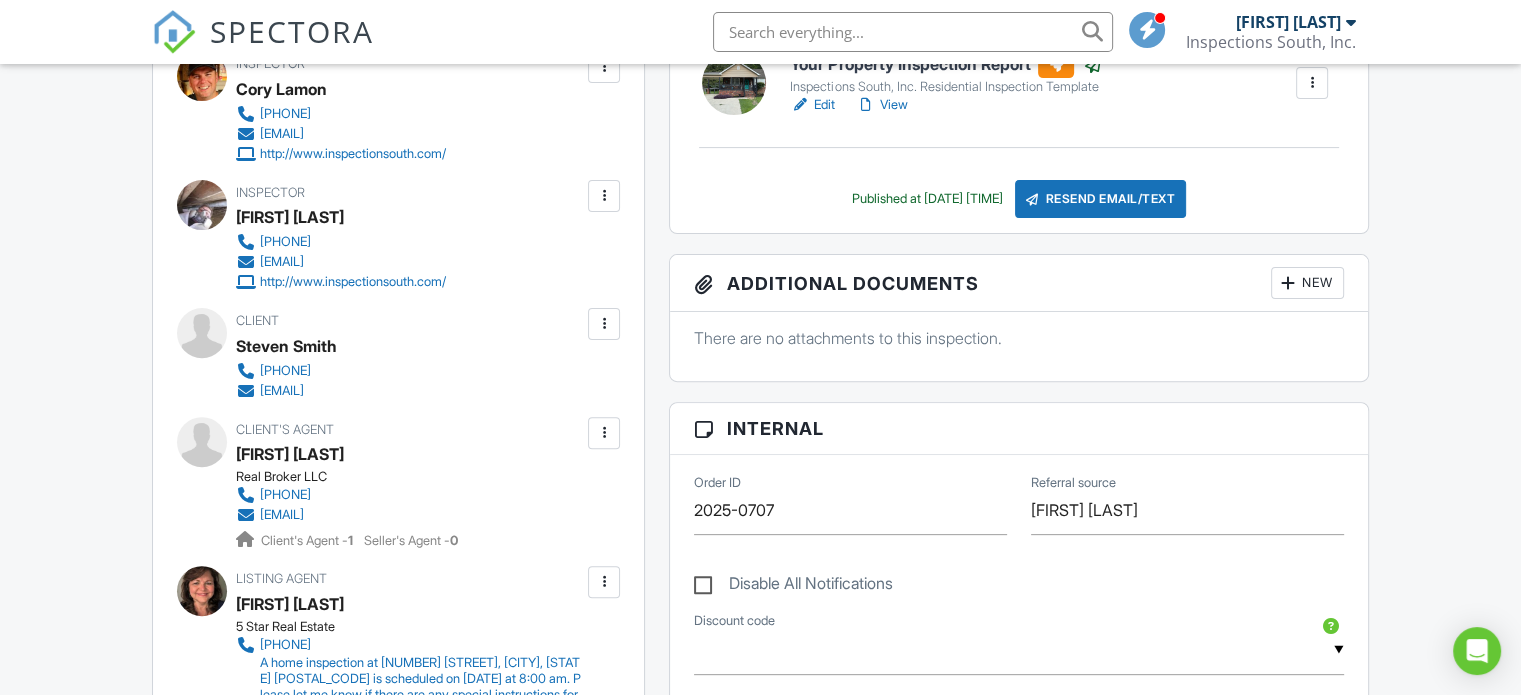 scroll, scrollTop: 608, scrollLeft: 0, axis: vertical 